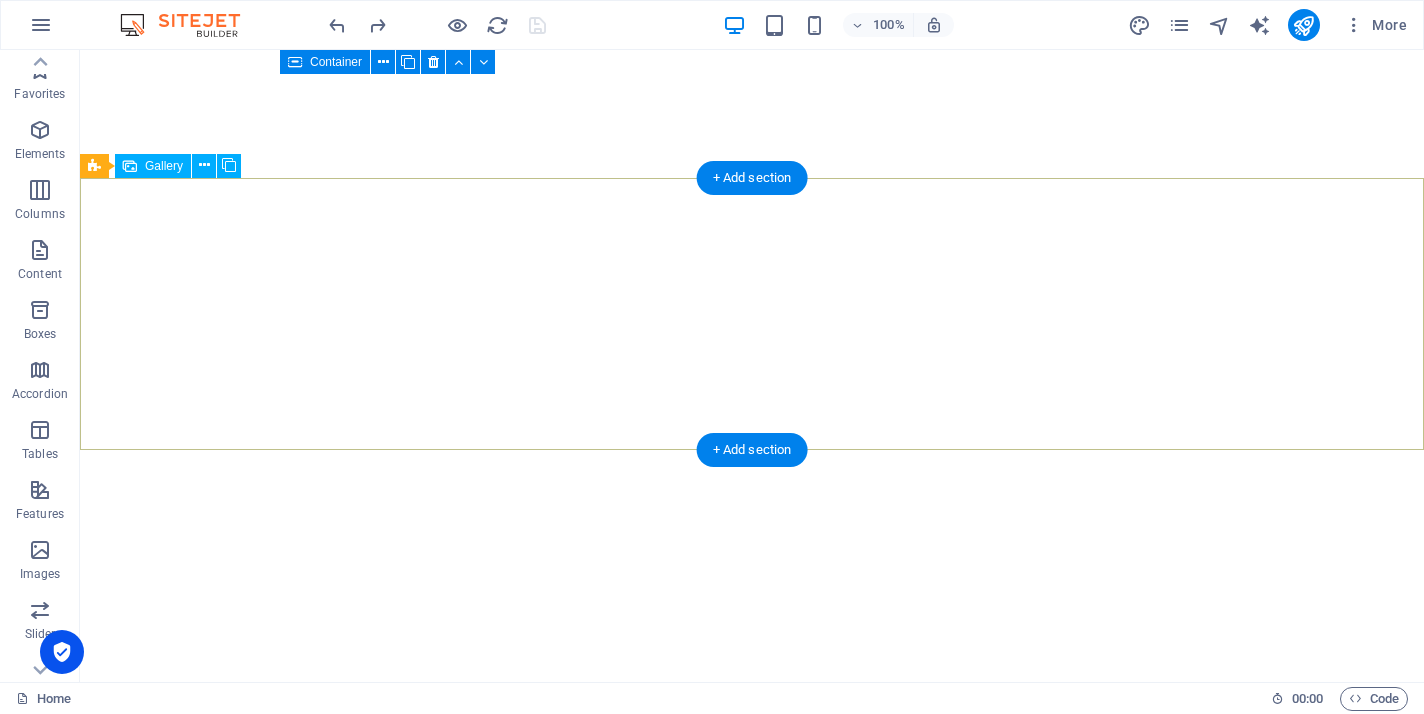 scroll, scrollTop: 0, scrollLeft: 0, axis: both 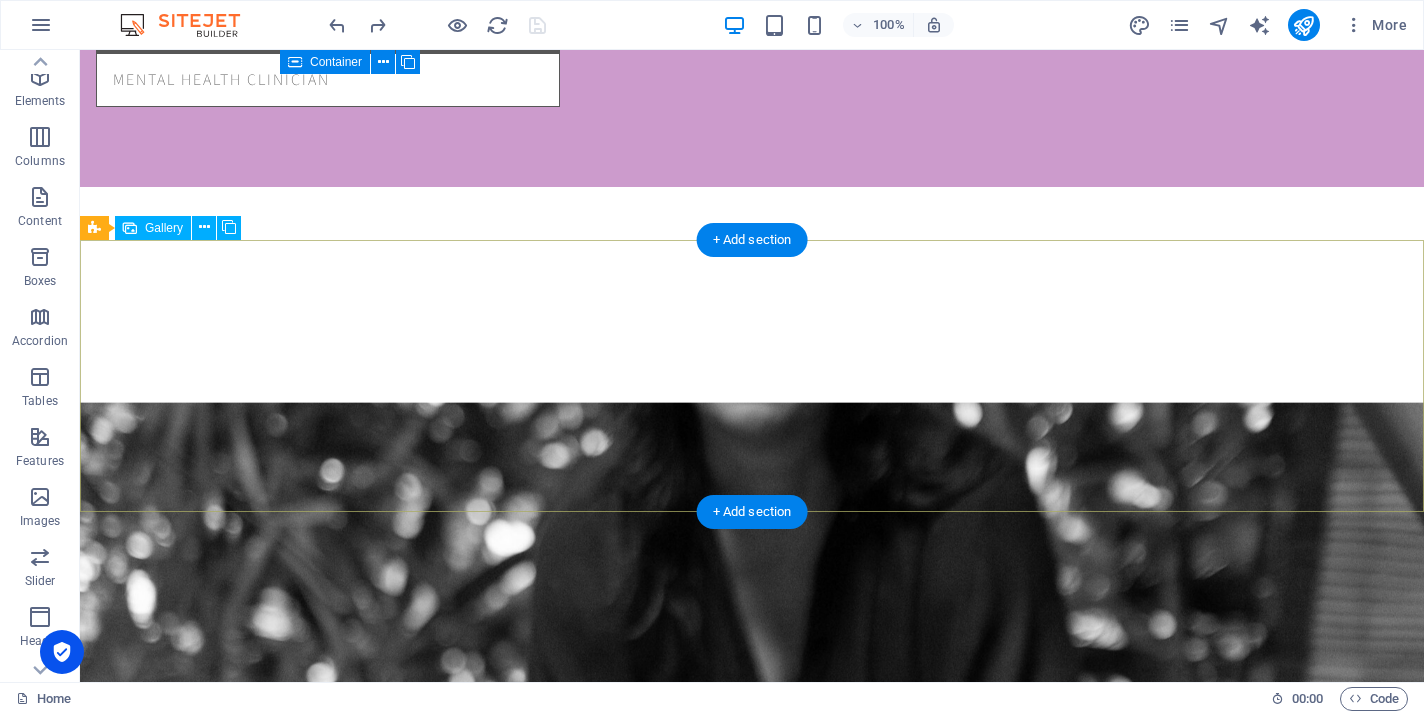 click at bounding box center (483, 2575) 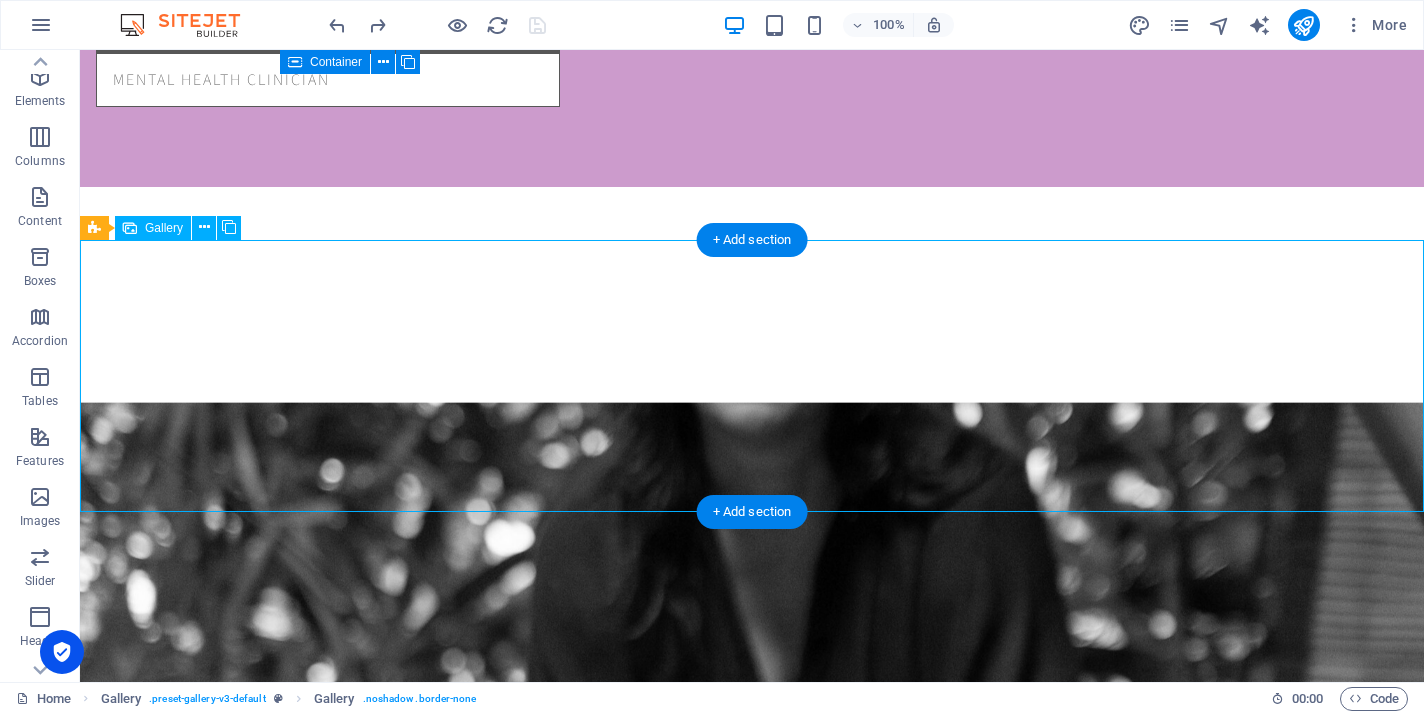 click at bounding box center (483, 2575) 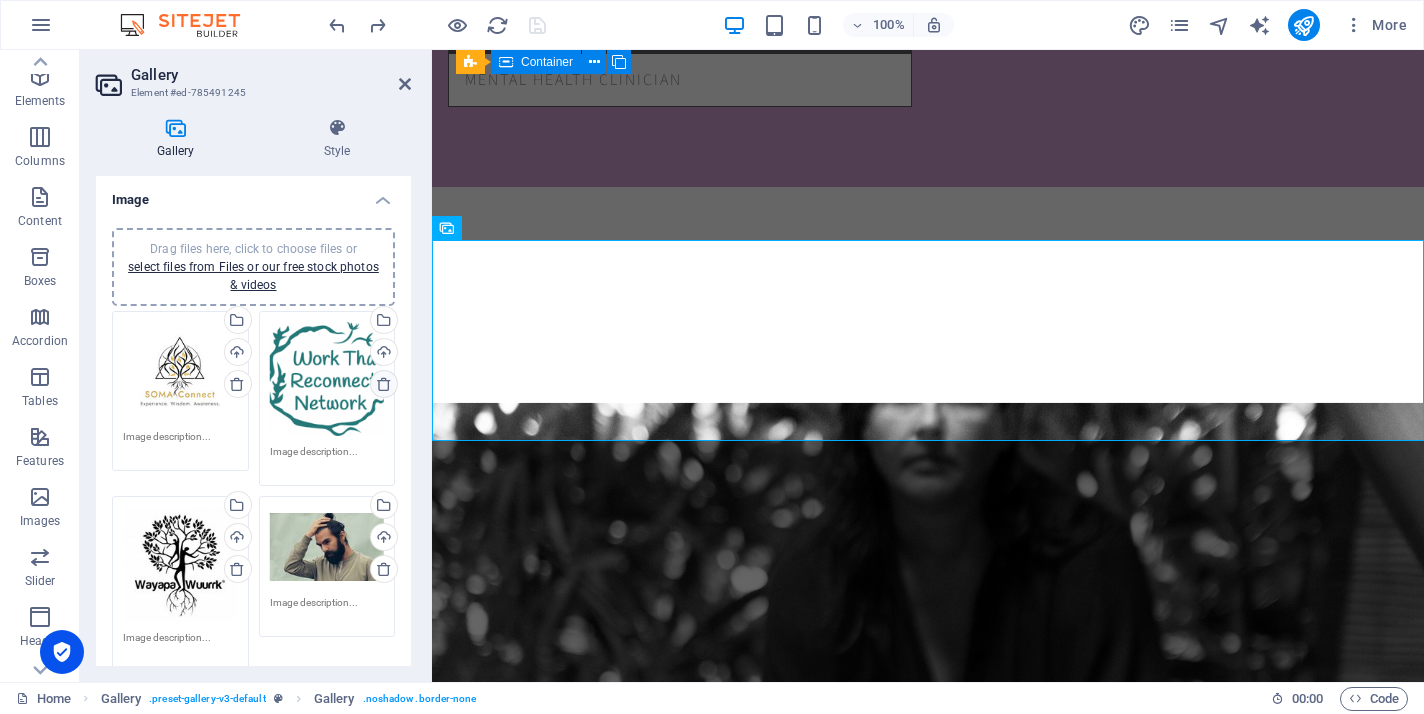 click at bounding box center [384, 384] 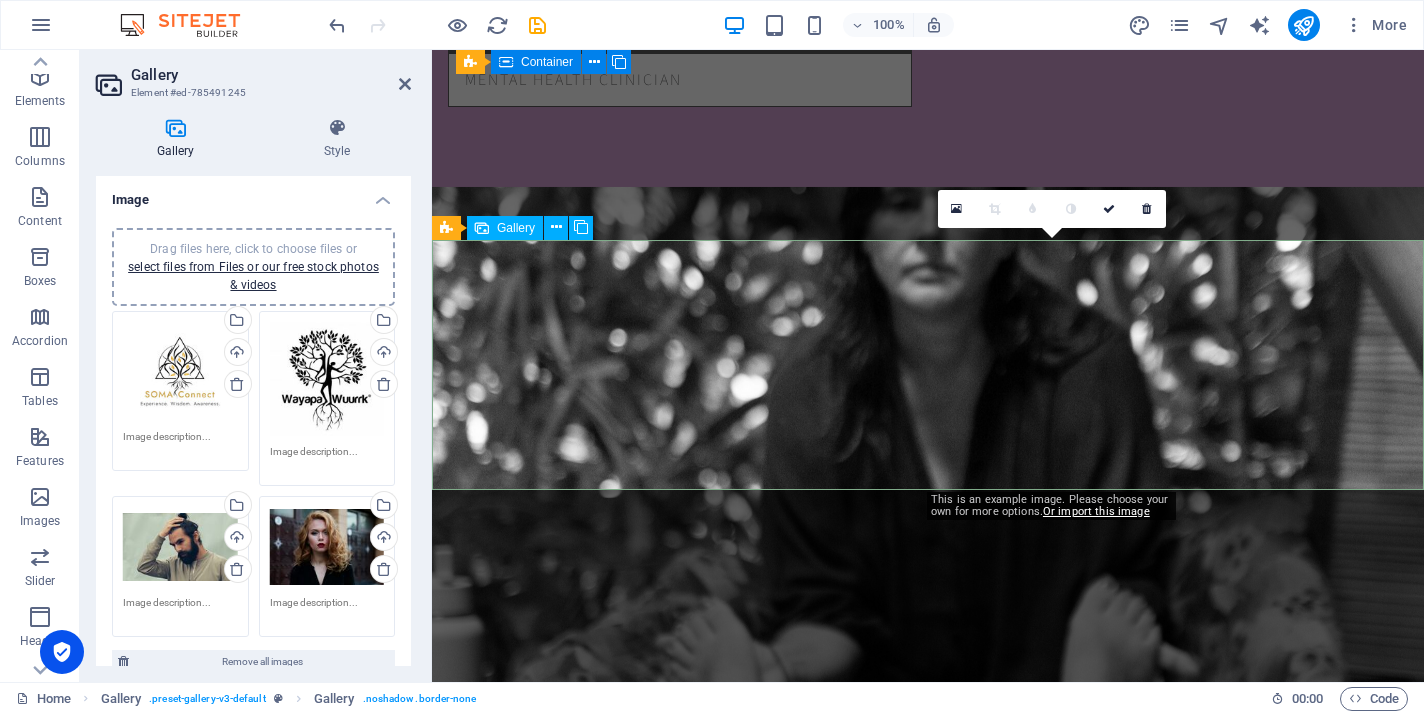 click at bounding box center (1052, 2564) 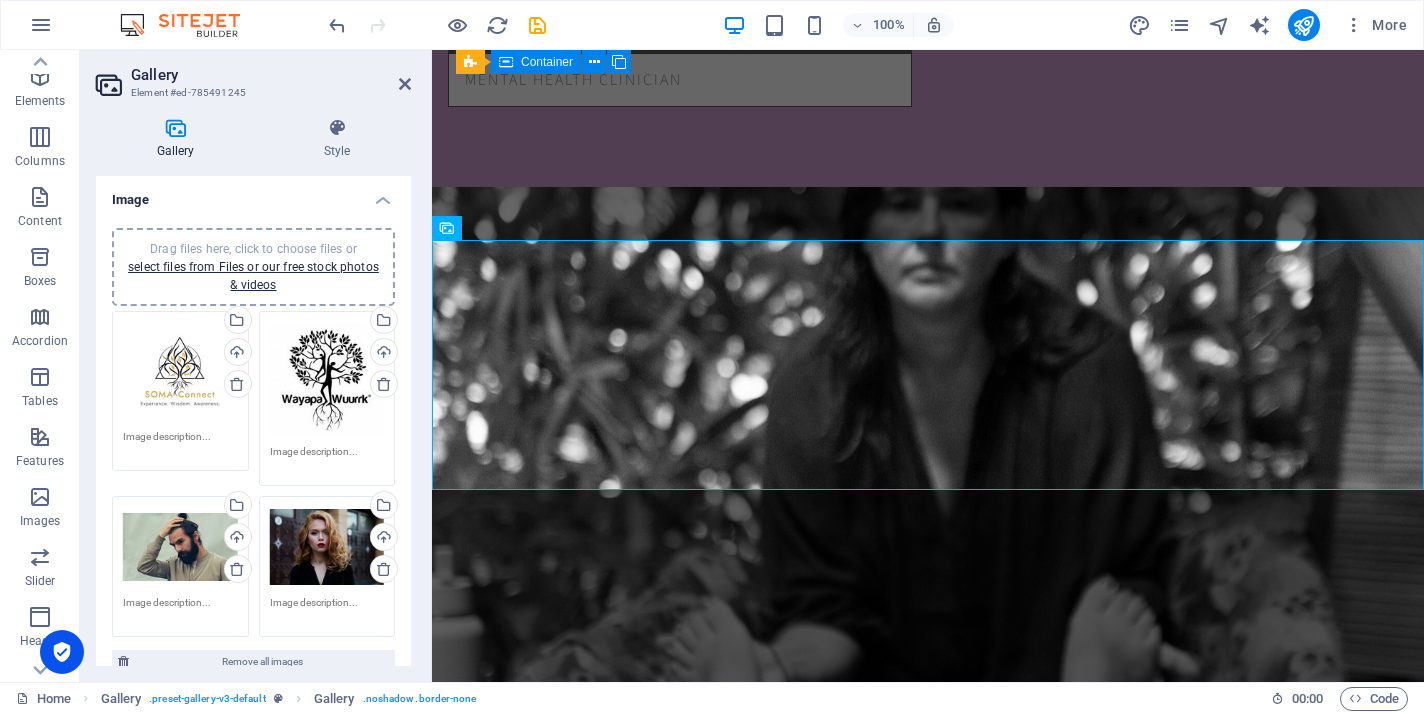 click on "Drag files here, click to choose files or select files from Files or our free stock photos & videos" at bounding box center (180, 547) 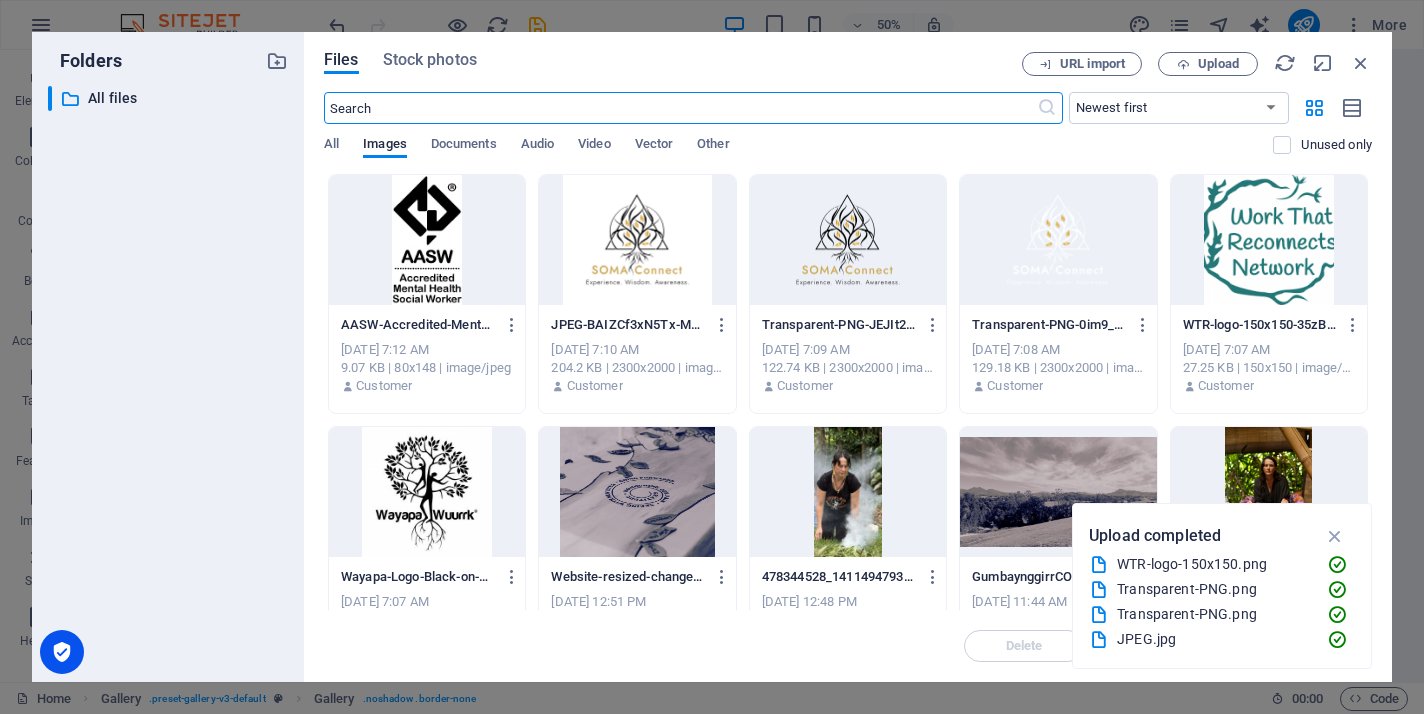 scroll, scrollTop: 4003, scrollLeft: 0, axis: vertical 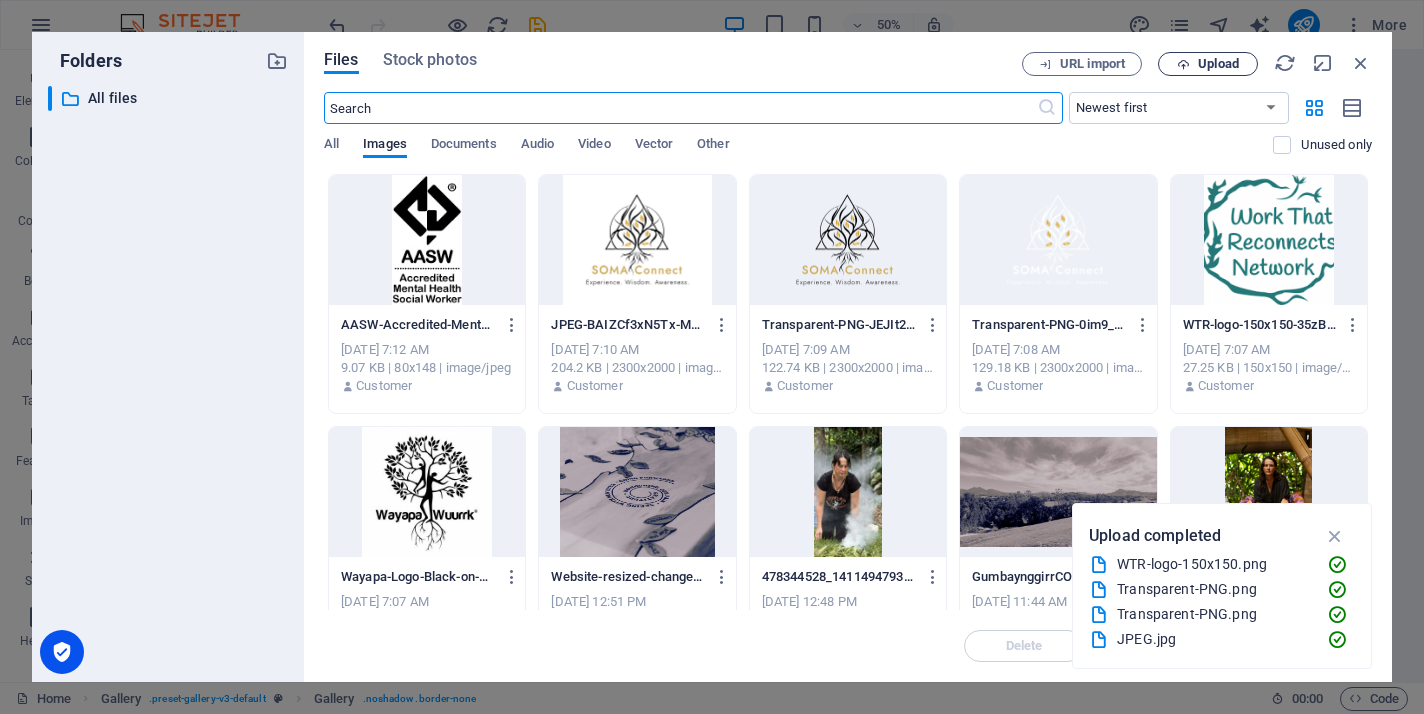 click on "Upload" at bounding box center (1218, 64) 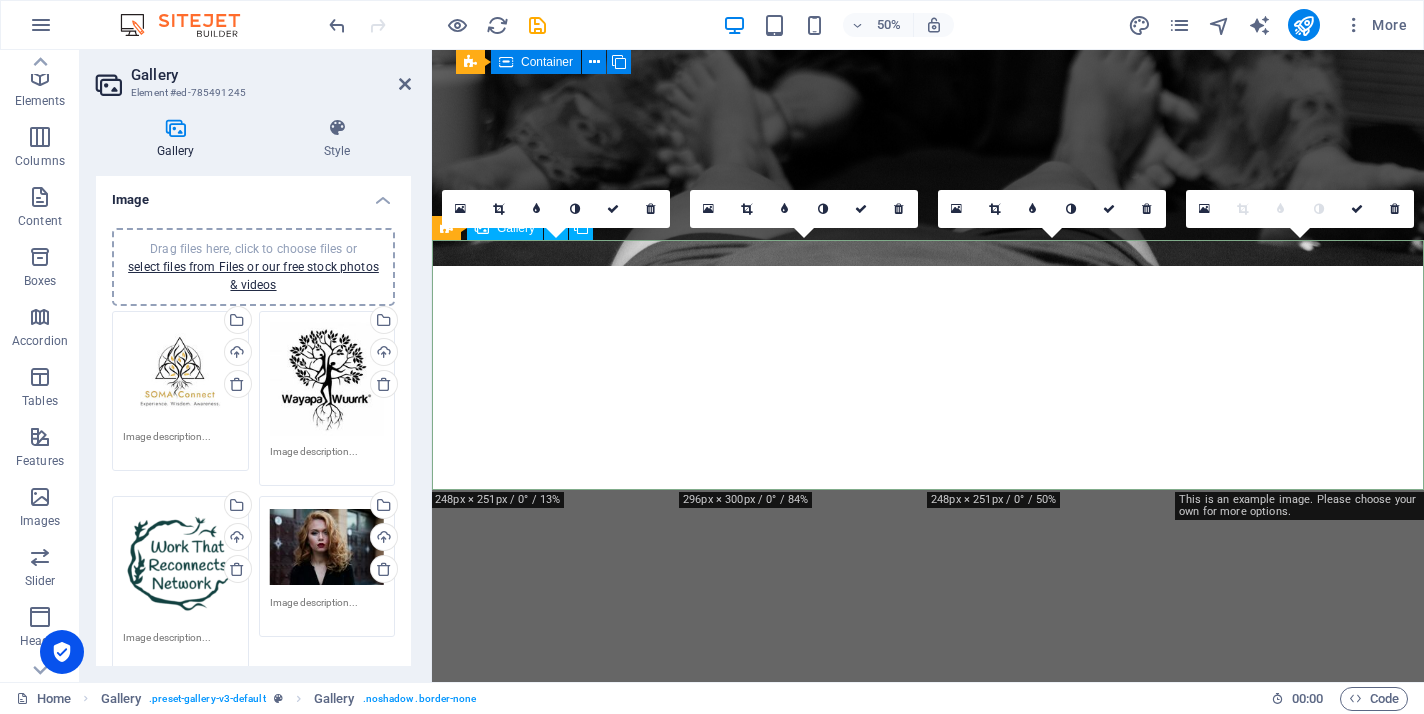 scroll, scrollTop: 3450, scrollLeft: 0, axis: vertical 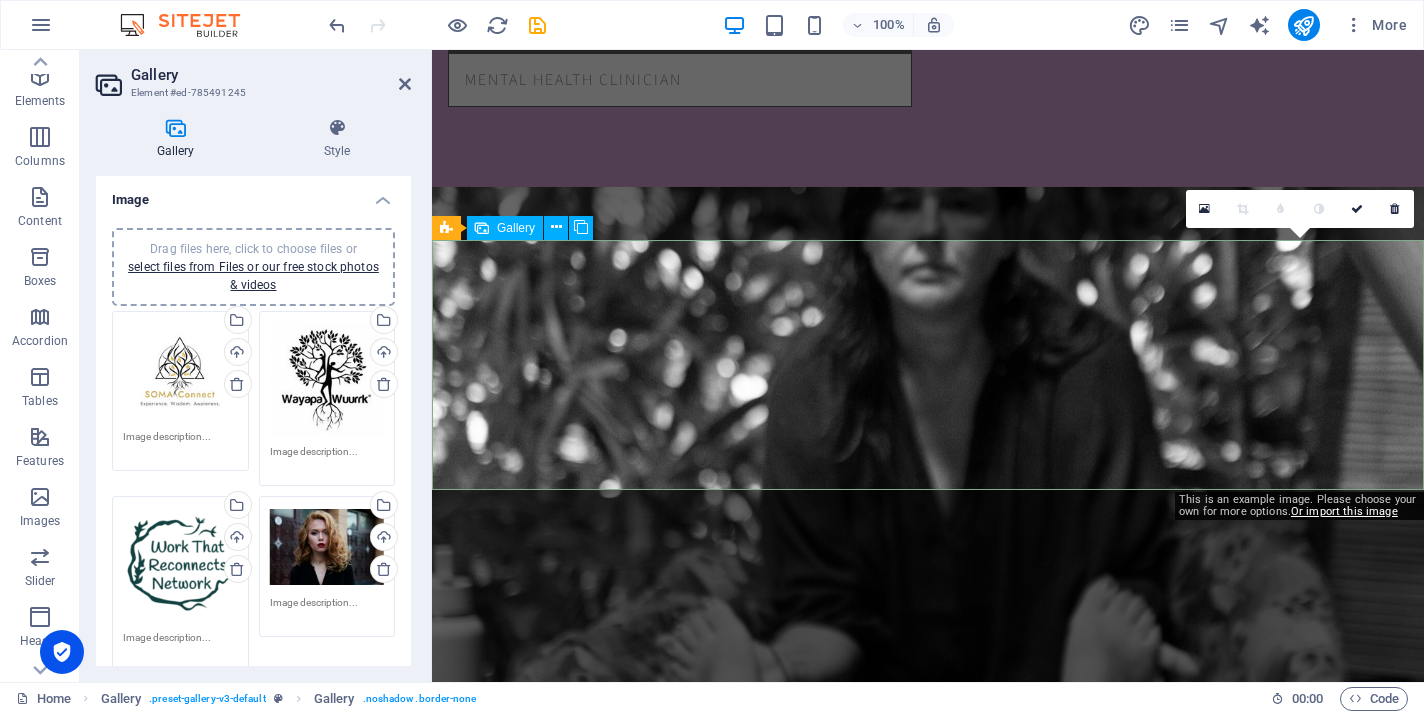 click at bounding box center [1300, 2564] 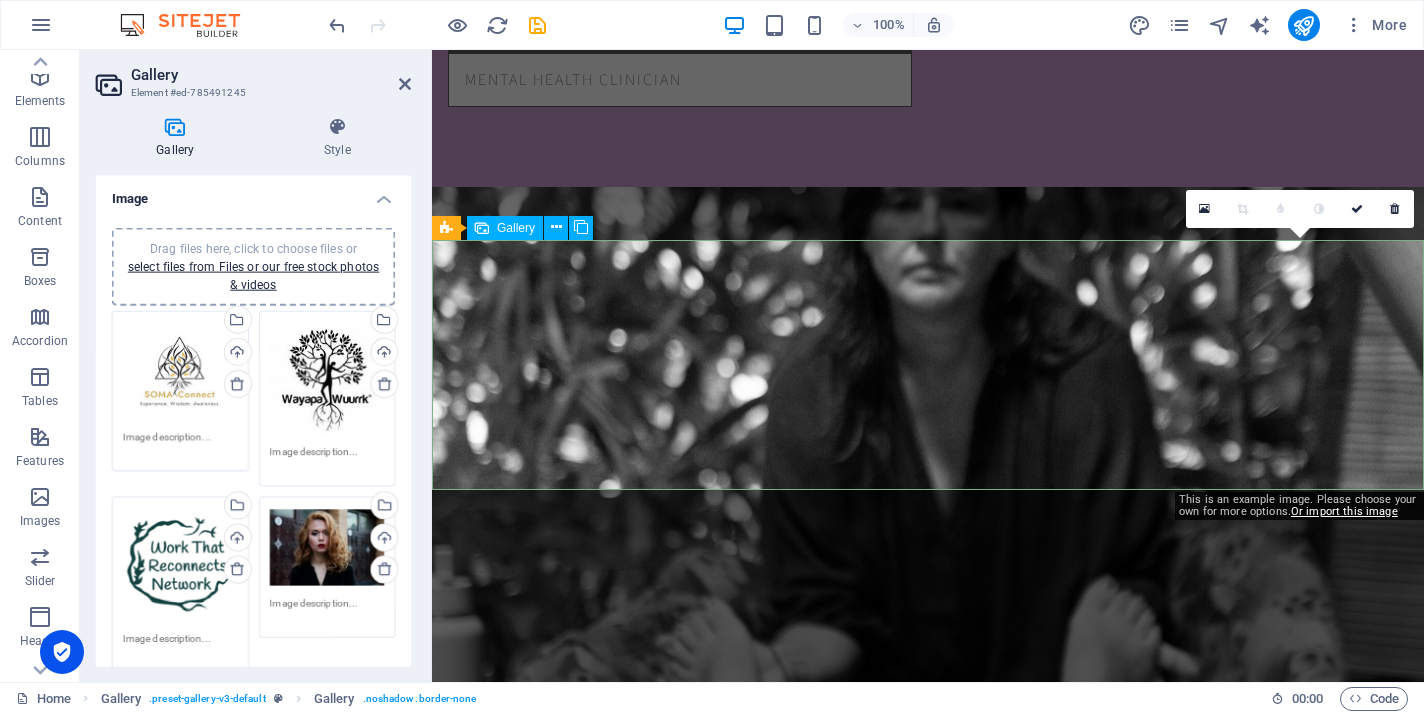 click at bounding box center (1300, 2564) 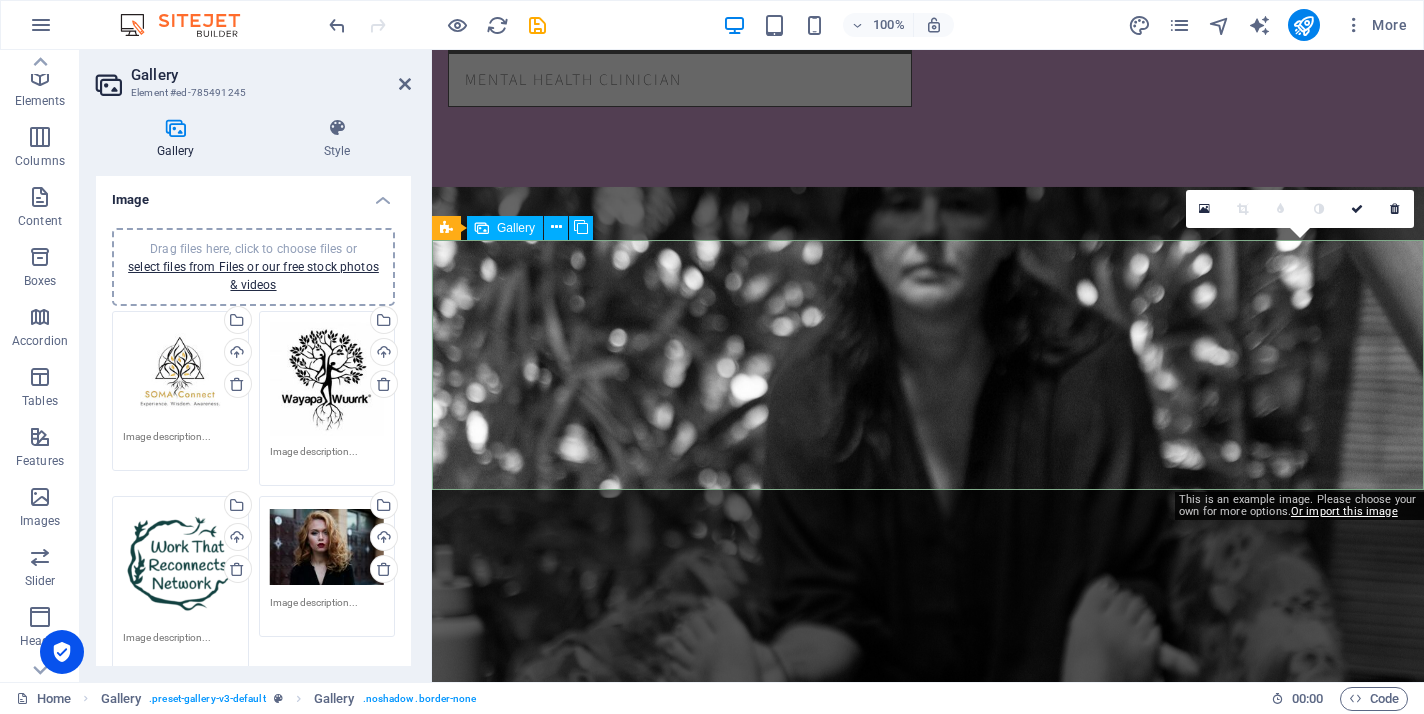 click at bounding box center (1300, 2564) 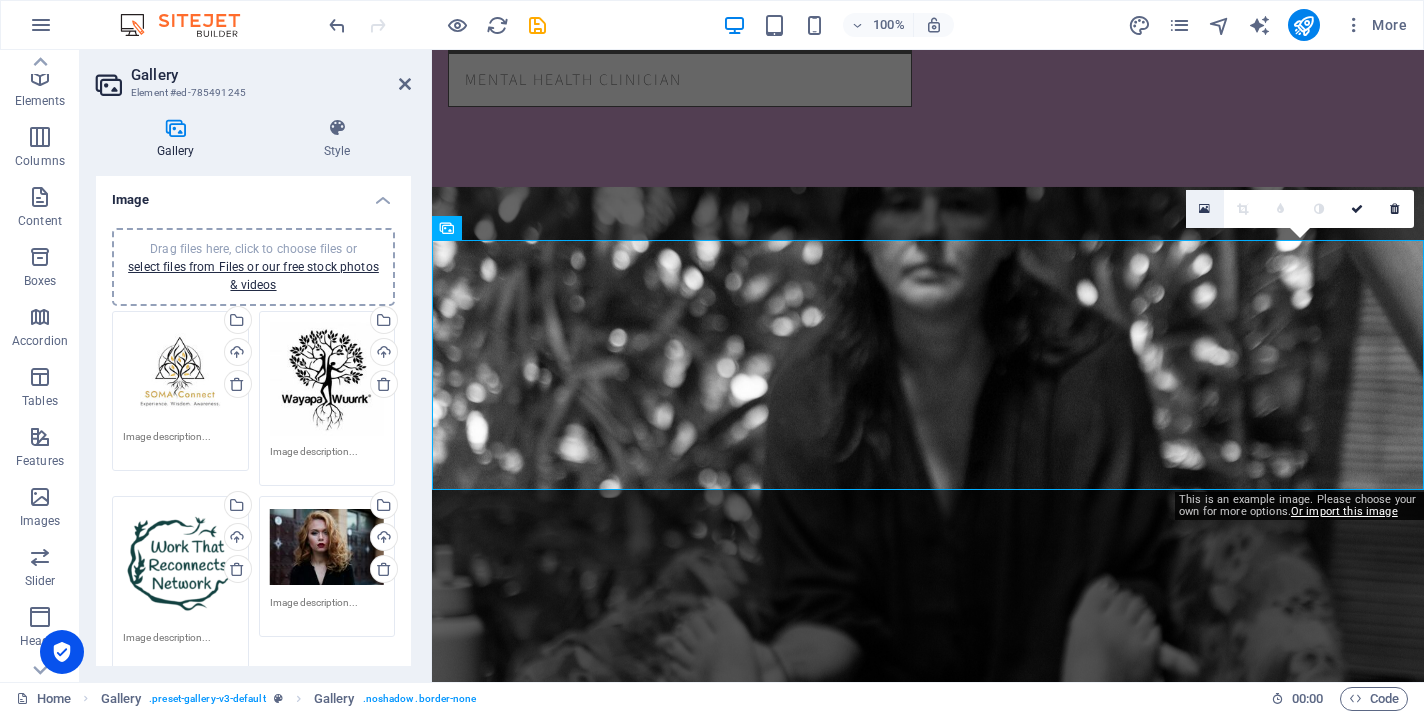 click at bounding box center [1204, 209] 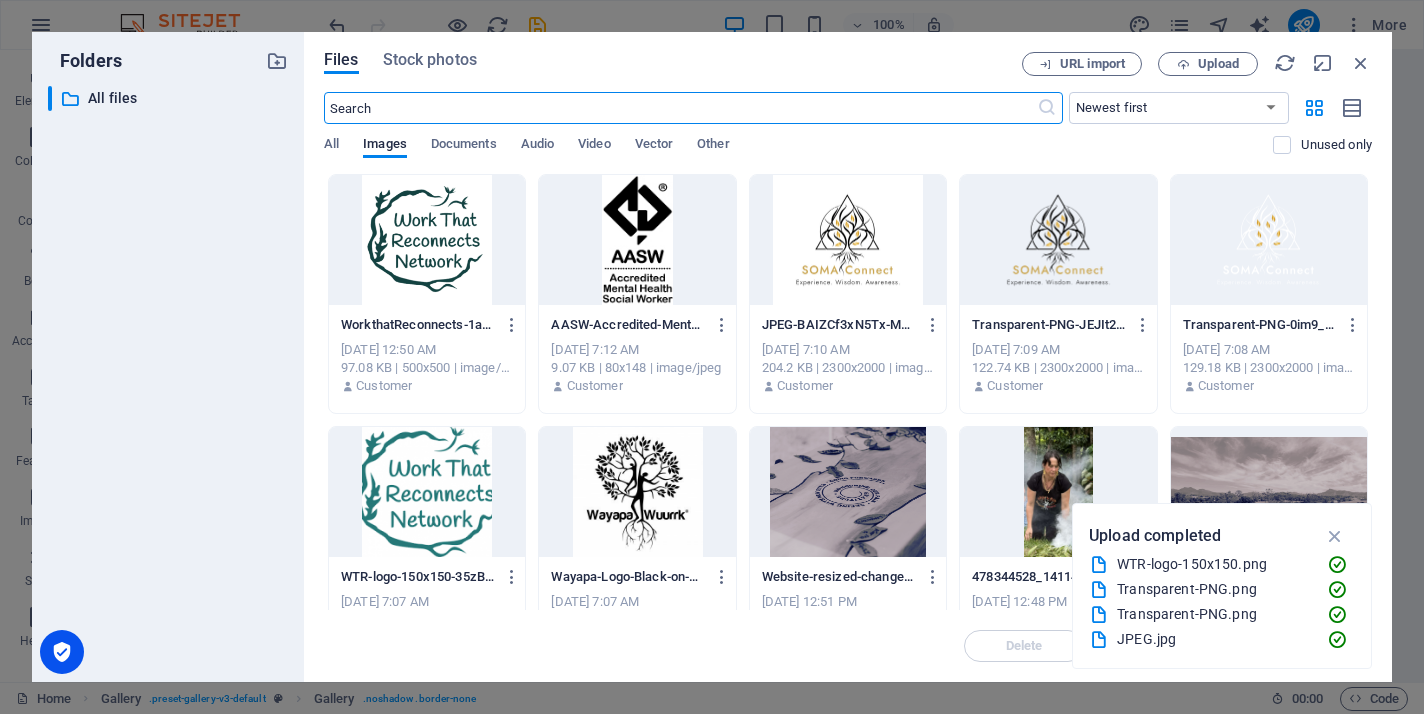 scroll, scrollTop: 4003, scrollLeft: 0, axis: vertical 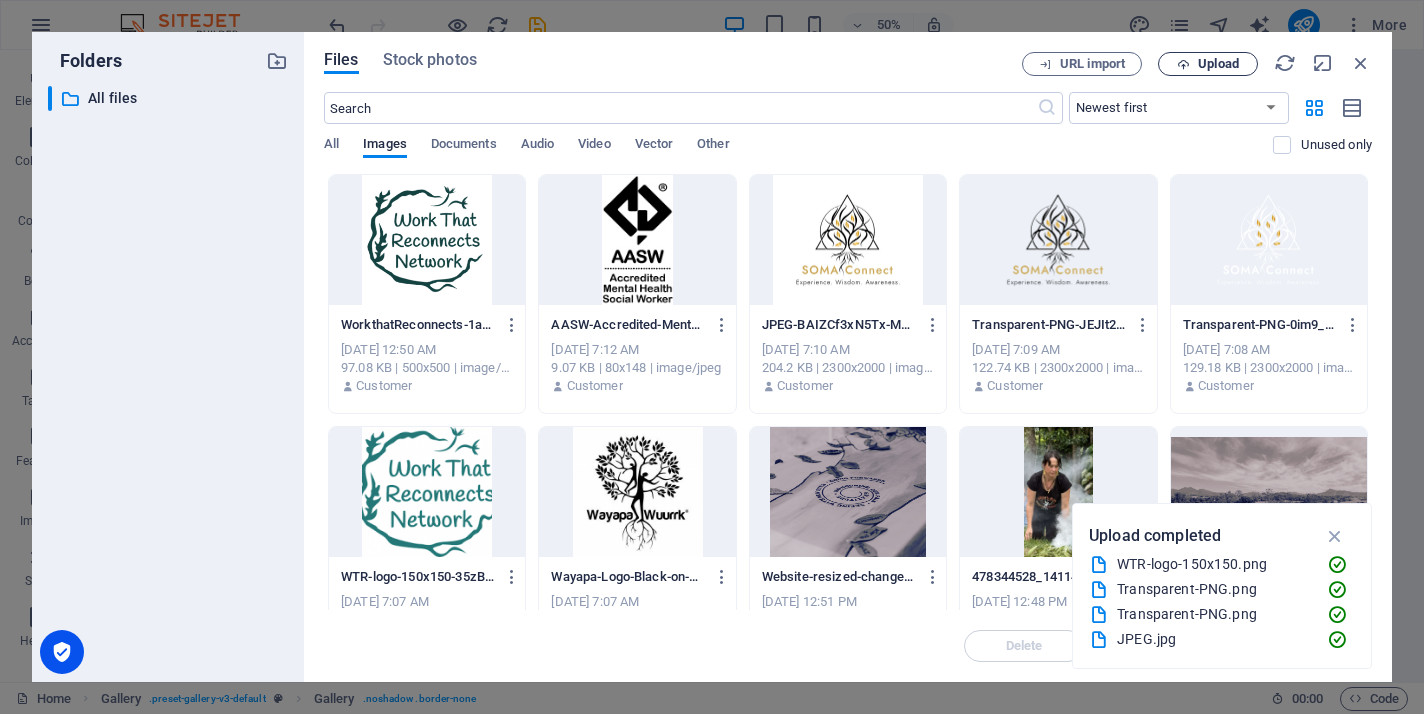 click on "Upload" at bounding box center (1218, 64) 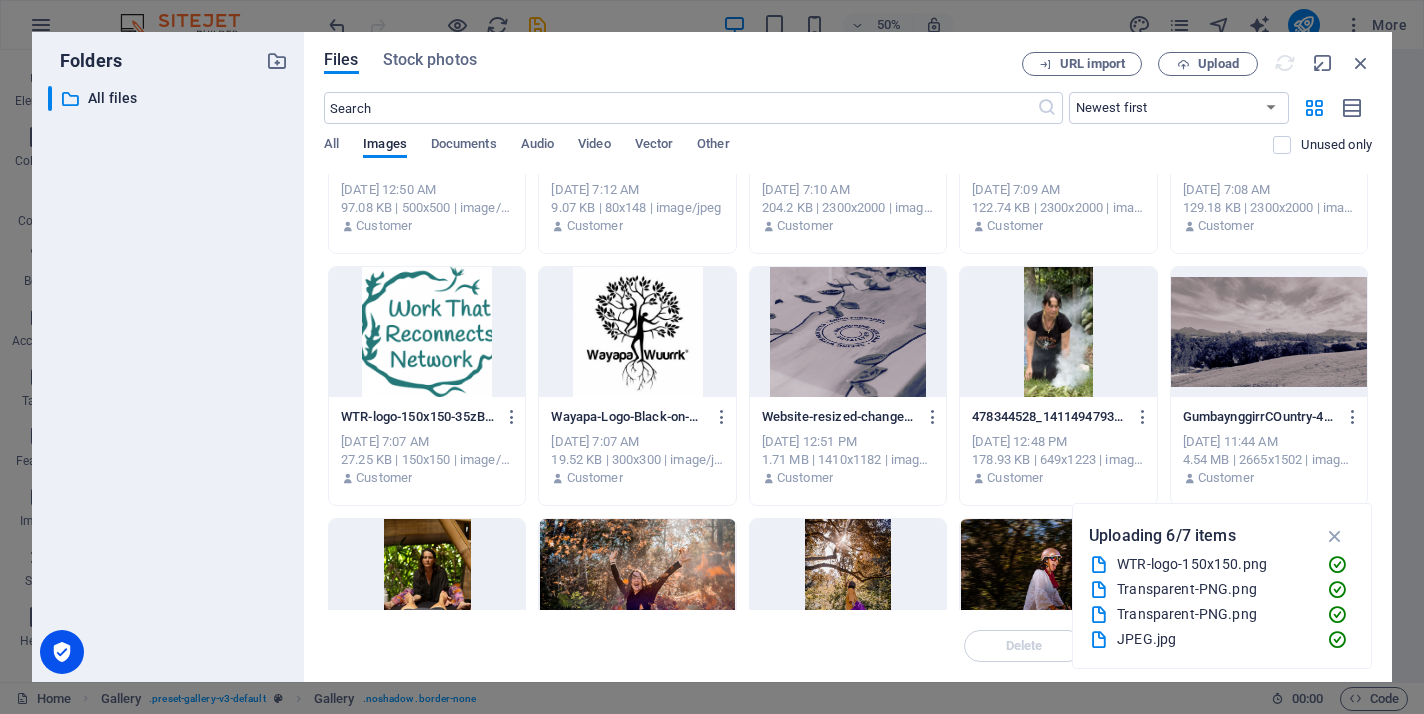 scroll, scrollTop: 205, scrollLeft: 0, axis: vertical 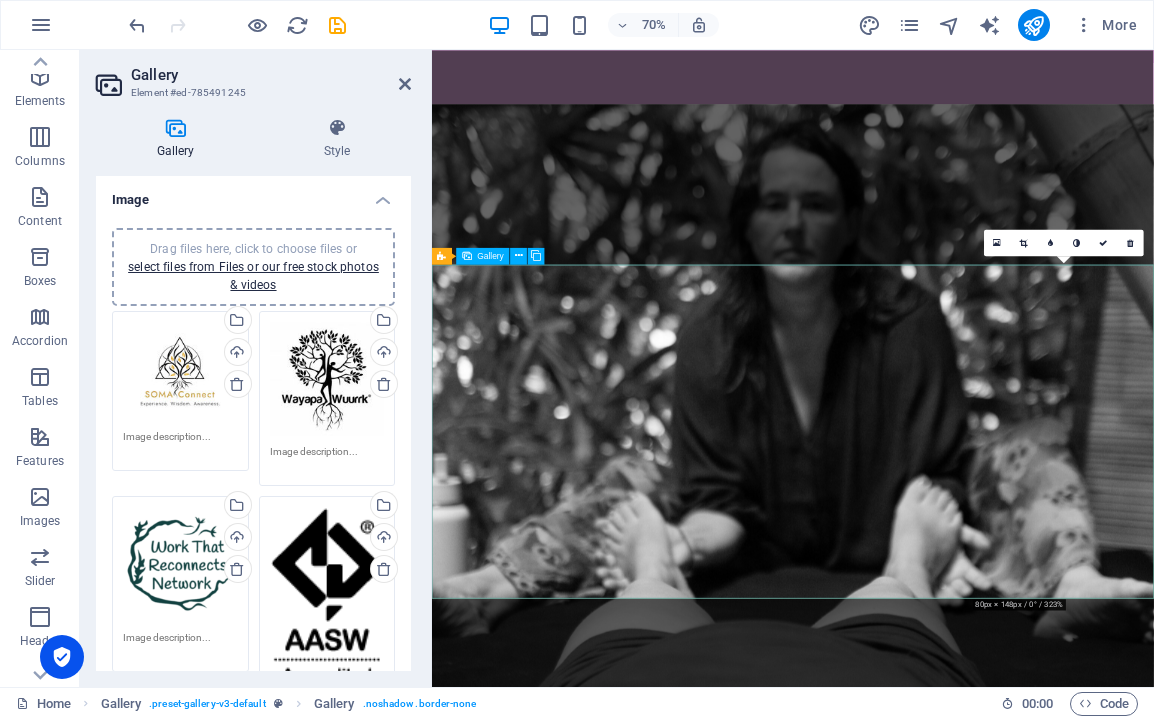 click at bounding box center (1334, 2646) 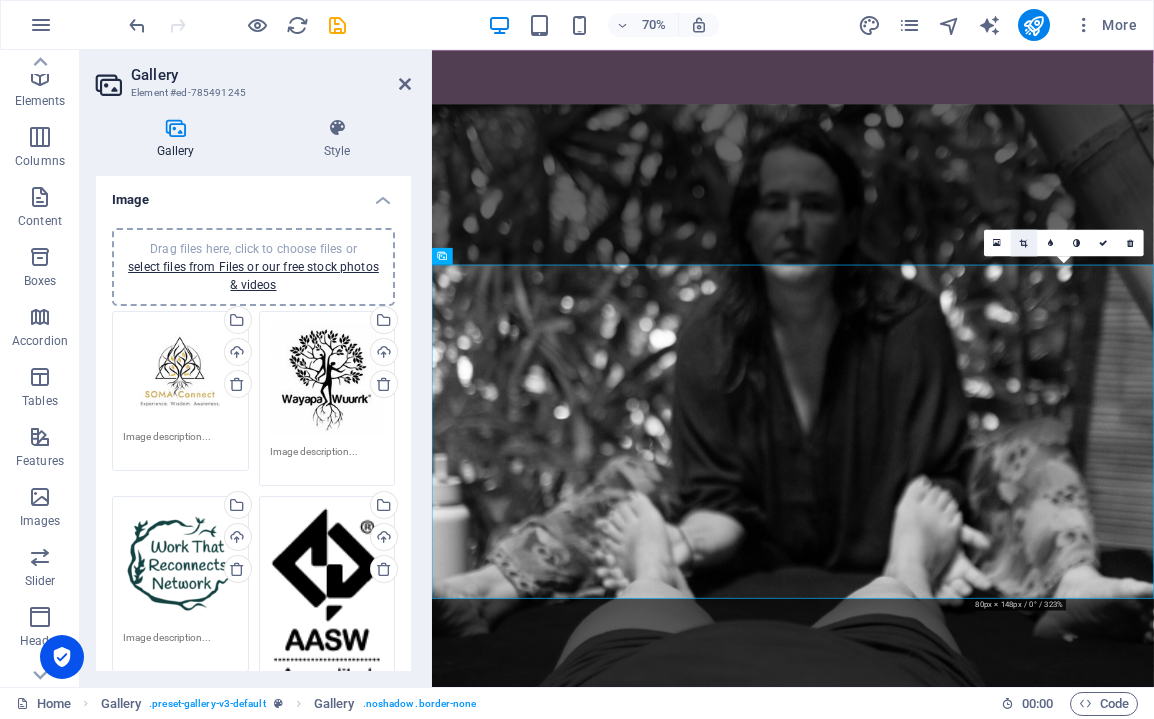 click at bounding box center (1024, 242) 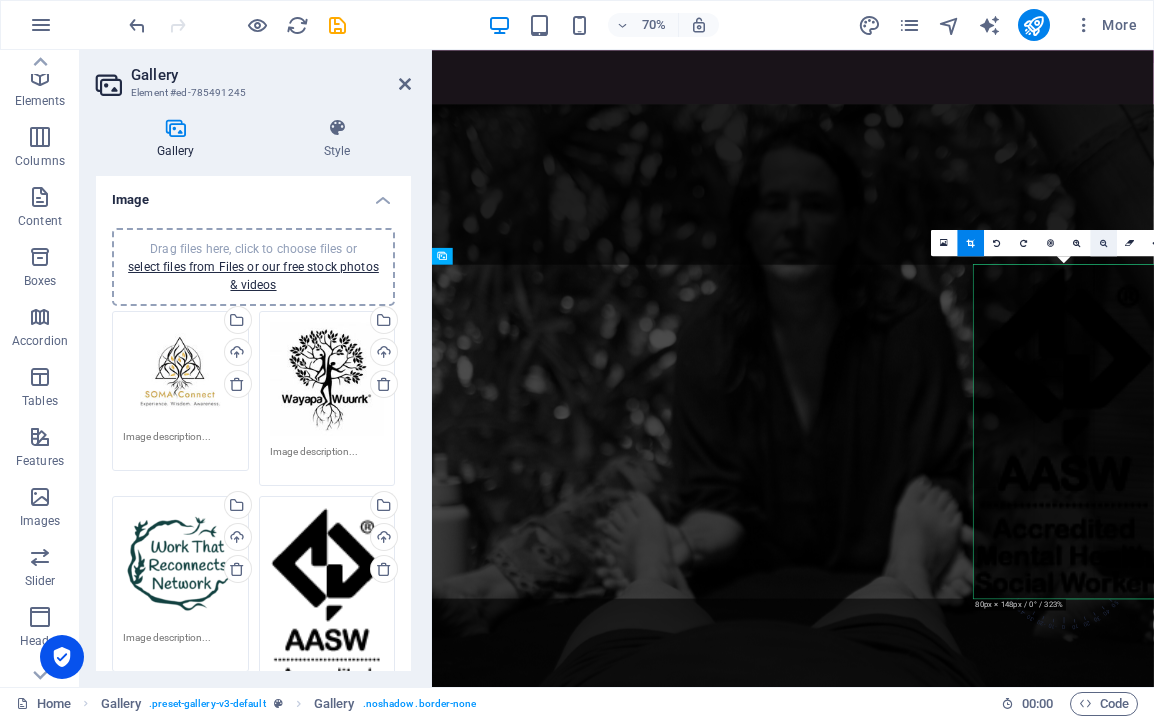 click at bounding box center (1104, 242) 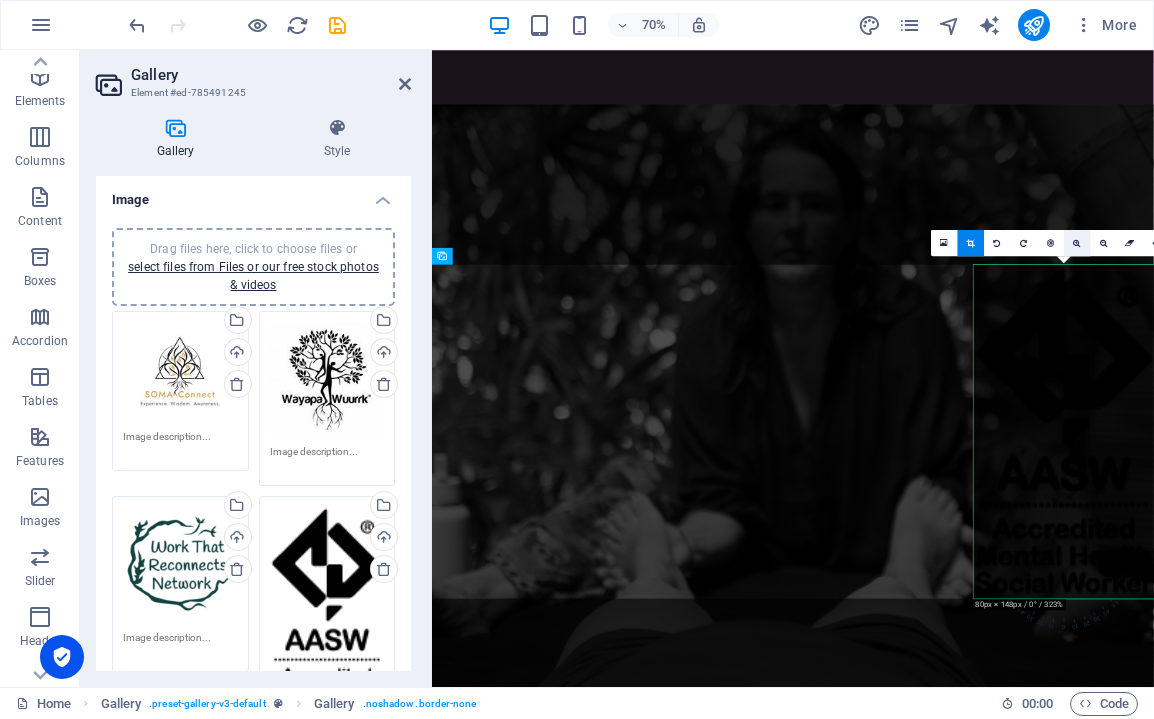click at bounding box center [1077, 242] 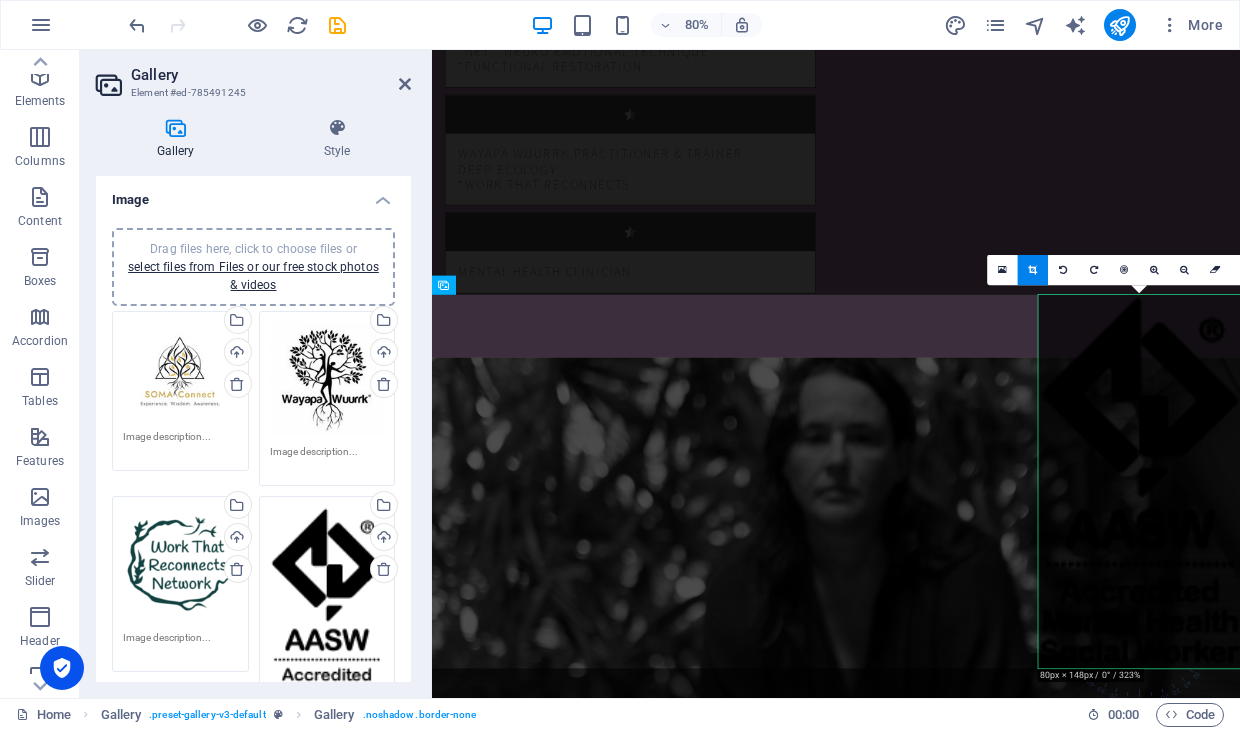 scroll, scrollTop: 3512, scrollLeft: 0, axis: vertical 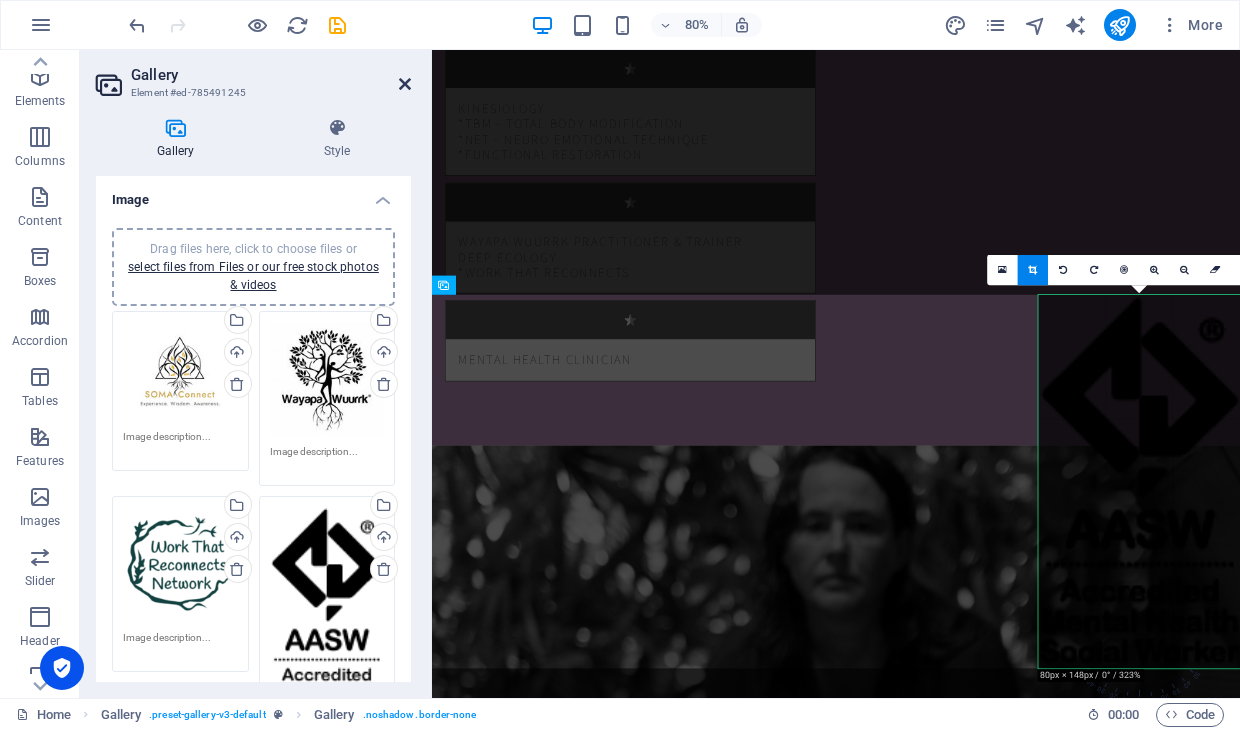 click at bounding box center (405, 84) 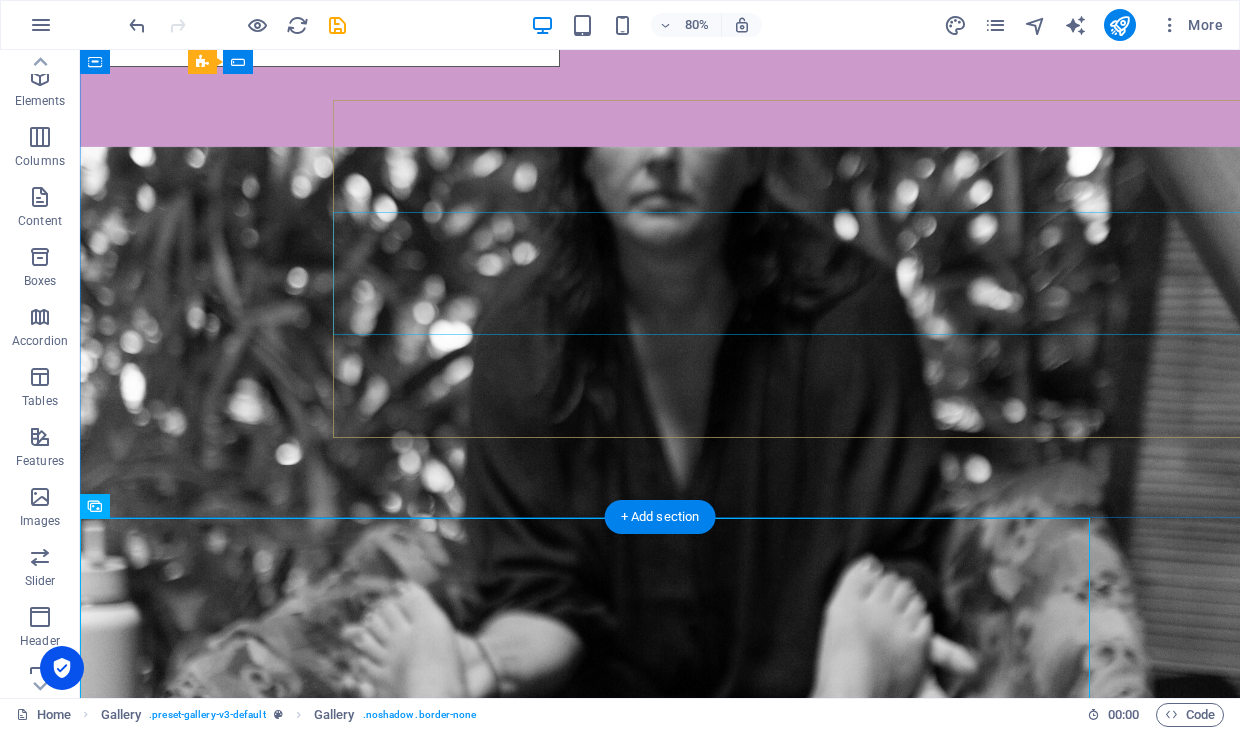 scroll, scrollTop: 3350, scrollLeft: 0, axis: vertical 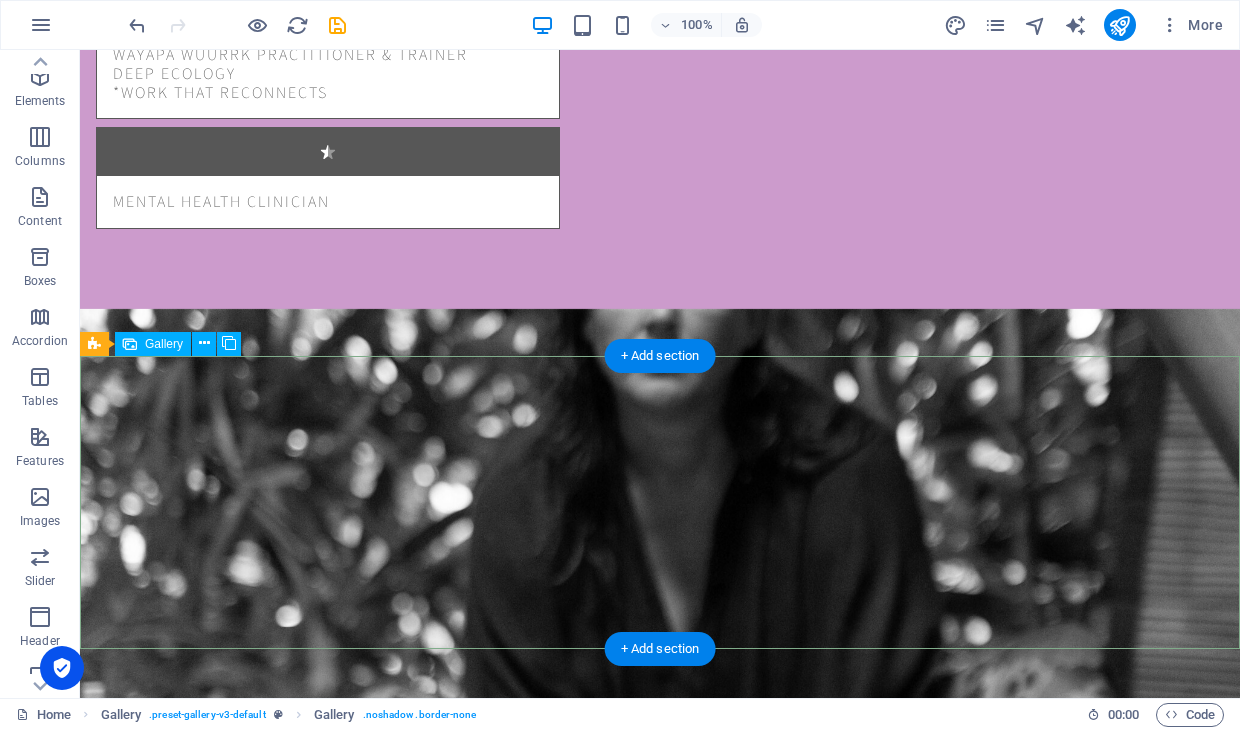 click at bounding box center (1095, 2833) 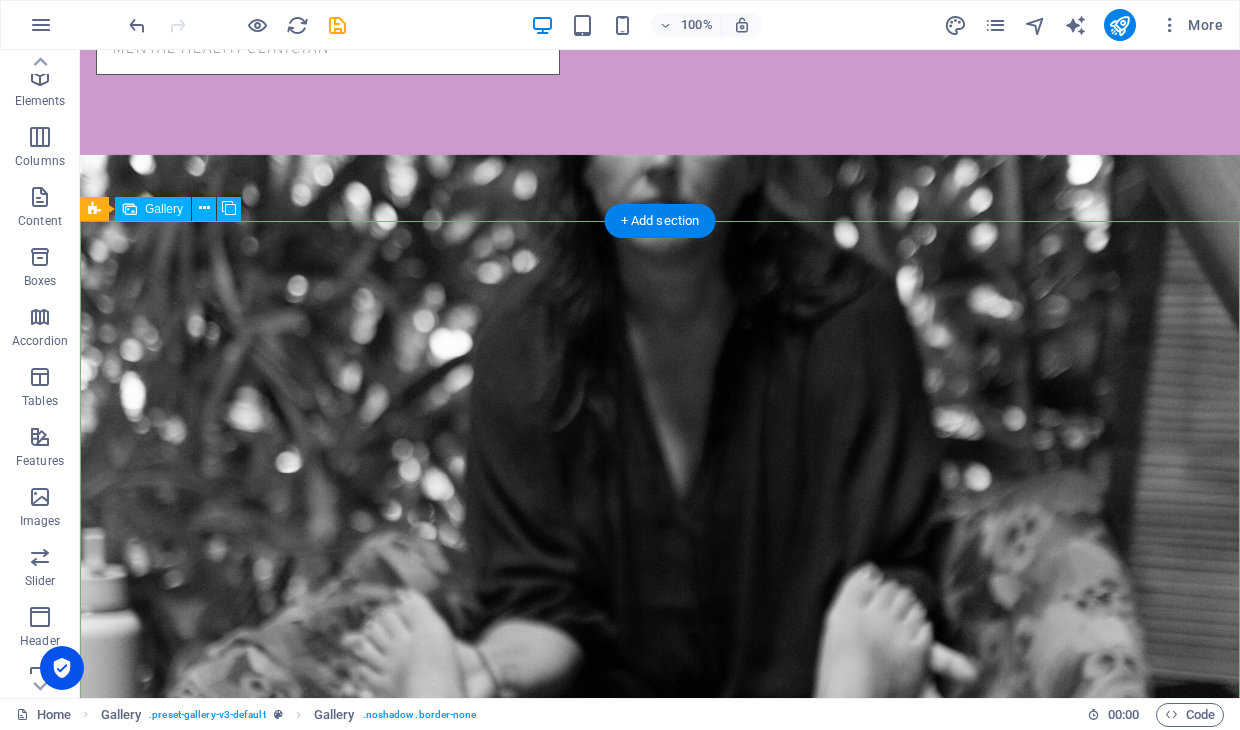 scroll, scrollTop: 3525, scrollLeft: 0, axis: vertical 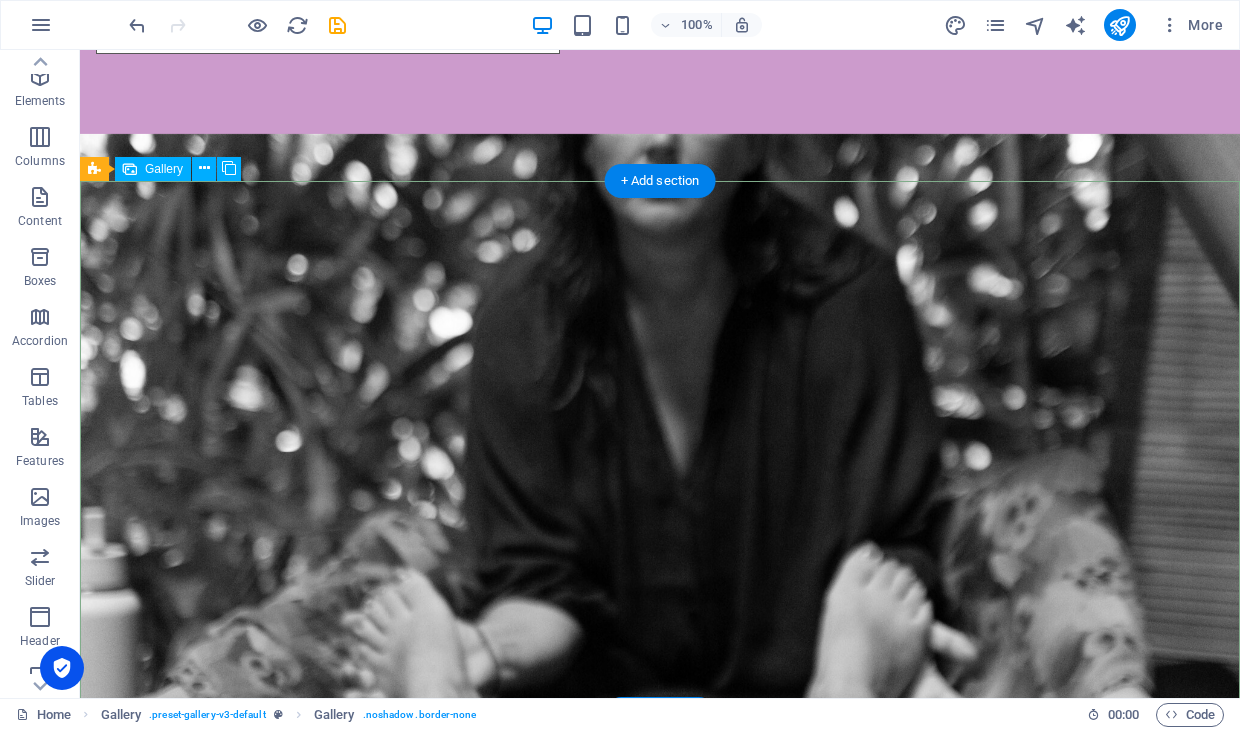 click at bounding box center [1095, 2658] 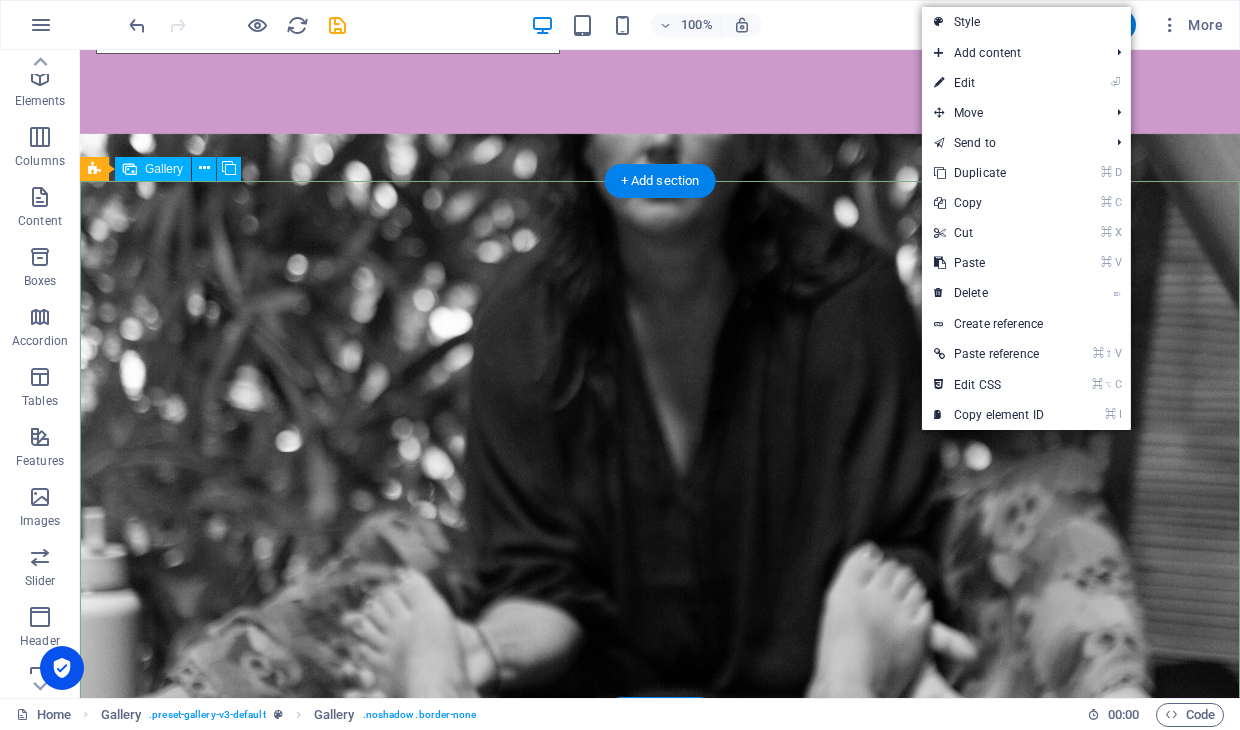 click at bounding box center [1095, 2658] 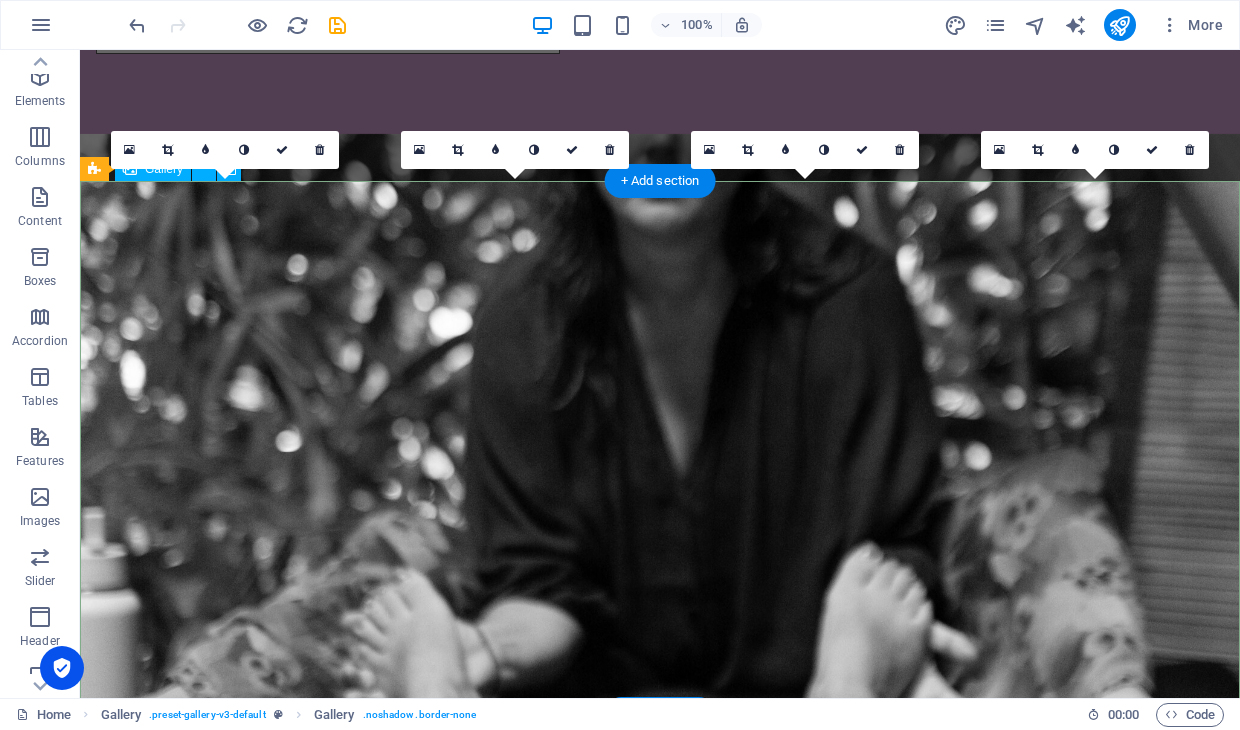 click at bounding box center [1095, 2658] 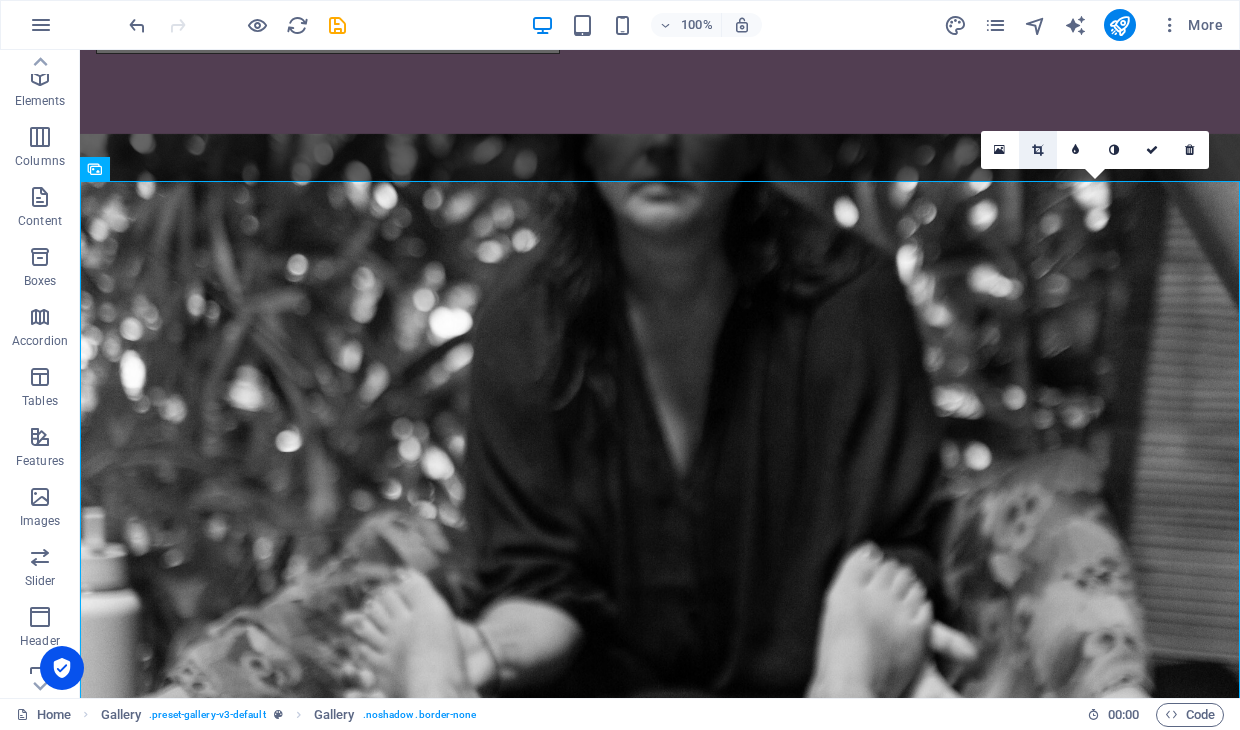 click at bounding box center [1037, 150] 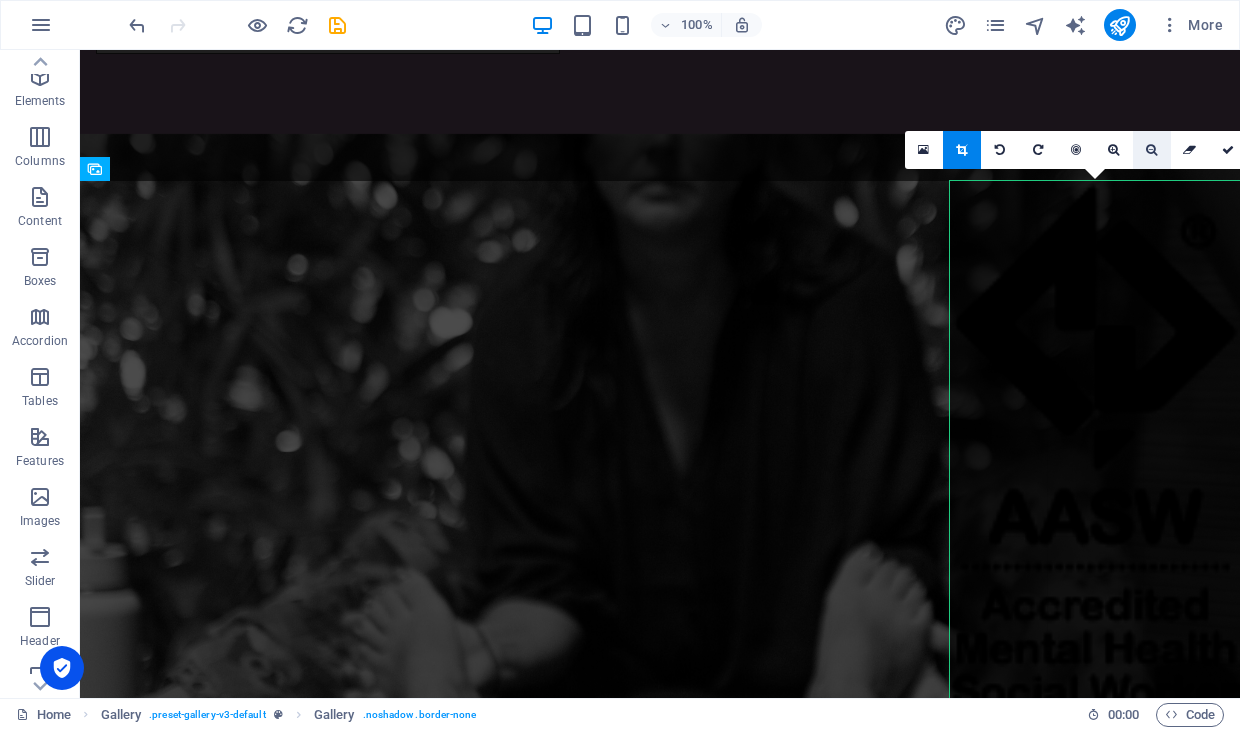 click at bounding box center (1151, 150) 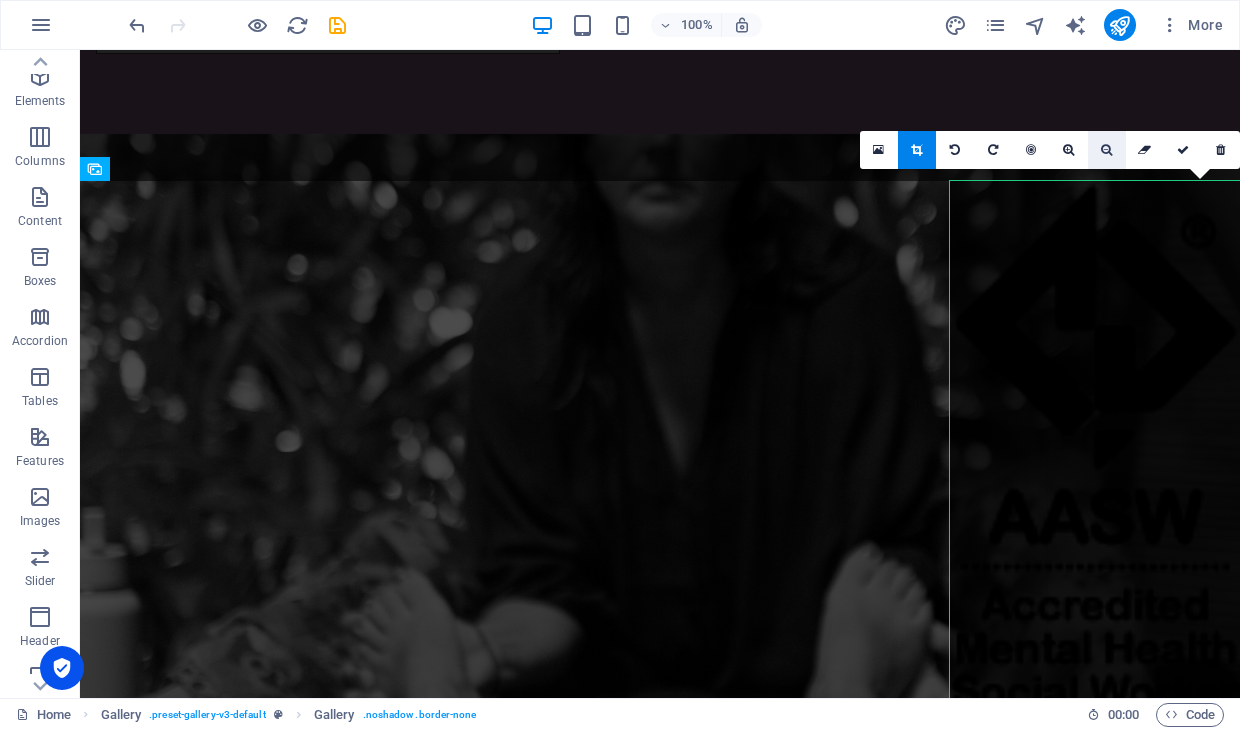 click at bounding box center (1106, 150) 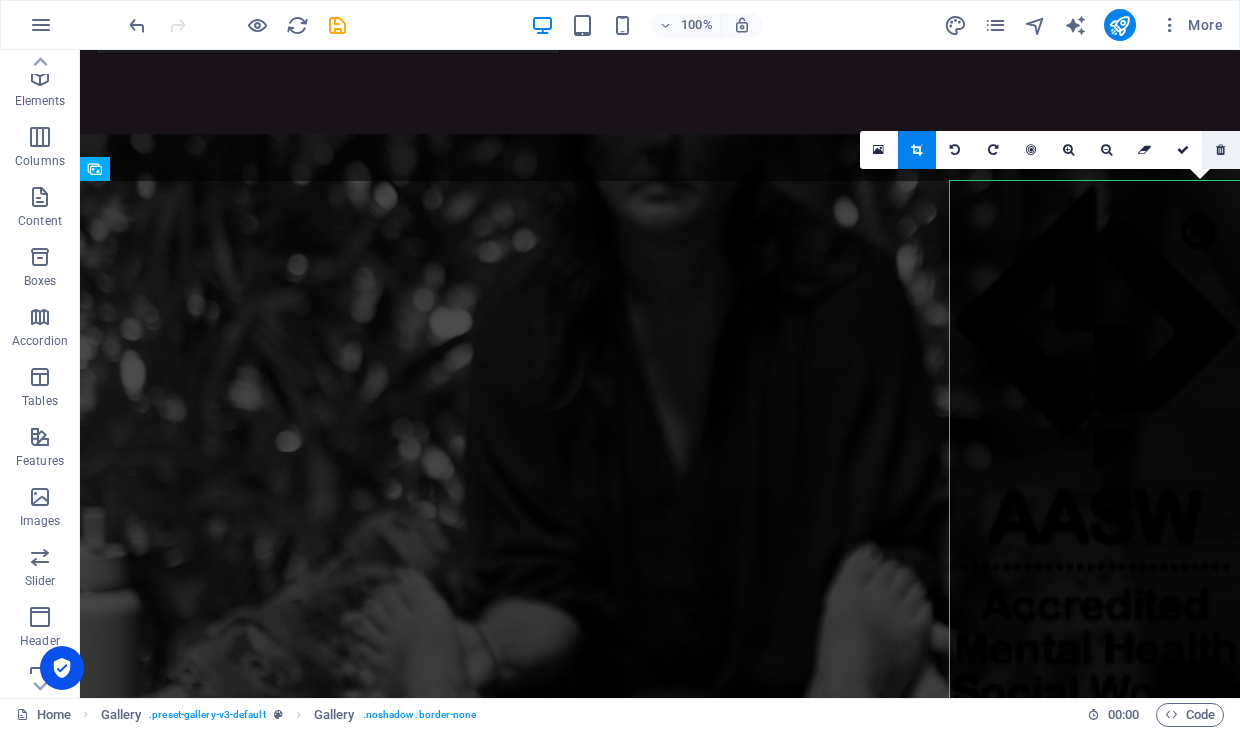 click at bounding box center [1220, 150] 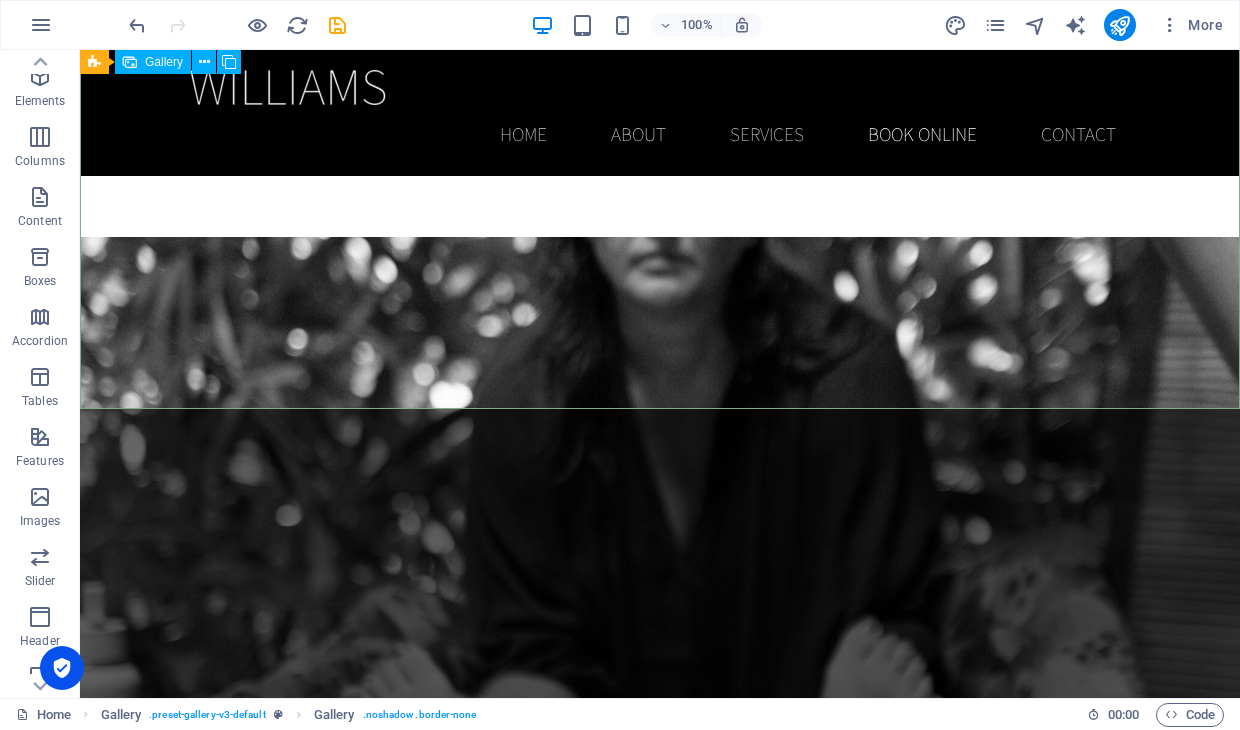 scroll, scrollTop: 3578, scrollLeft: 0, axis: vertical 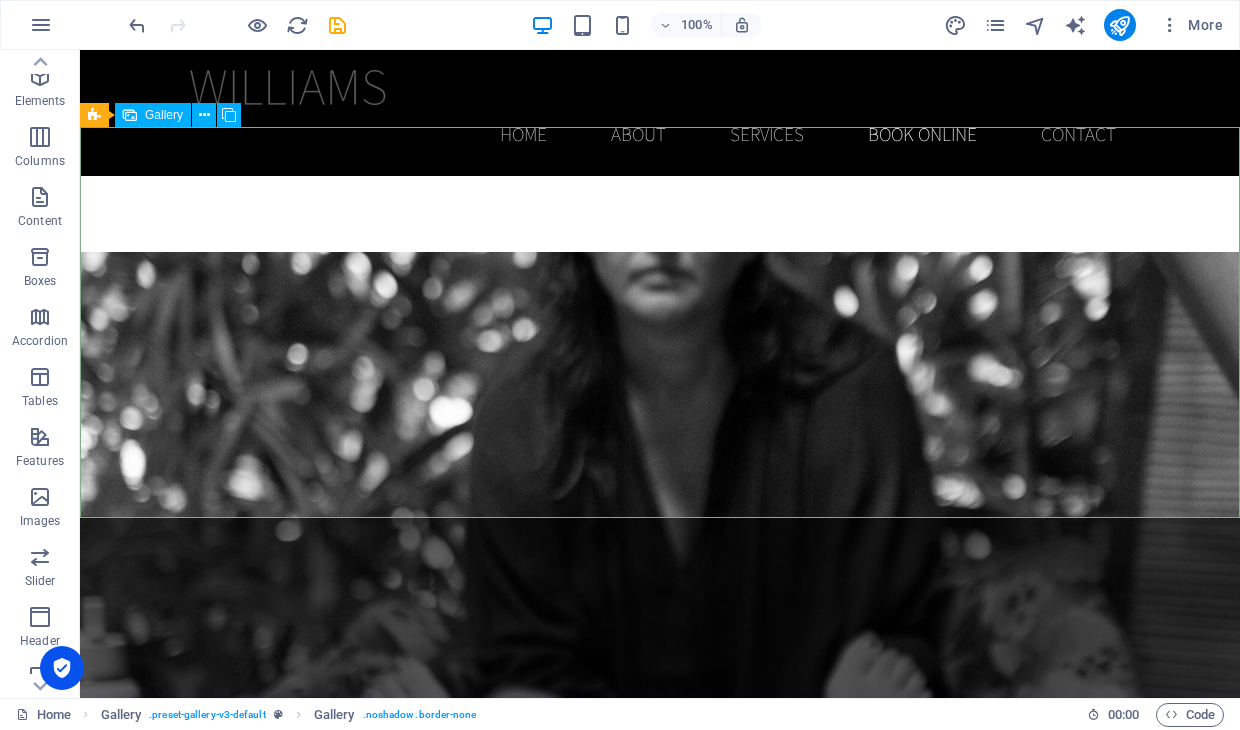drag, startPoint x: 128, startPoint y: 188, endPoint x: 123, endPoint y: 338, distance: 150.08331 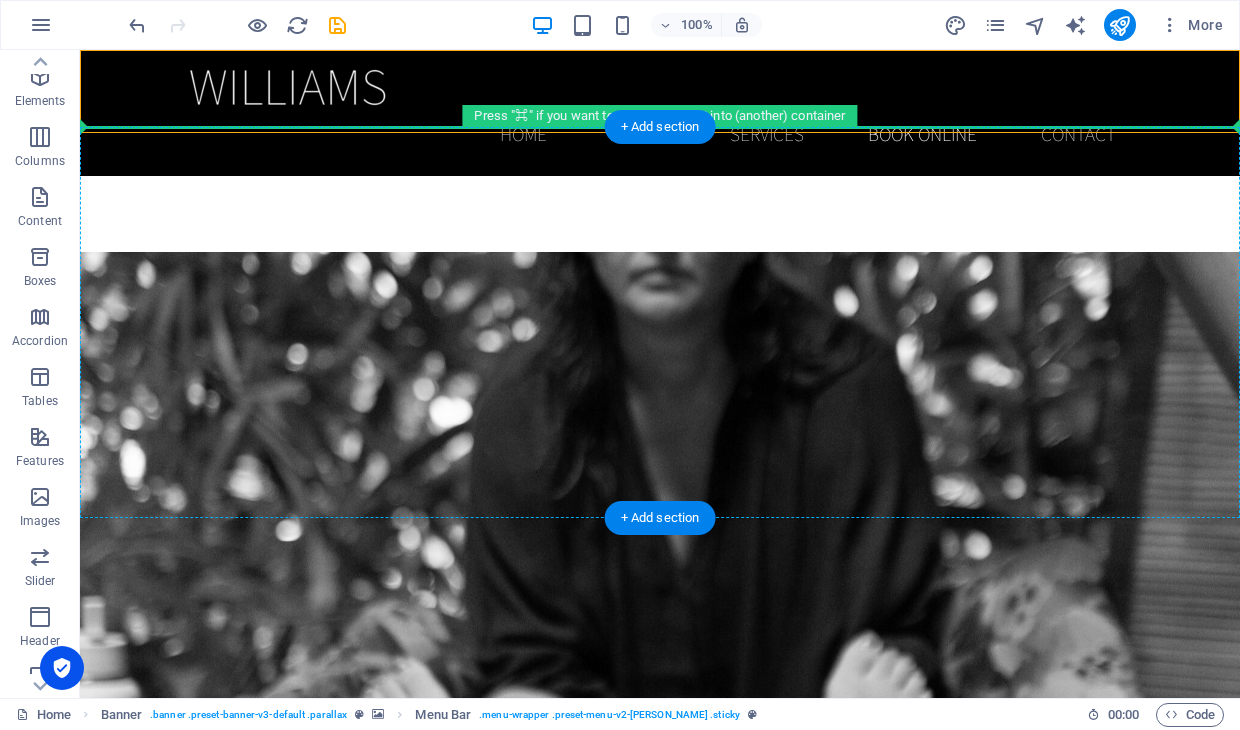 drag, startPoint x: 257, startPoint y: 129, endPoint x: 242, endPoint y: 302, distance: 173.64908 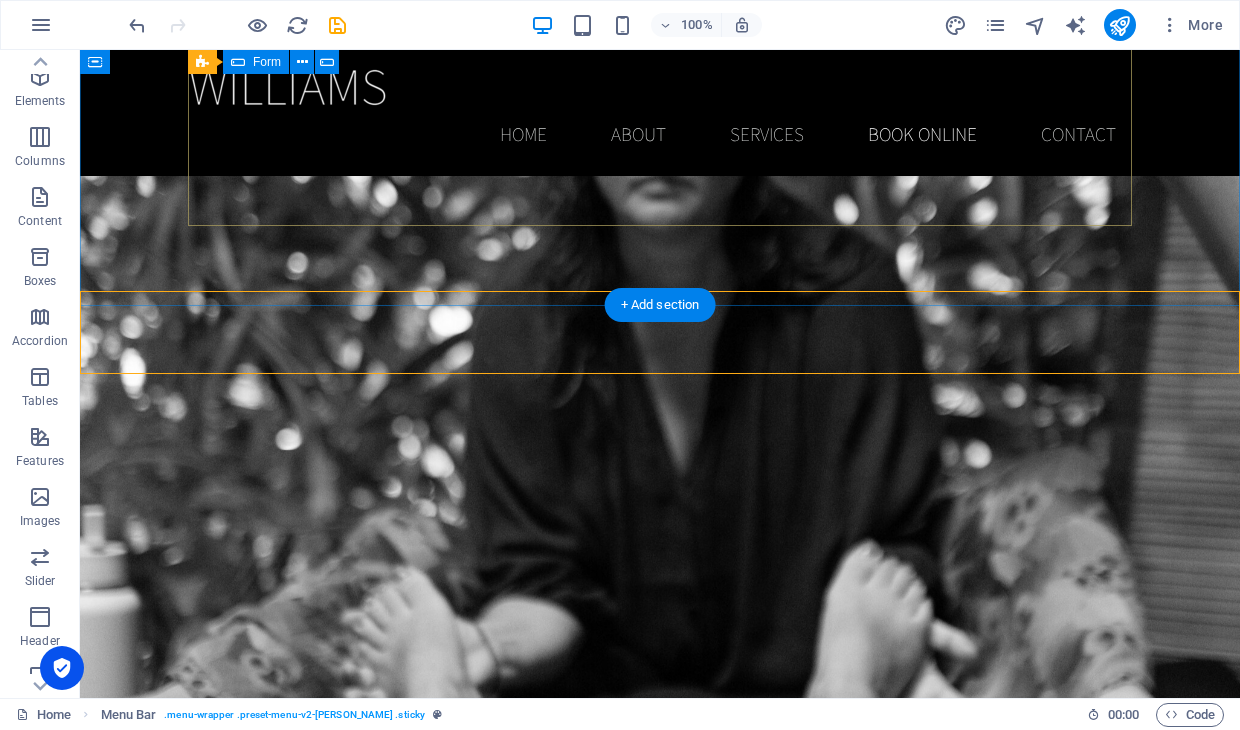 scroll, scrollTop: 3406, scrollLeft: 0, axis: vertical 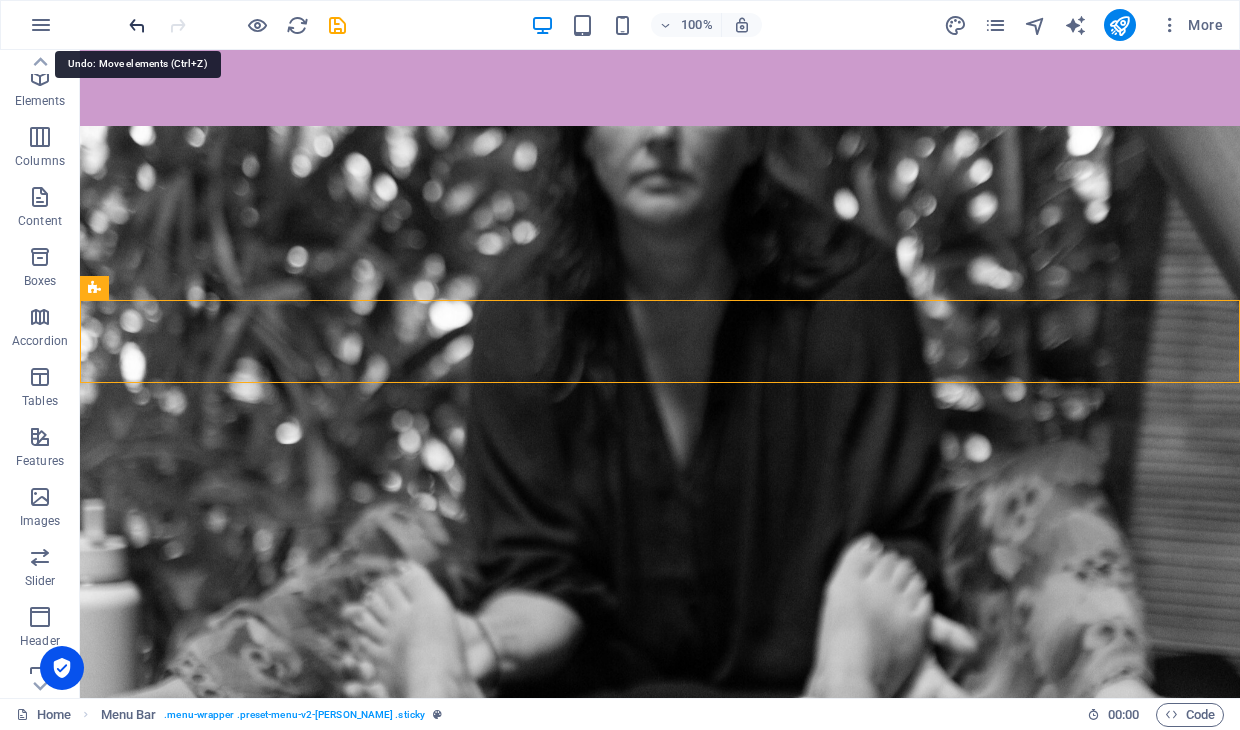 click at bounding box center (137, 25) 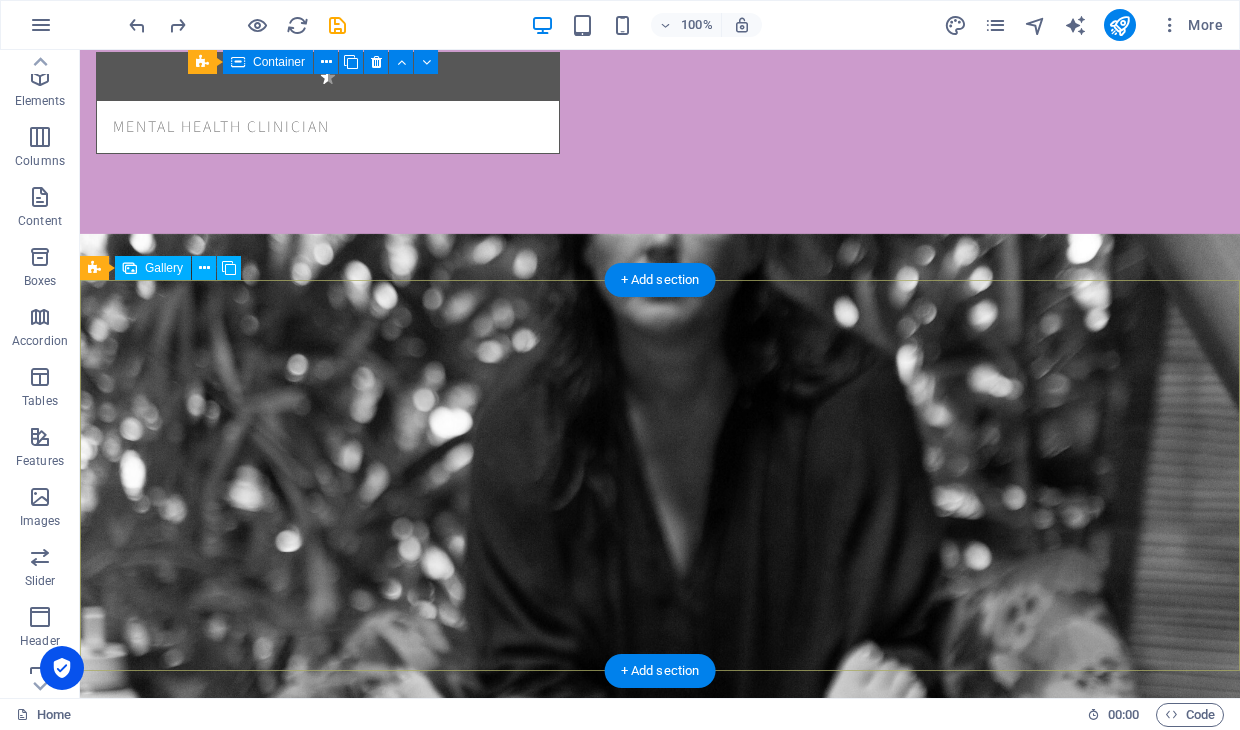 scroll, scrollTop: 3426, scrollLeft: 0, axis: vertical 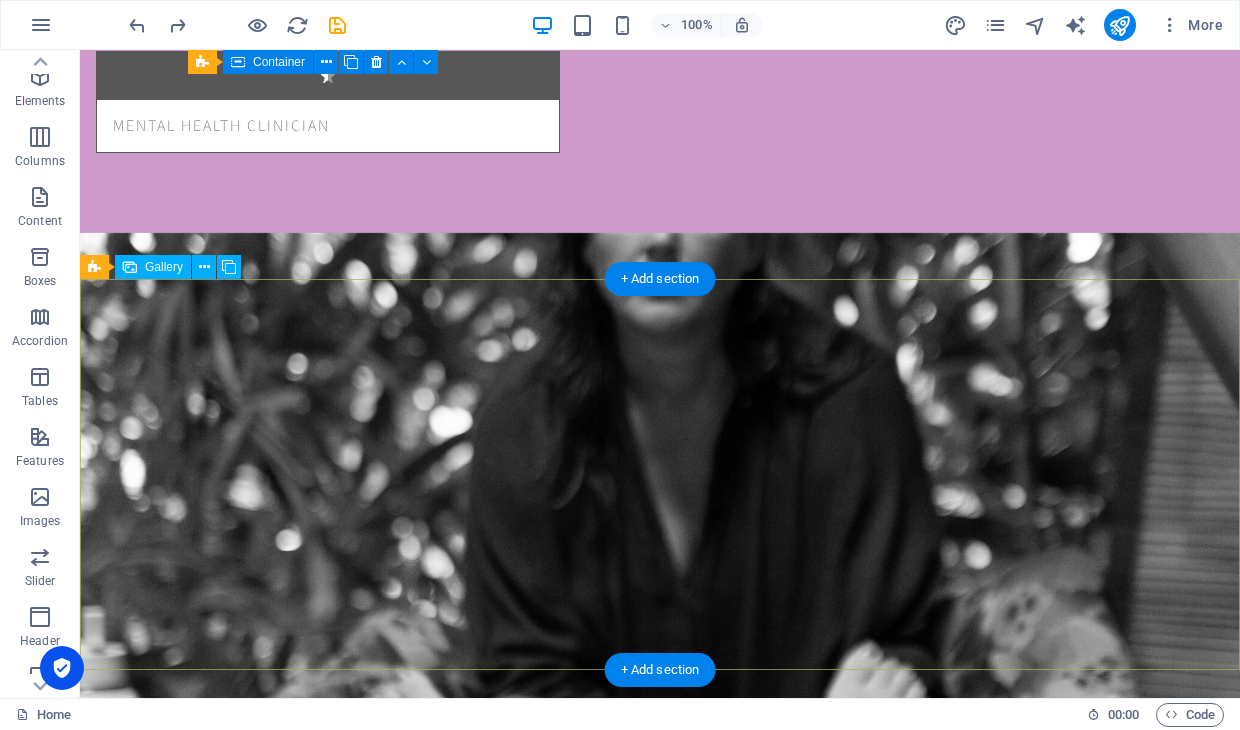 click at bounding box center (1046, 2686) 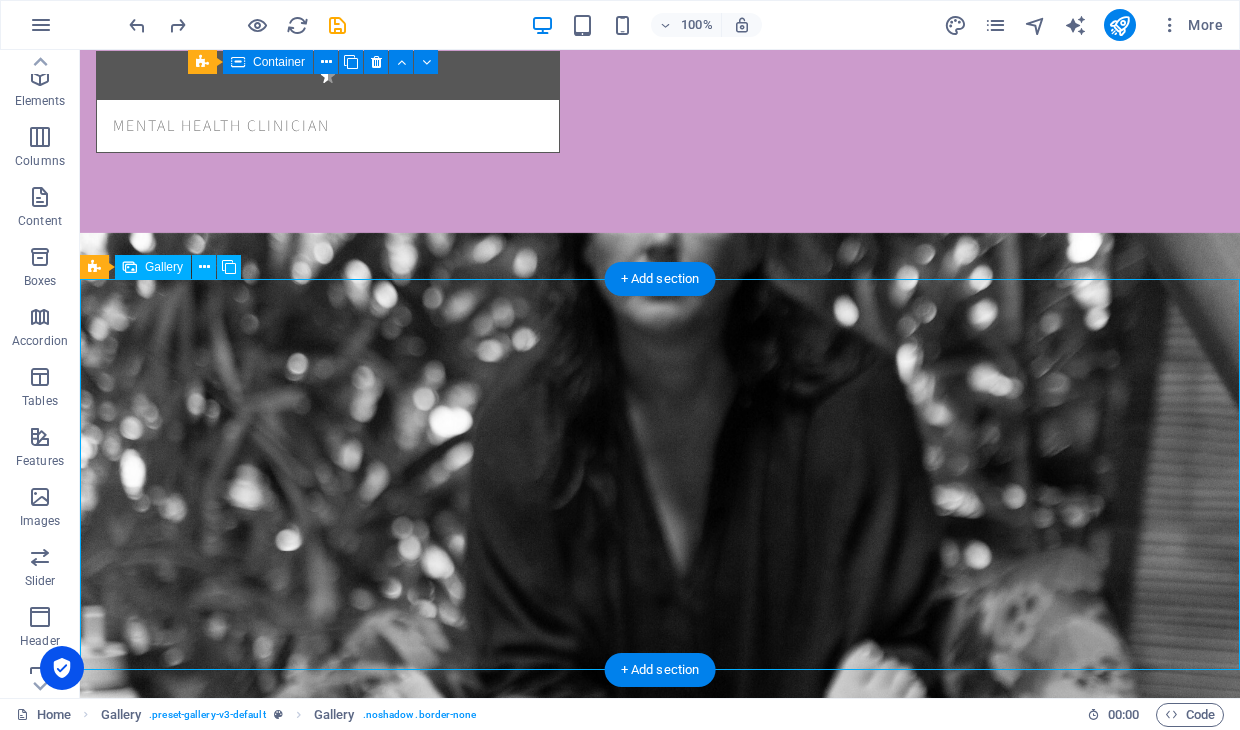 click at bounding box center (1046, 2686) 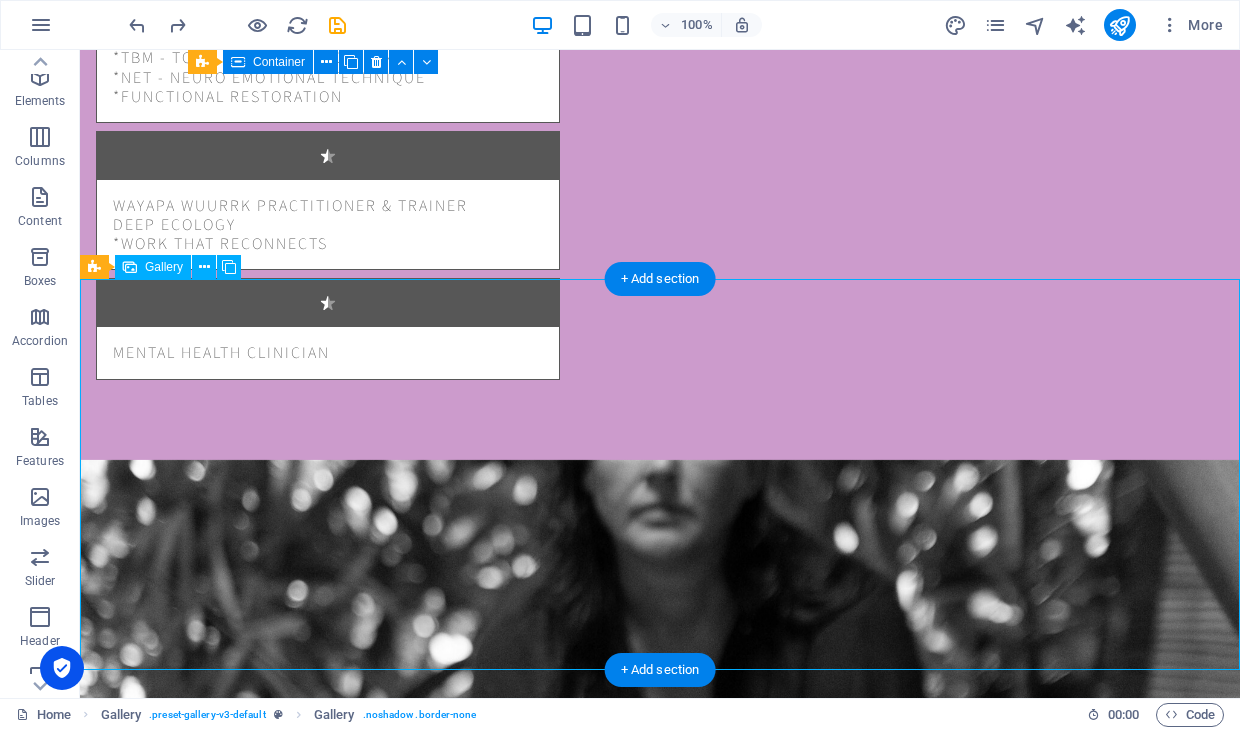 select on "2" 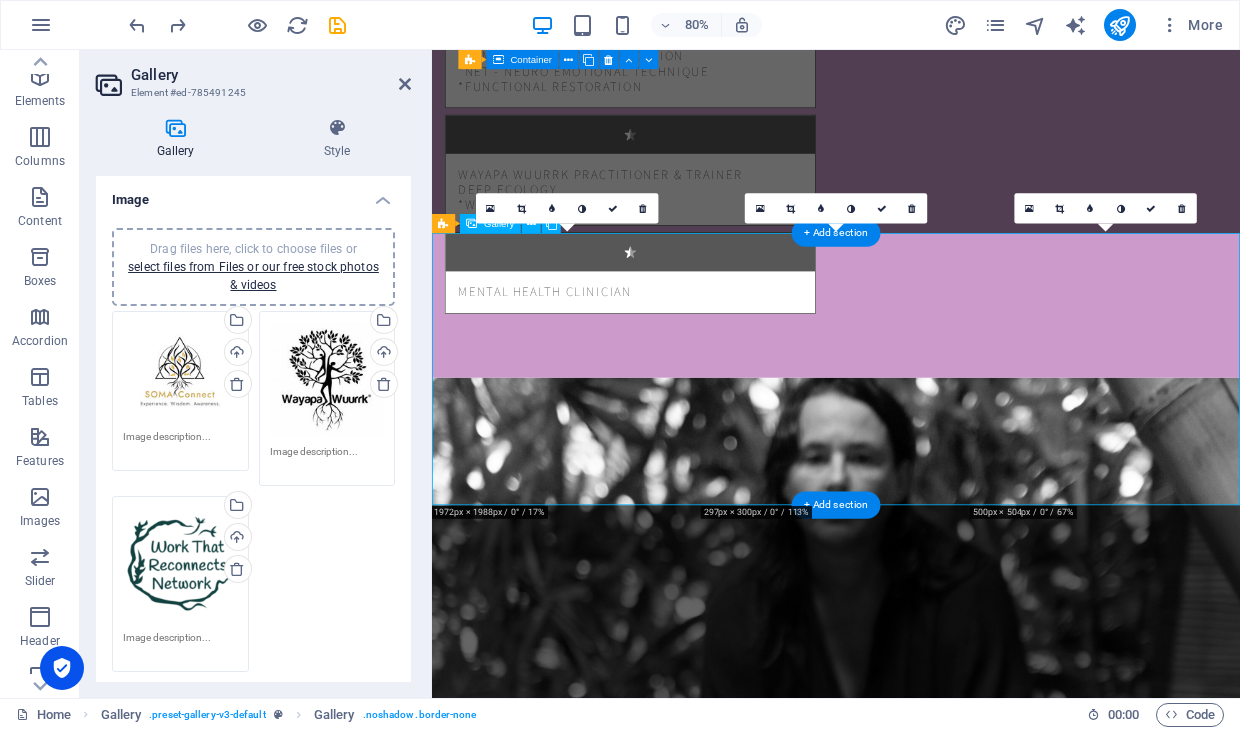 scroll, scrollTop: 3588, scrollLeft: 0, axis: vertical 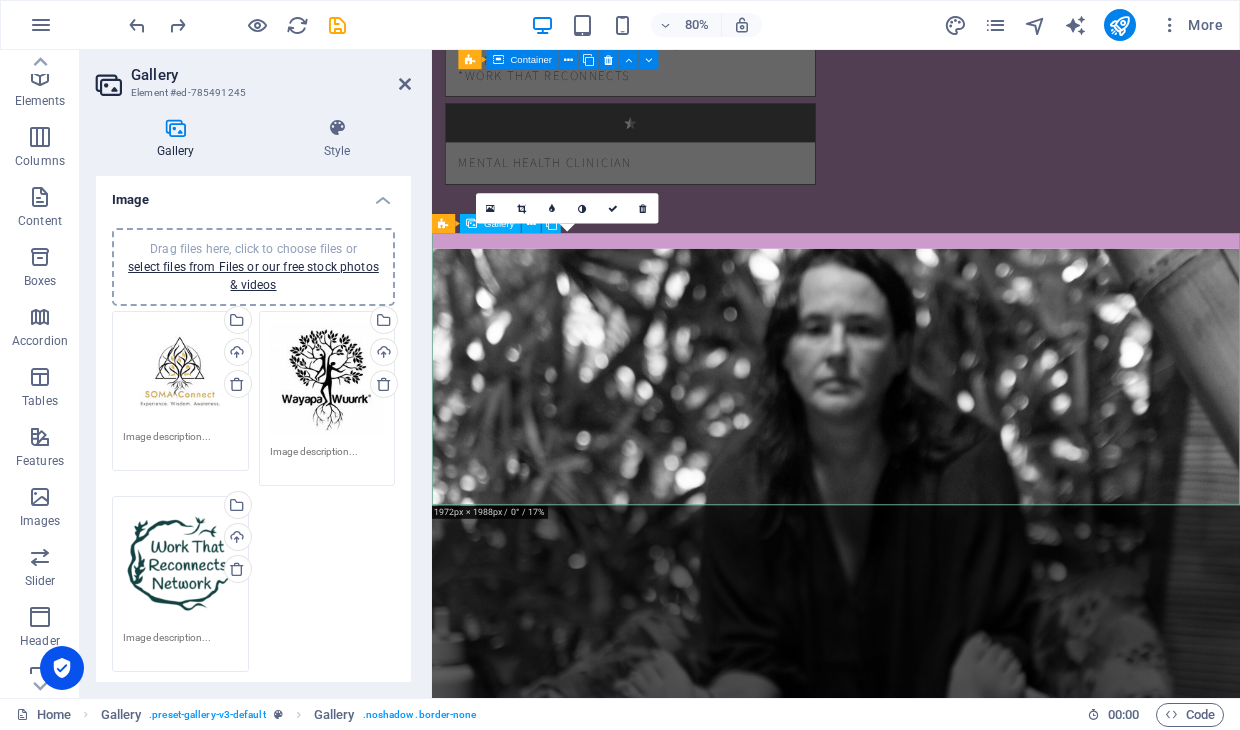 click at bounding box center (471, 223) 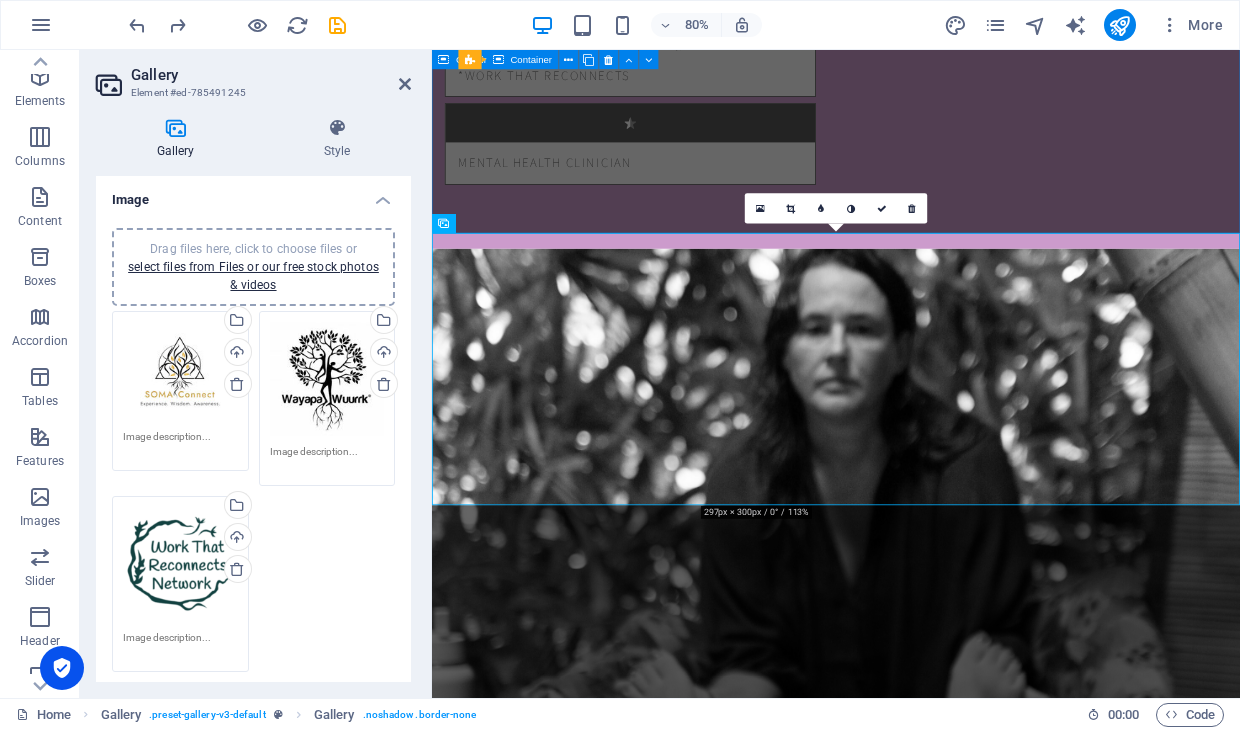 click on "Contact   I have read and understand the privacy policy. Unreadable? Regenerate Send" at bounding box center [937, 2331] 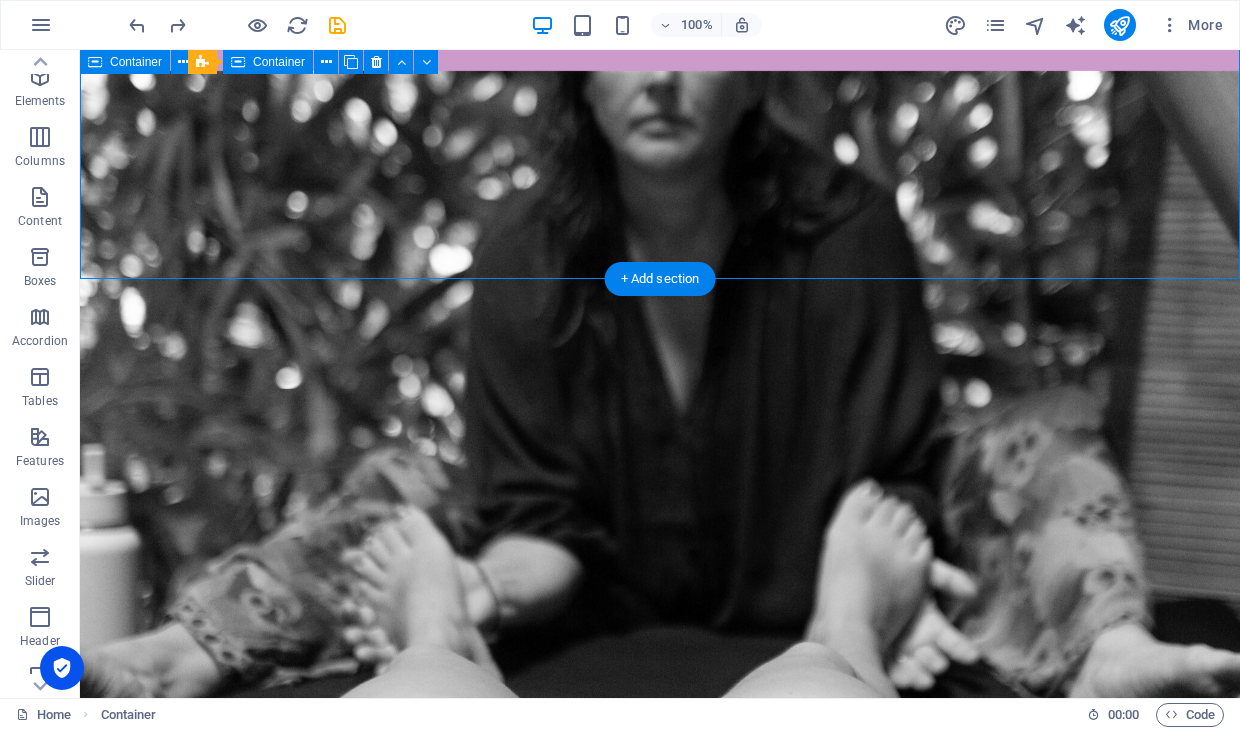 scroll, scrollTop: 3426, scrollLeft: 0, axis: vertical 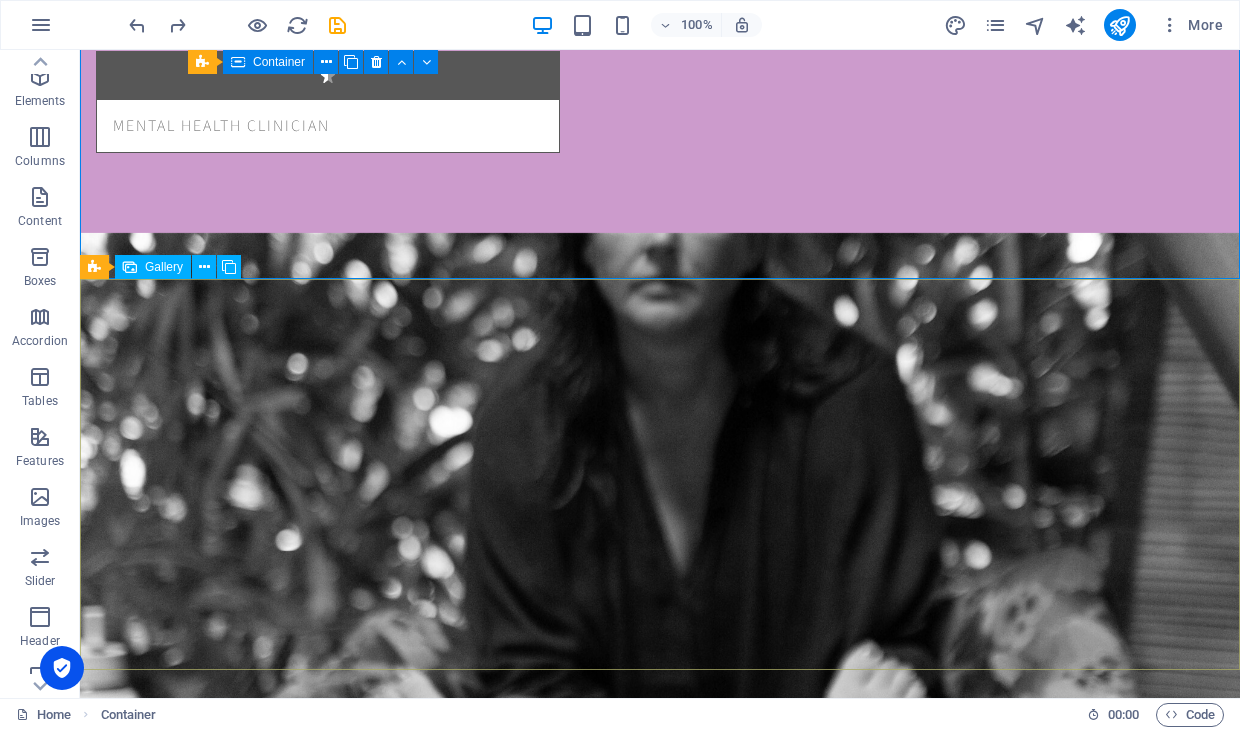 click on "Gallery" at bounding box center (164, 267) 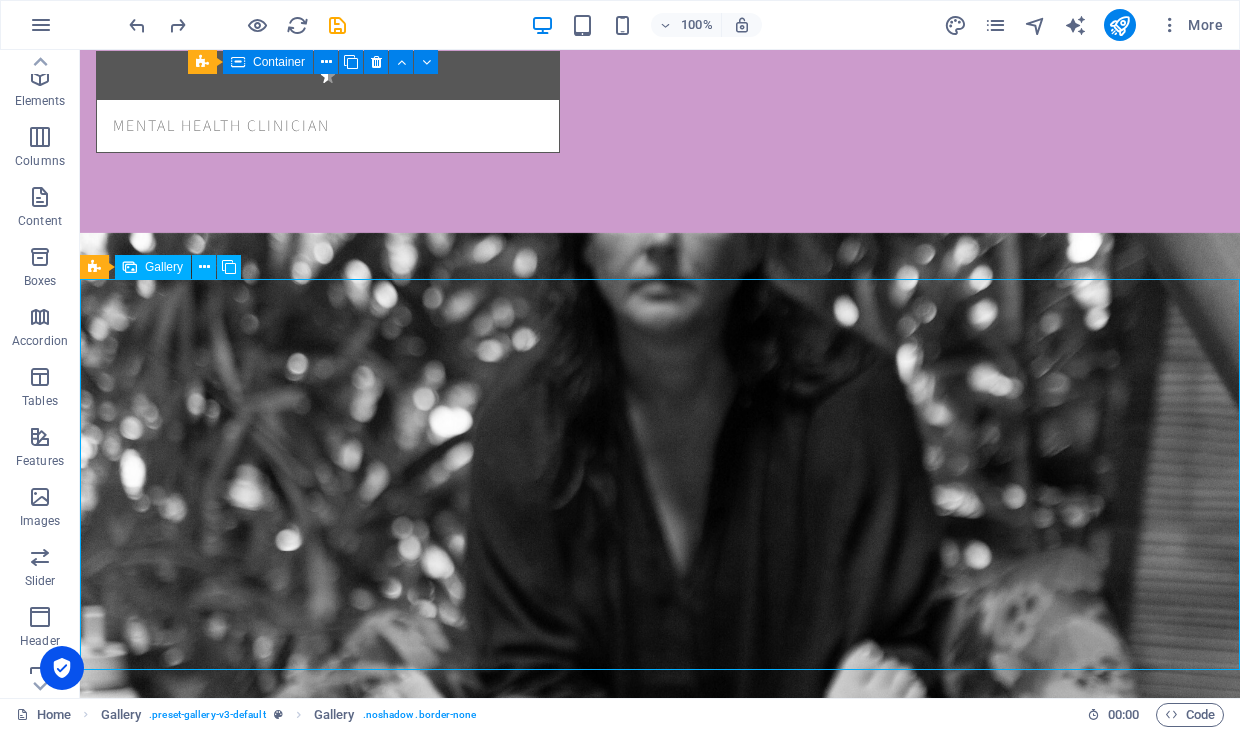 click on "Gallery" at bounding box center [164, 267] 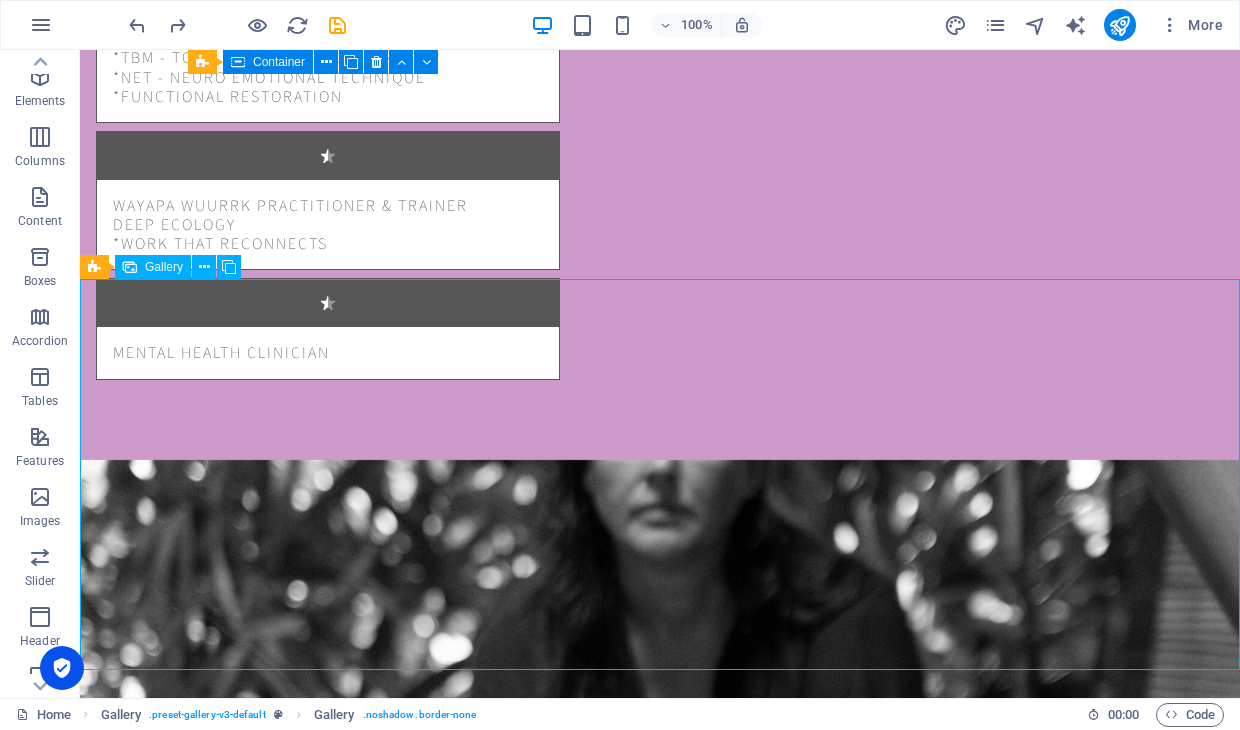 select on "2" 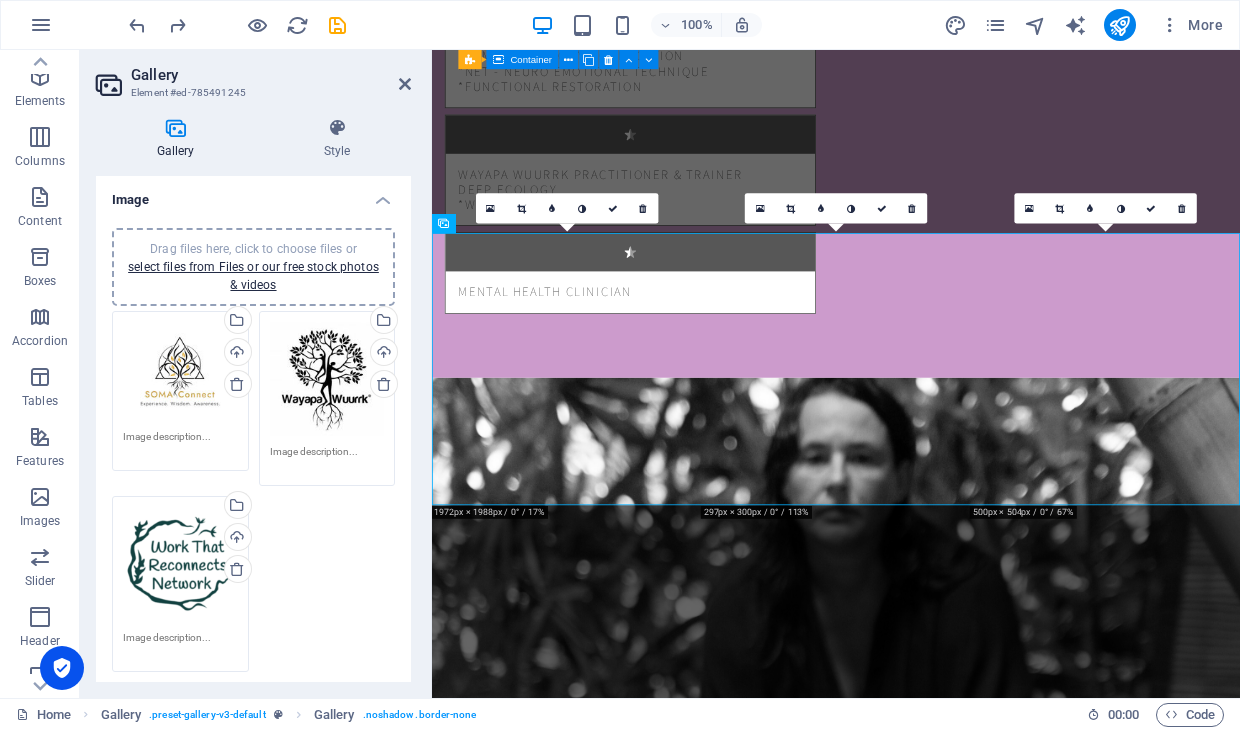 click on "select files from Files or our free stock photos & videos" at bounding box center [253, 276] 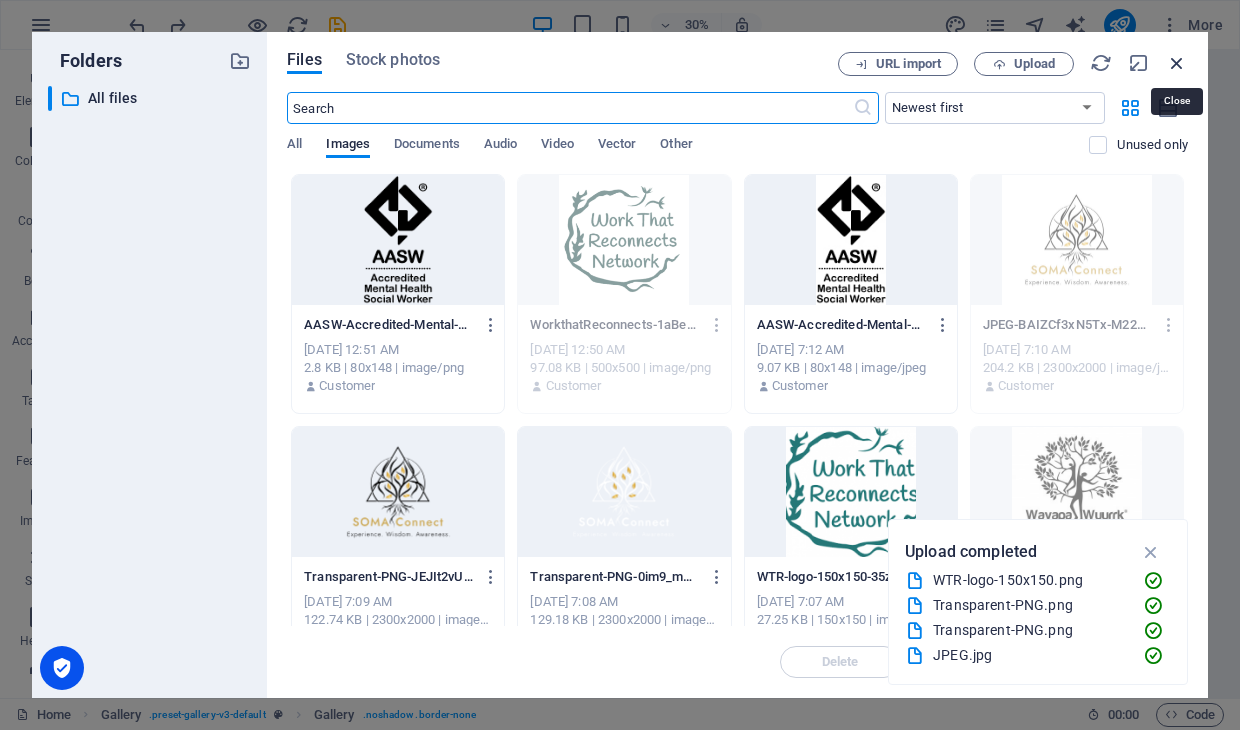 click at bounding box center (1177, 63) 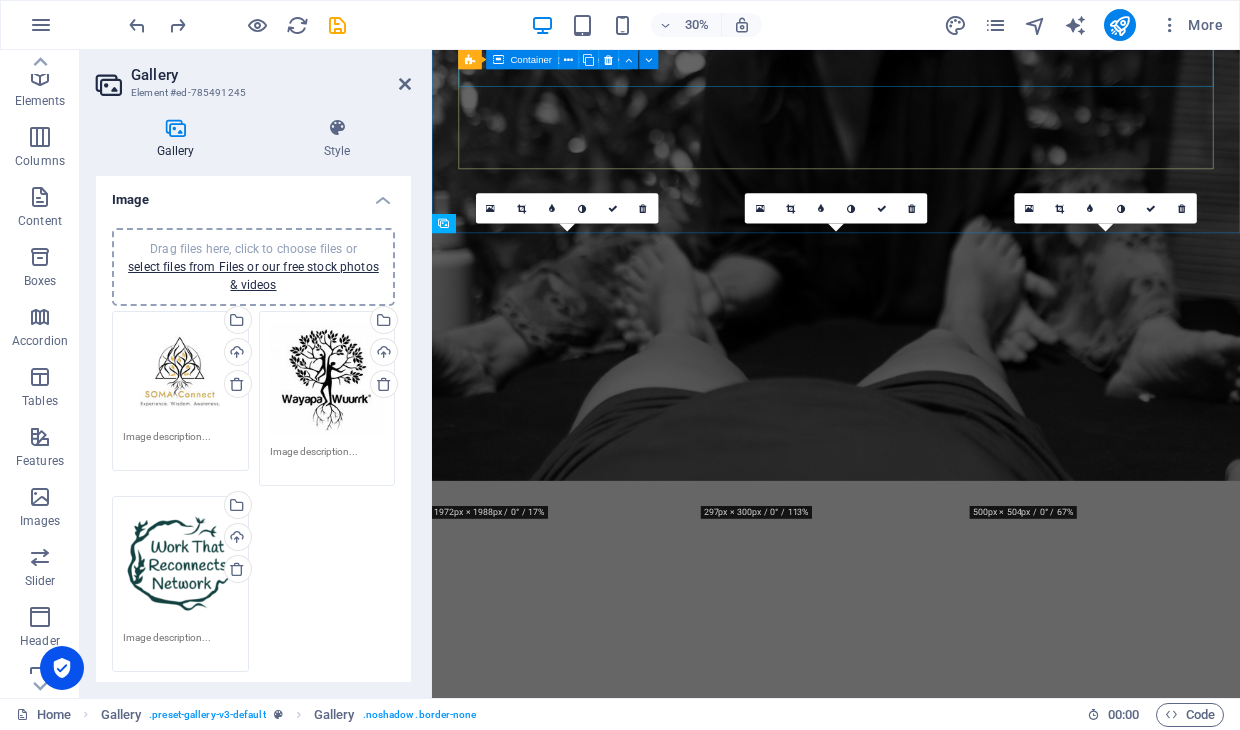 scroll, scrollTop: 3588, scrollLeft: 0, axis: vertical 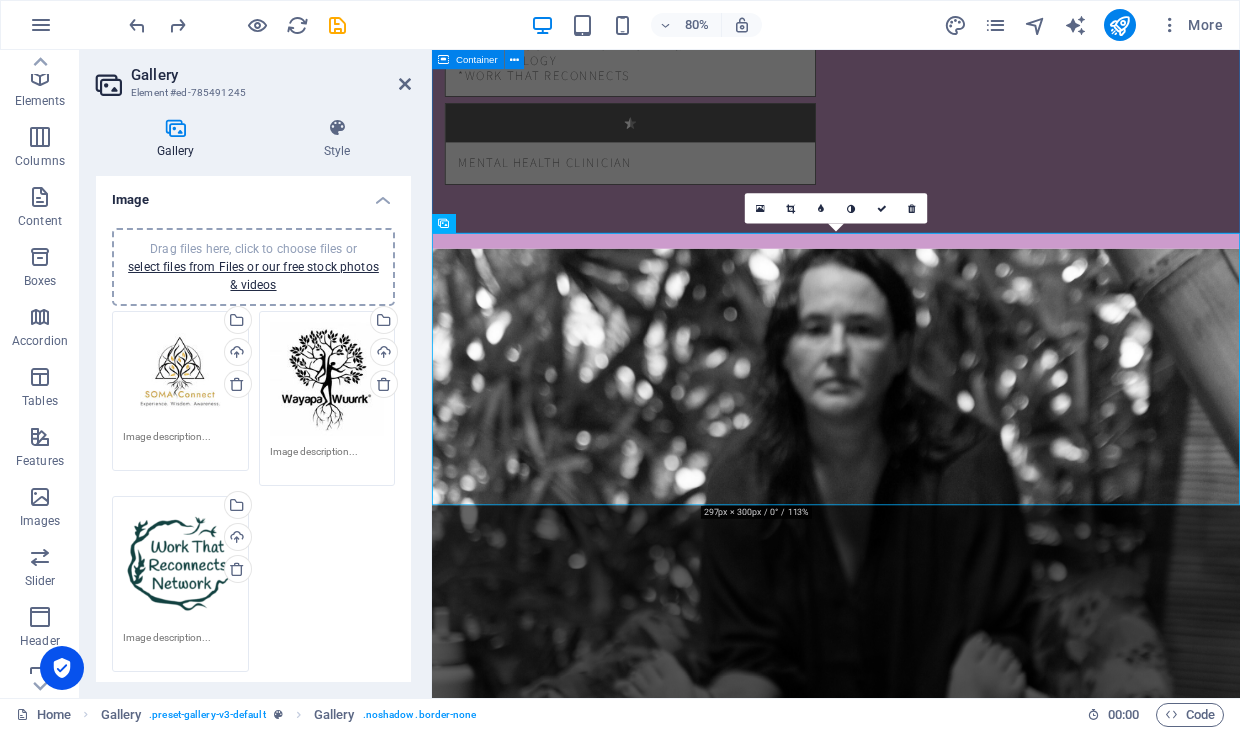 click on "Contact   I have read and understand the privacy policy. Unreadable? Regenerate Send" at bounding box center (937, 2331) 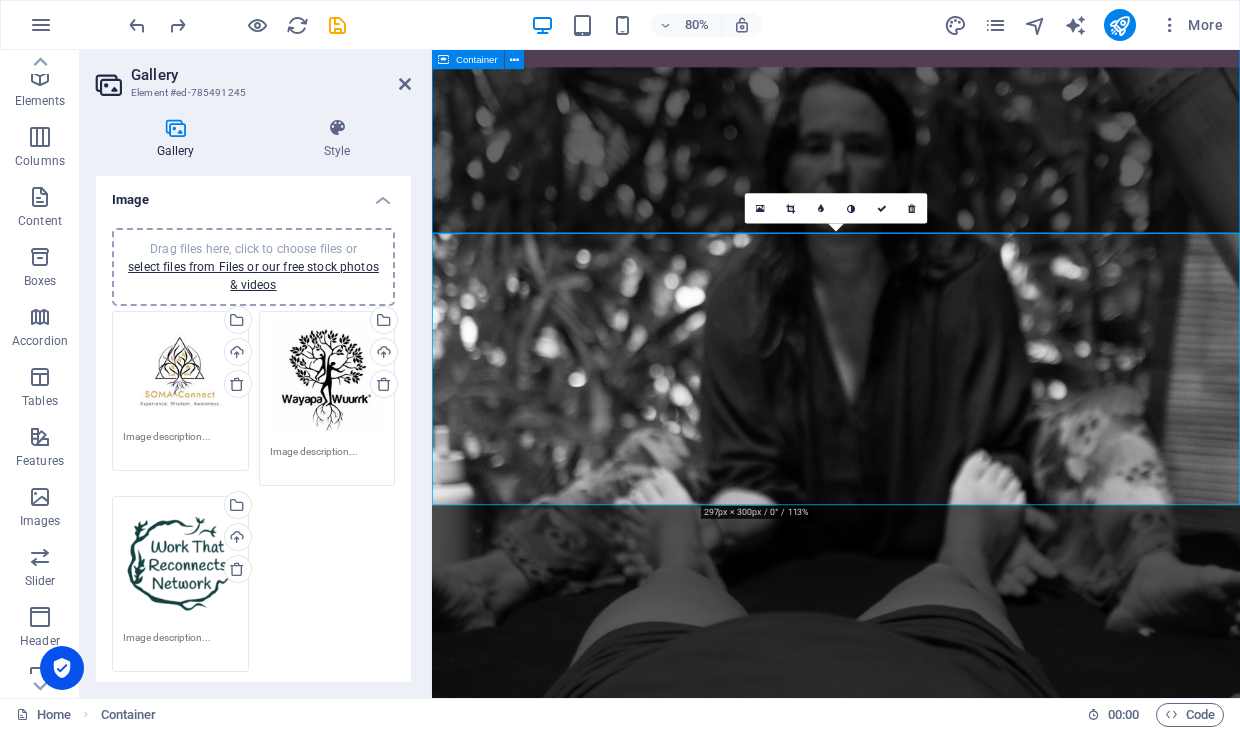 scroll, scrollTop: 3426, scrollLeft: 0, axis: vertical 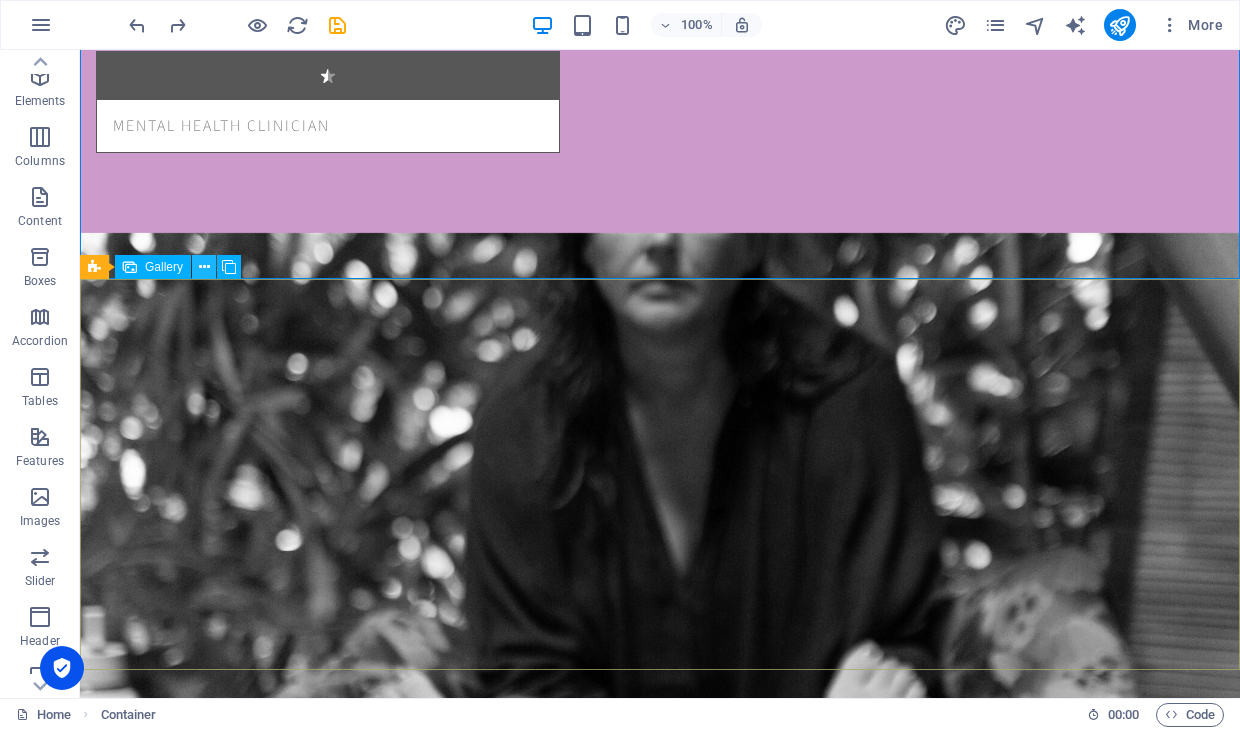 click at bounding box center (204, 267) 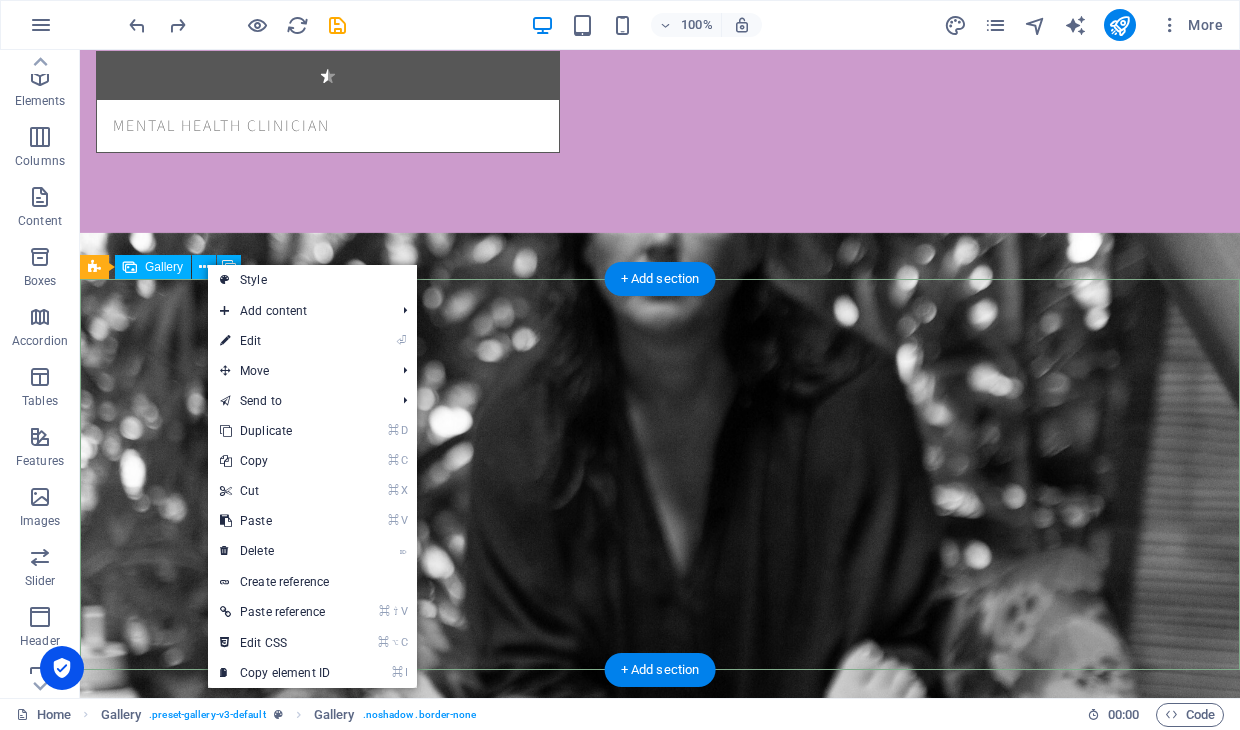click at bounding box center [273, 2686] 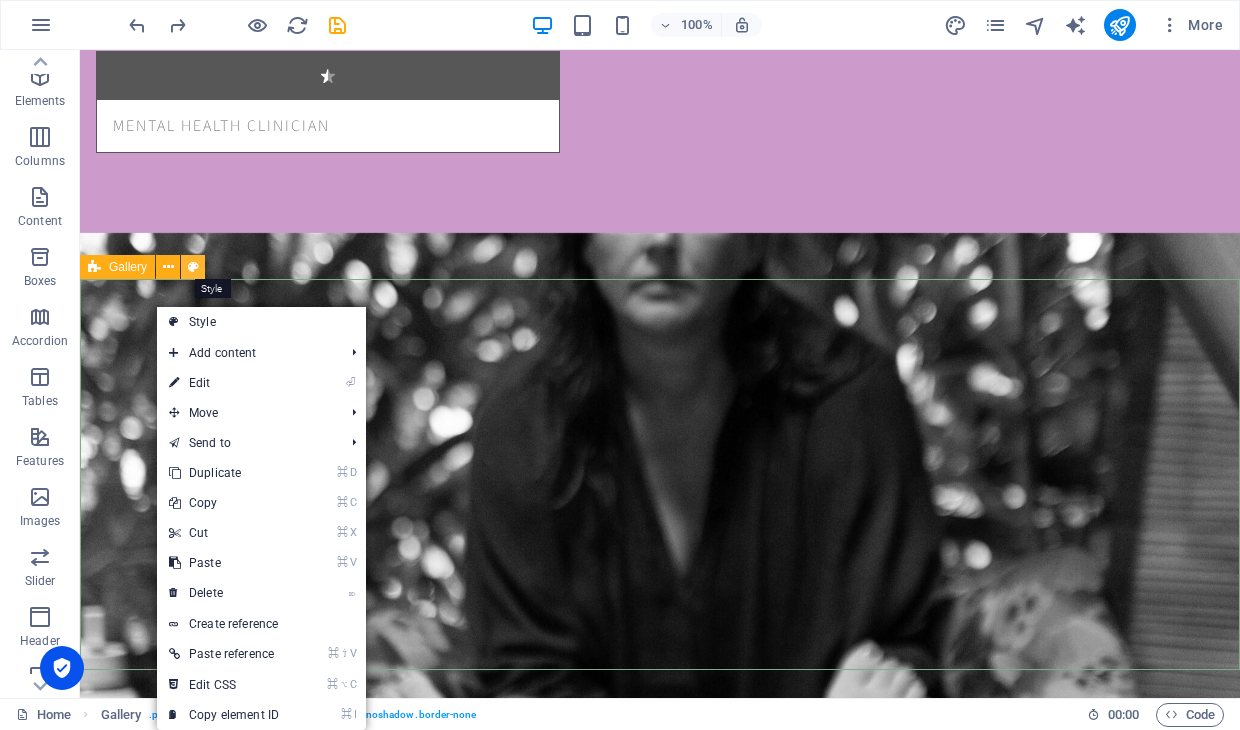 click at bounding box center (193, 267) 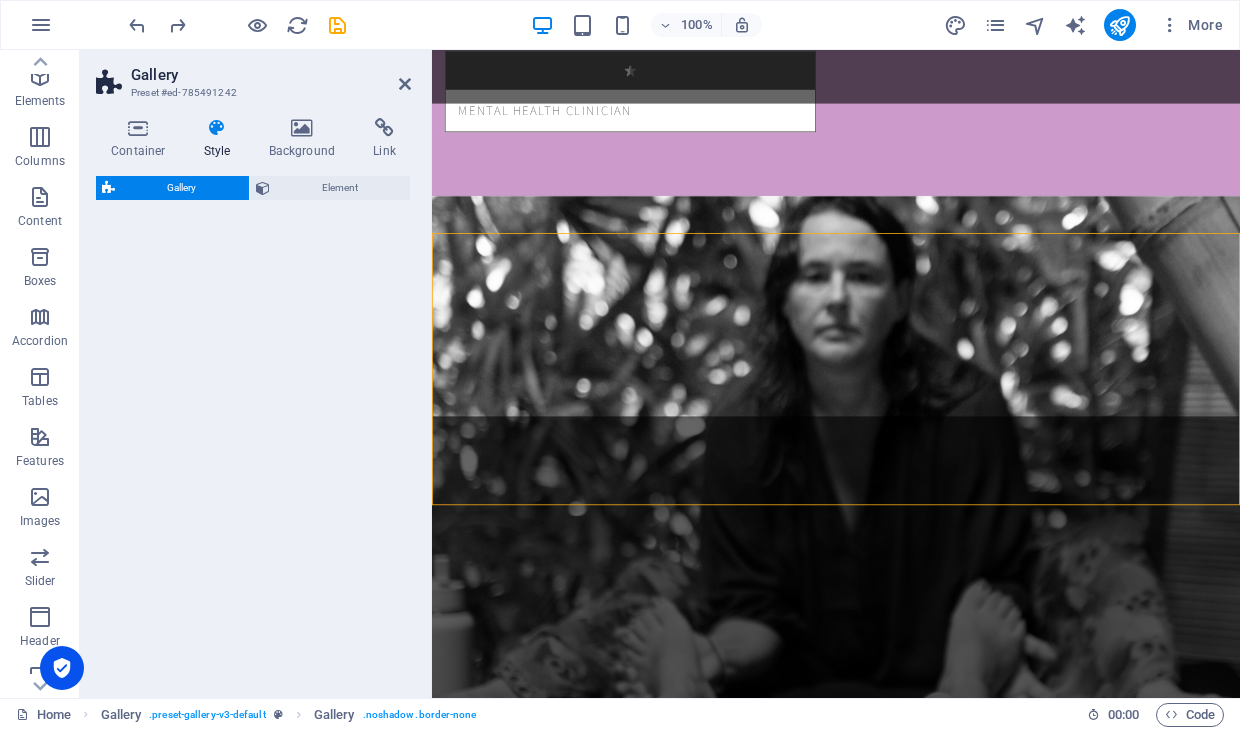 scroll, scrollTop: 3588, scrollLeft: 0, axis: vertical 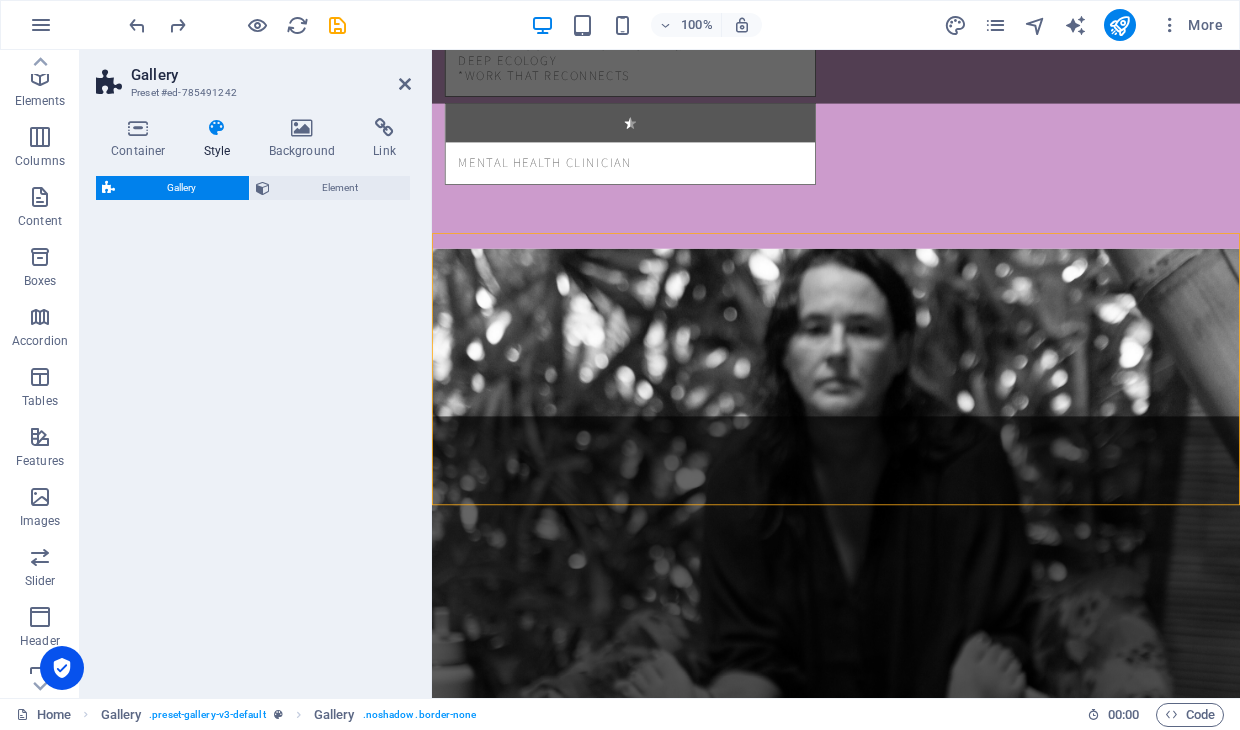 select on "rem" 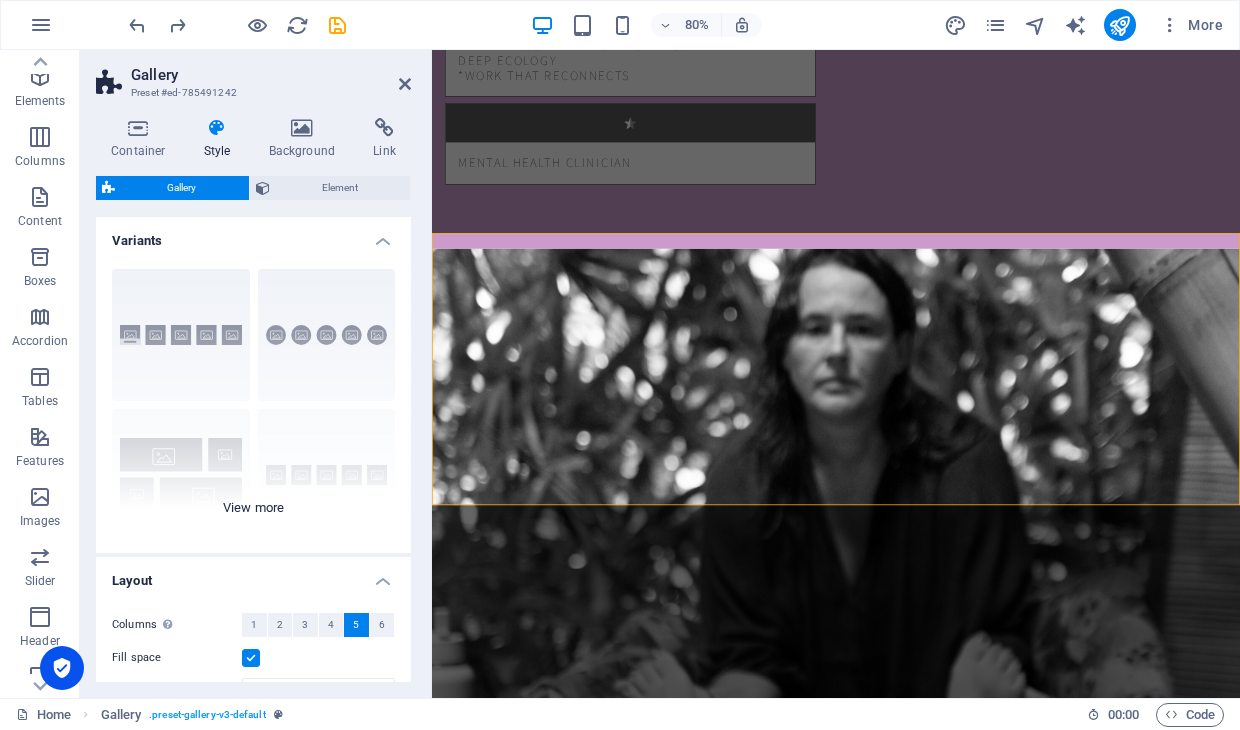 click on "Captions Circle Collage Default Grid Grid shifted" at bounding box center [253, 403] 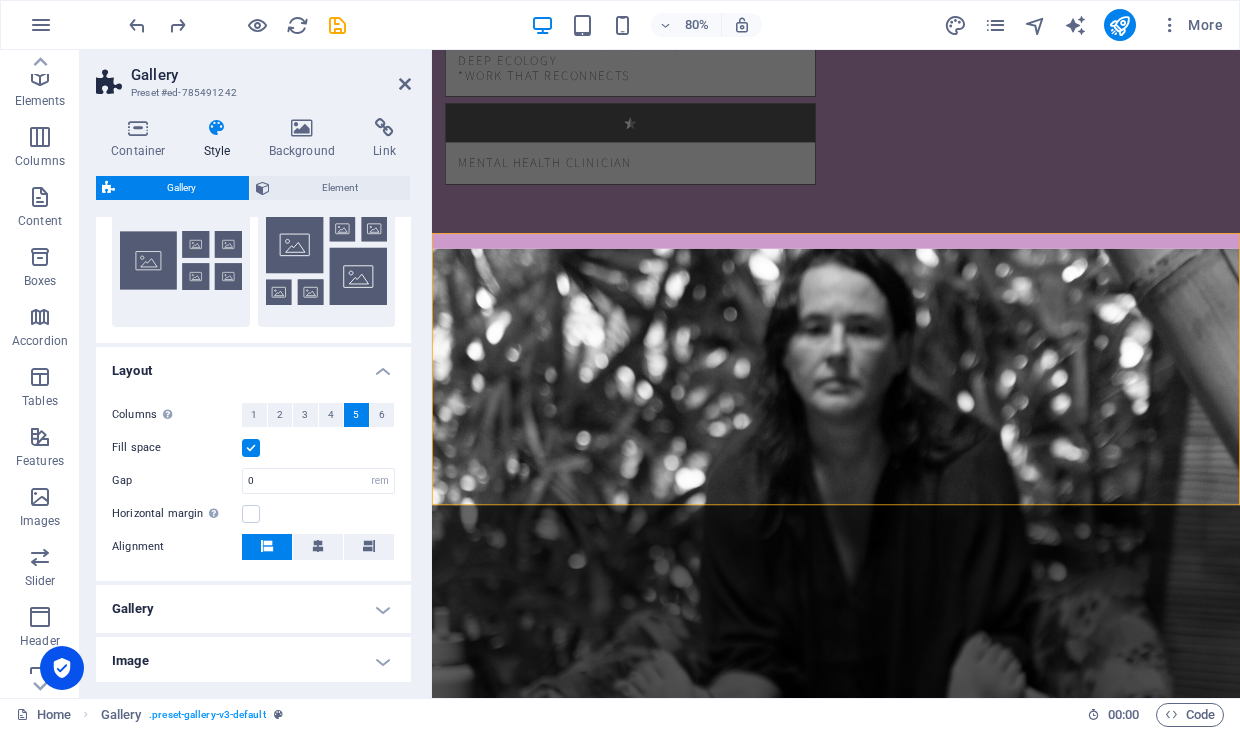 scroll, scrollTop: 380, scrollLeft: 0, axis: vertical 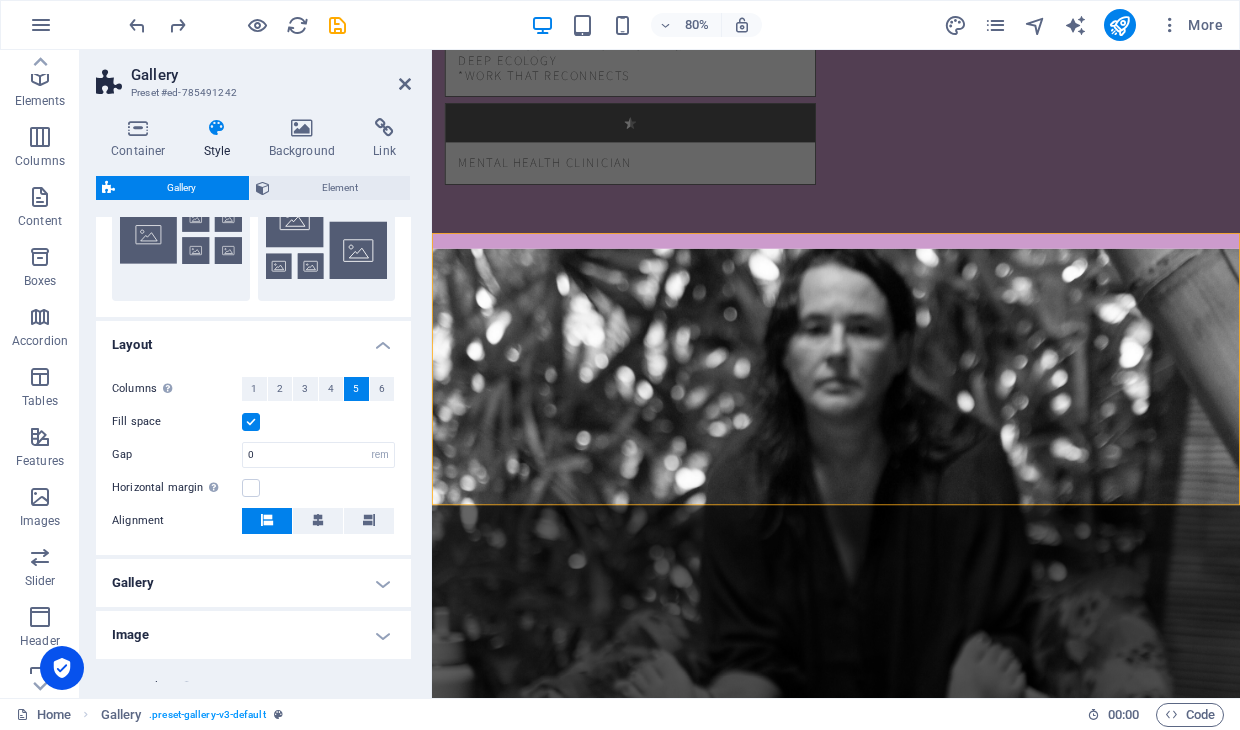 click on "5" at bounding box center (356, 389) 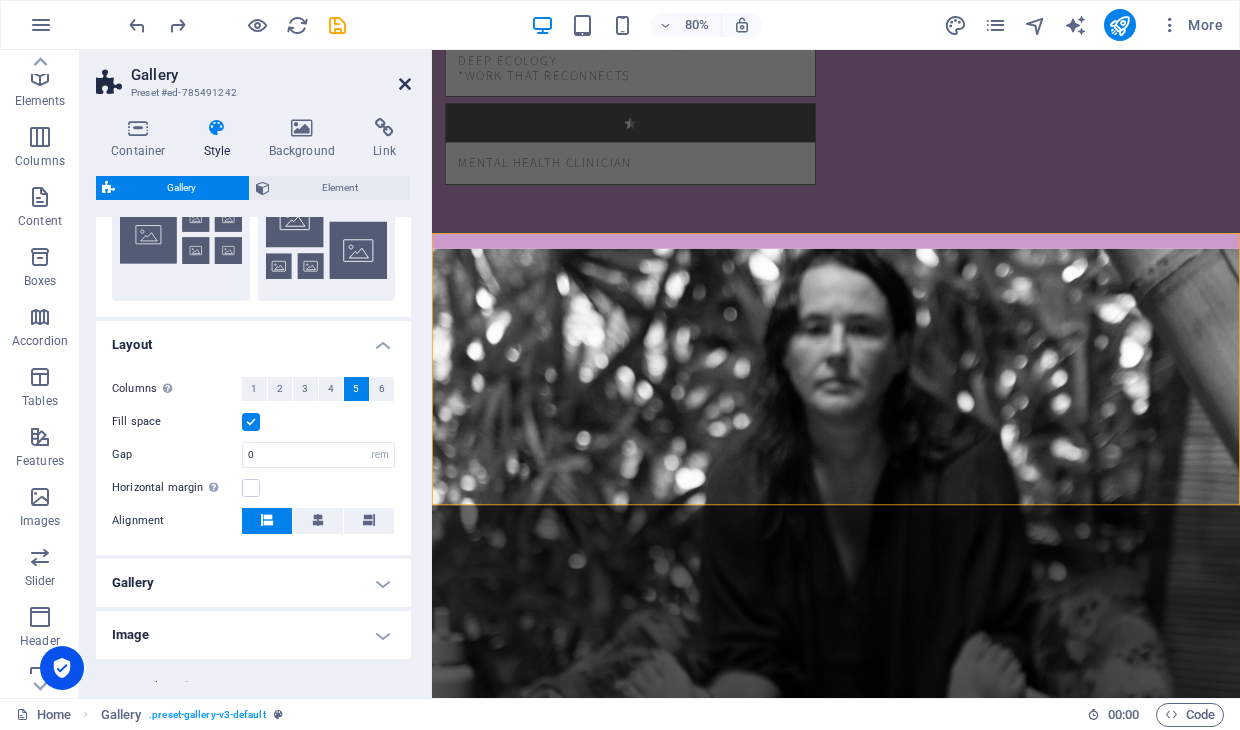 click at bounding box center [405, 84] 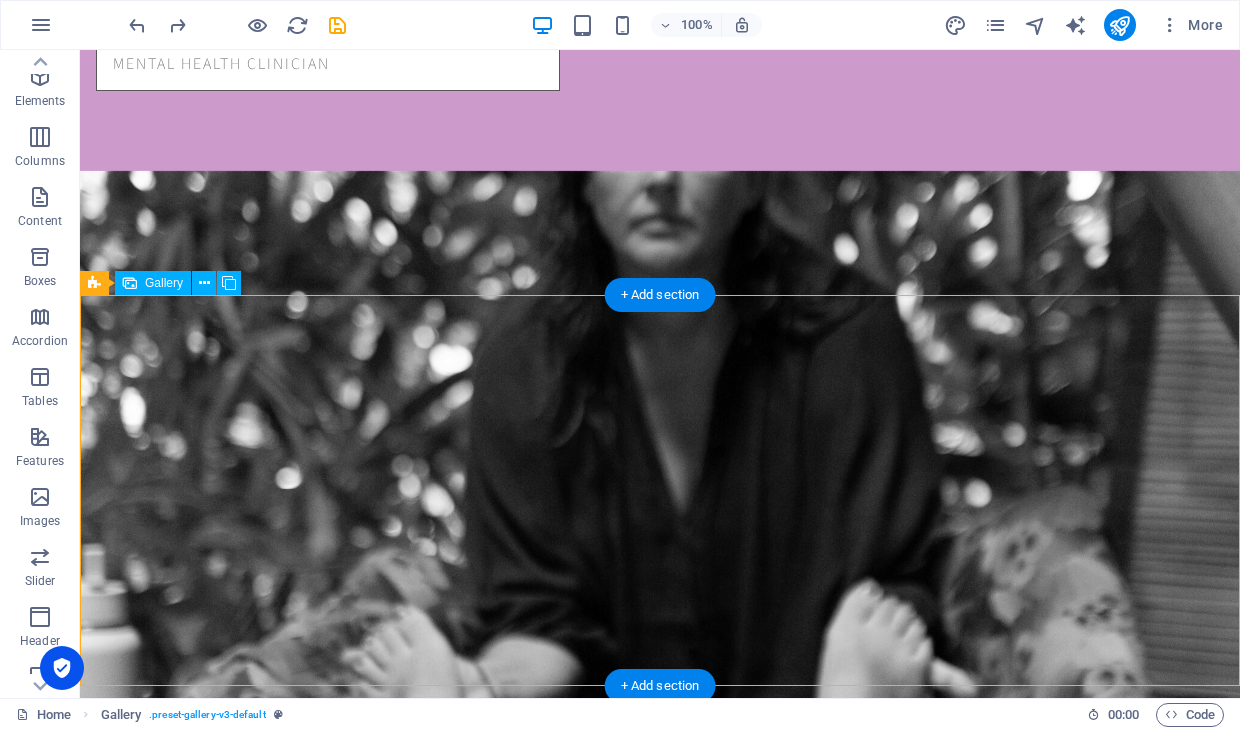 scroll, scrollTop: 3498, scrollLeft: 0, axis: vertical 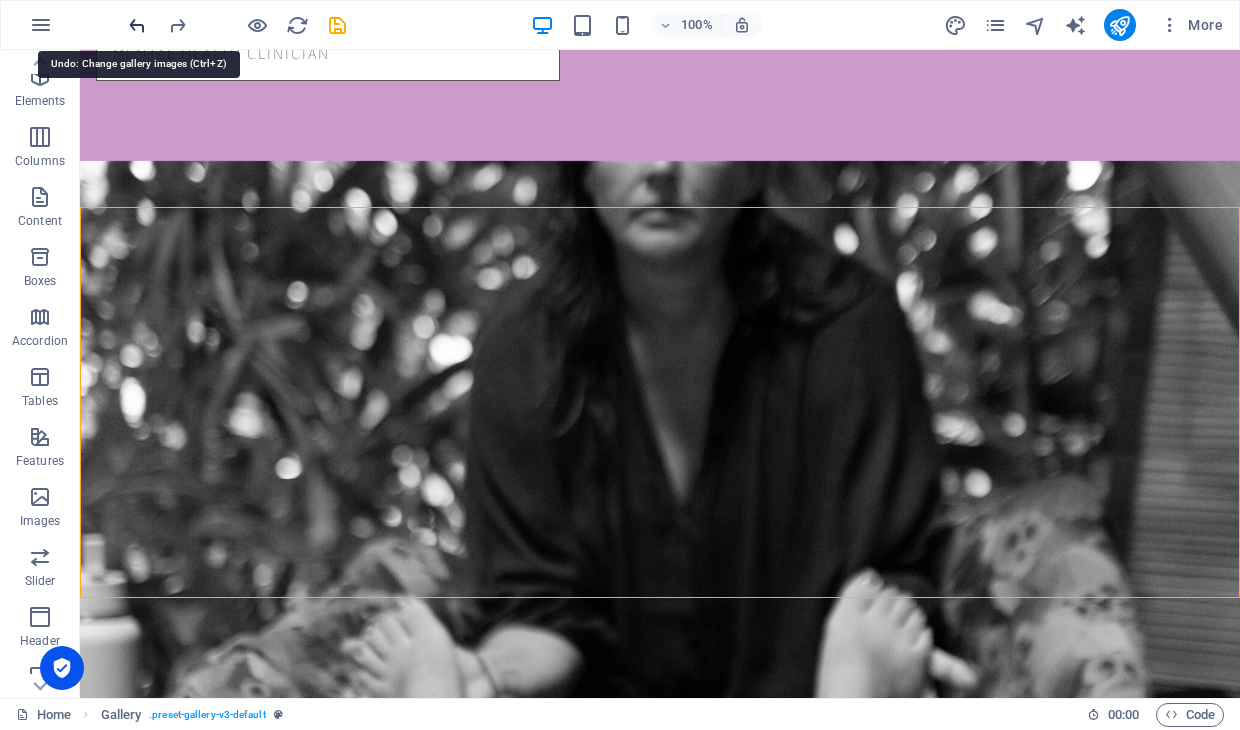 click at bounding box center (137, 25) 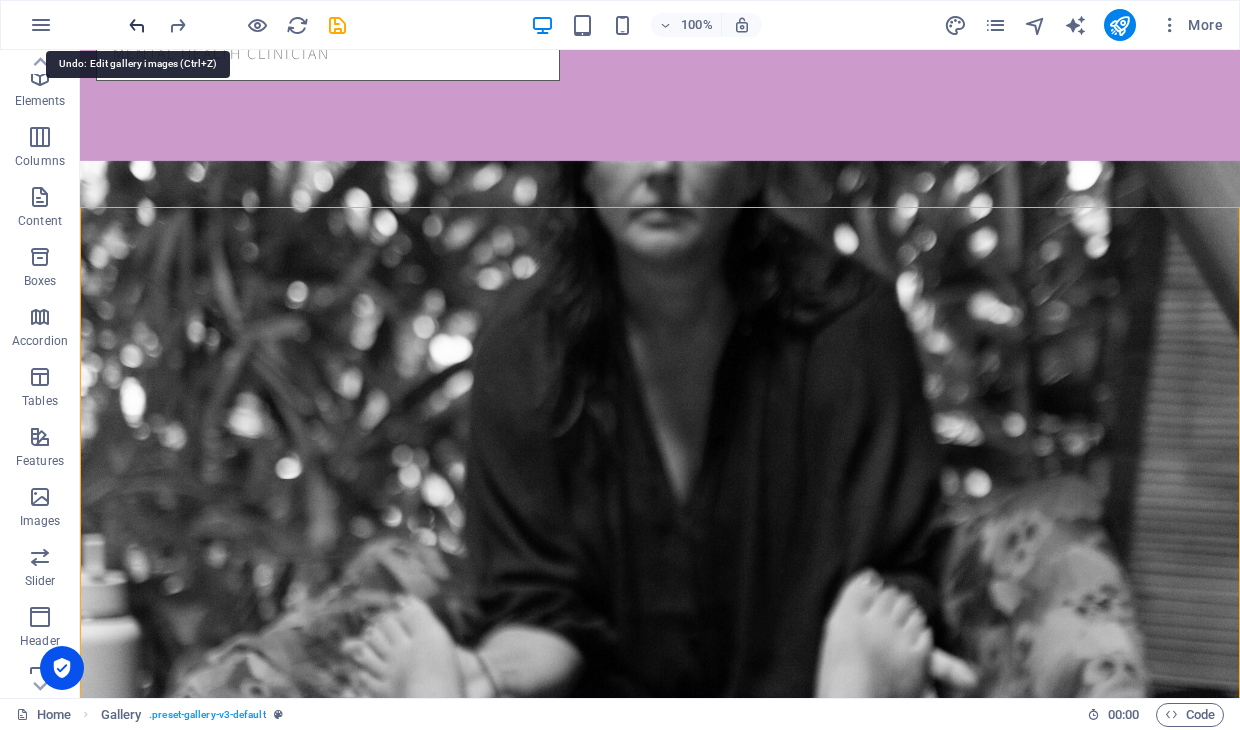 click at bounding box center (137, 25) 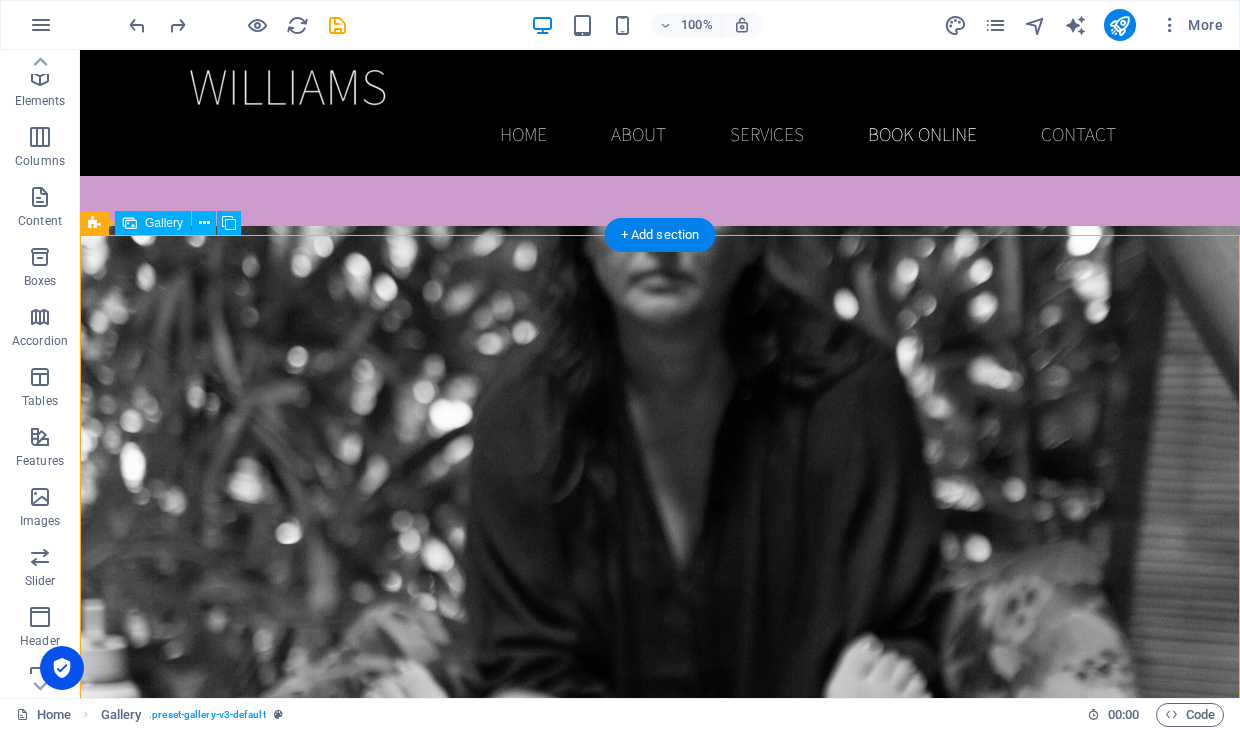 scroll, scrollTop: 3362, scrollLeft: 0, axis: vertical 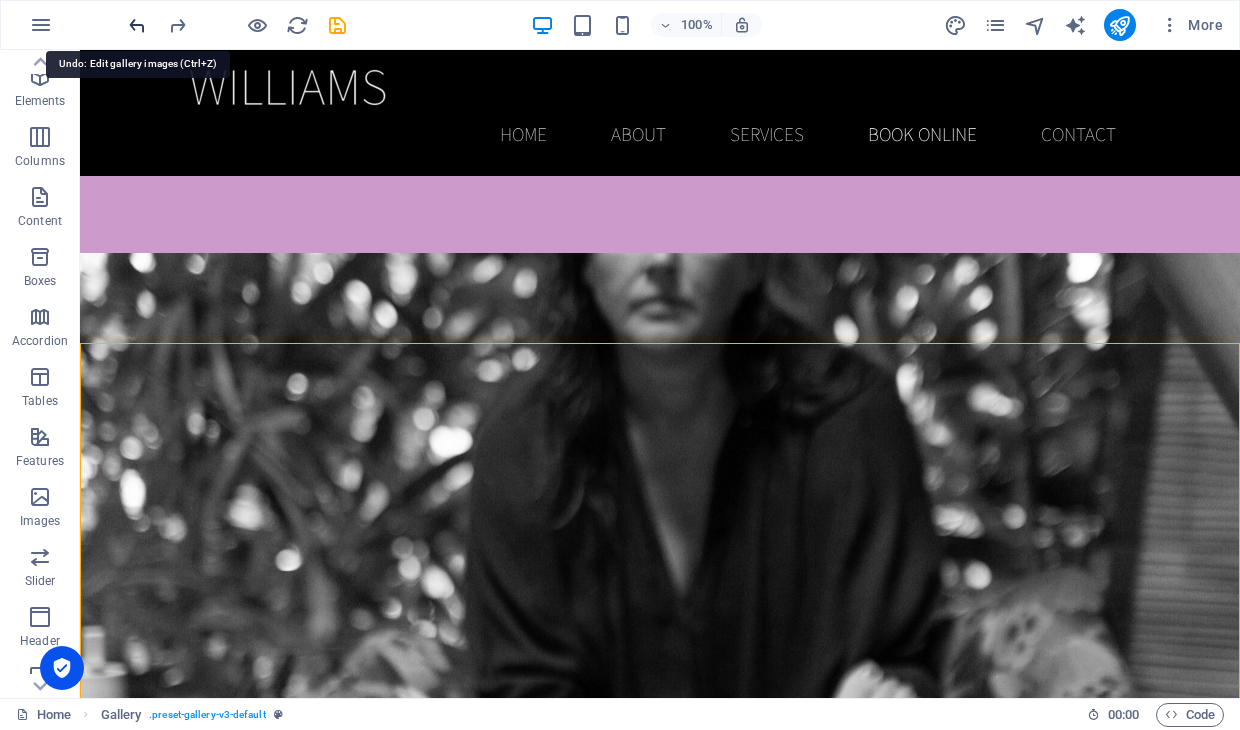click at bounding box center (137, 25) 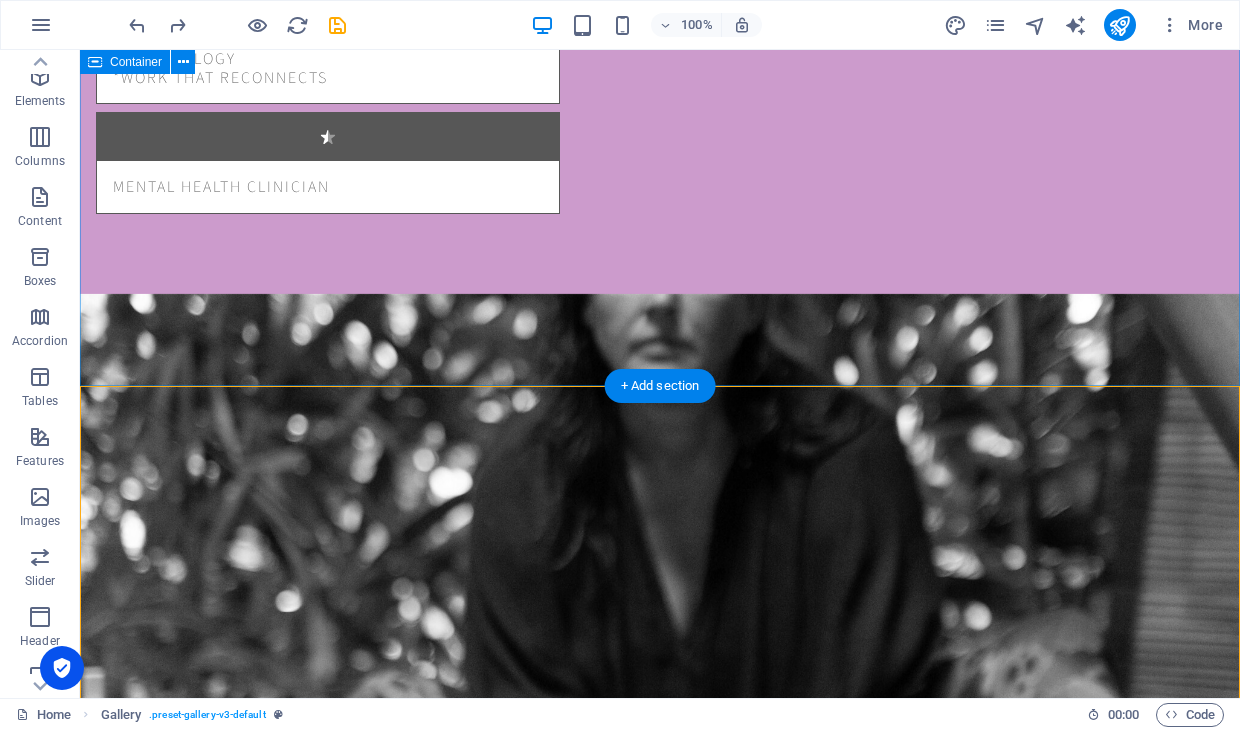 scroll, scrollTop: 3376, scrollLeft: 0, axis: vertical 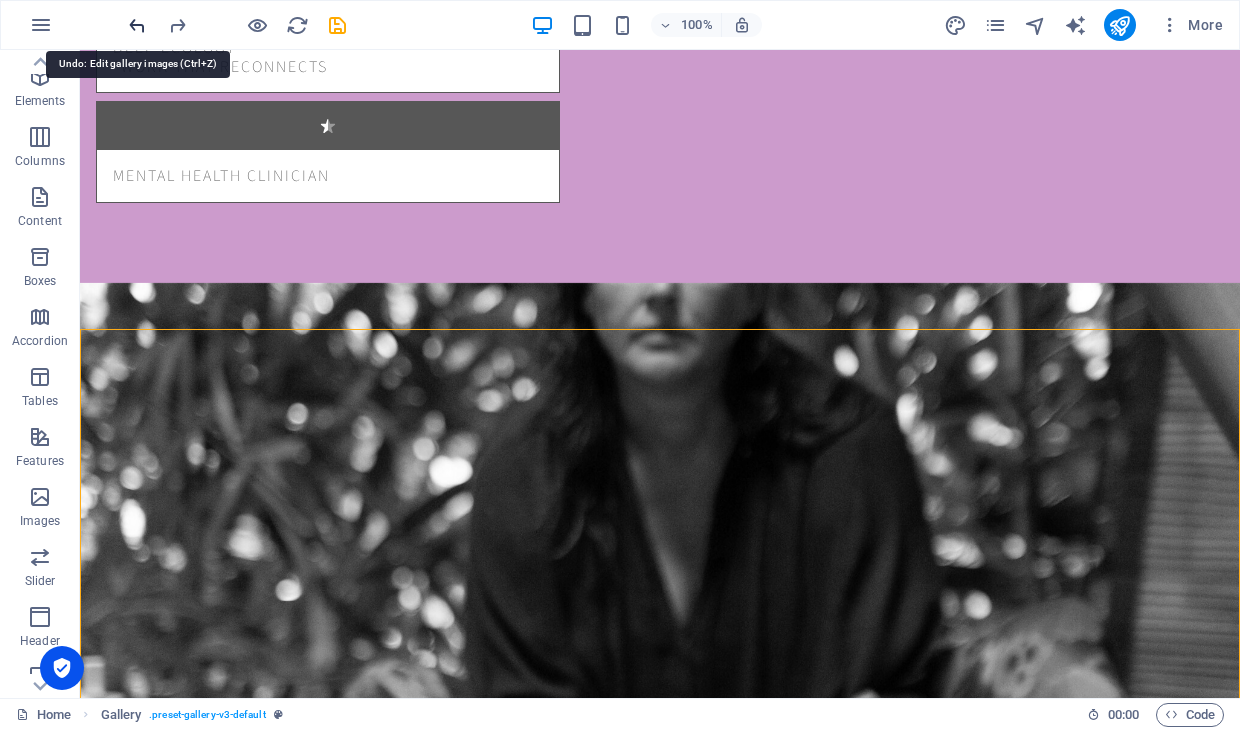 click at bounding box center (137, 25) 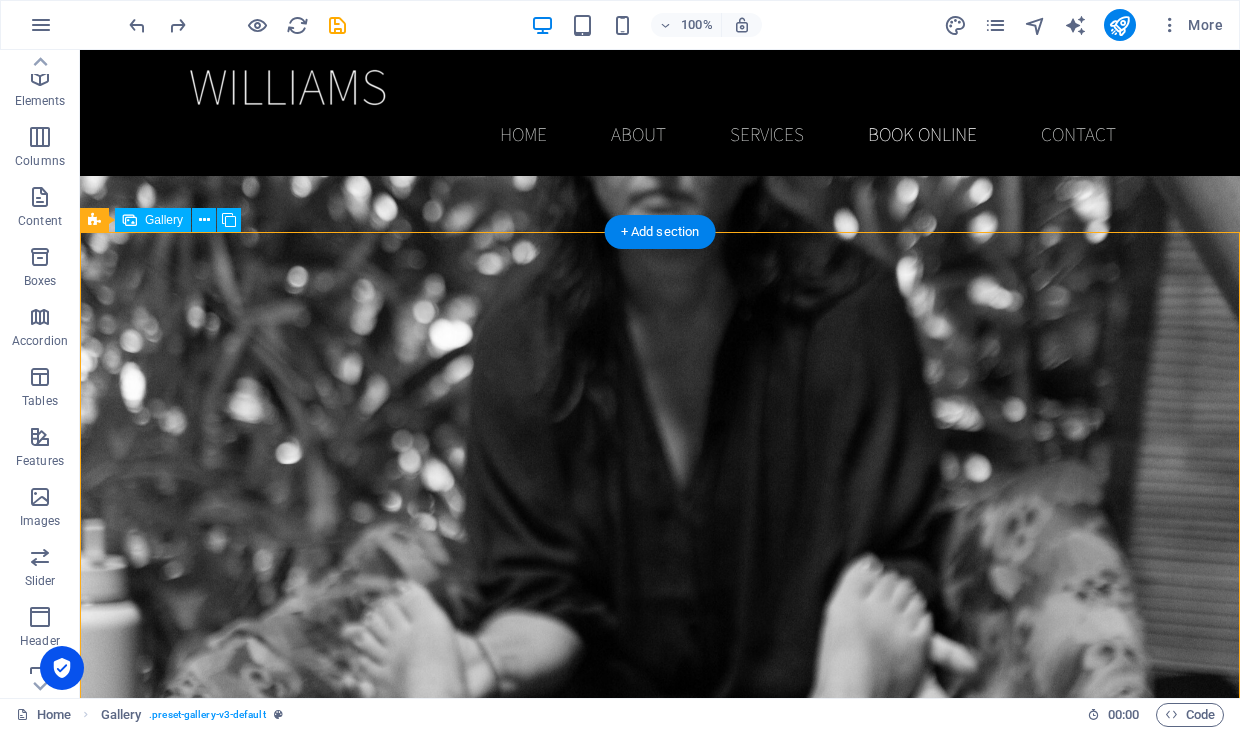 scroll, scrollTop: 3401, scrollLeft: 0, axis: vertical 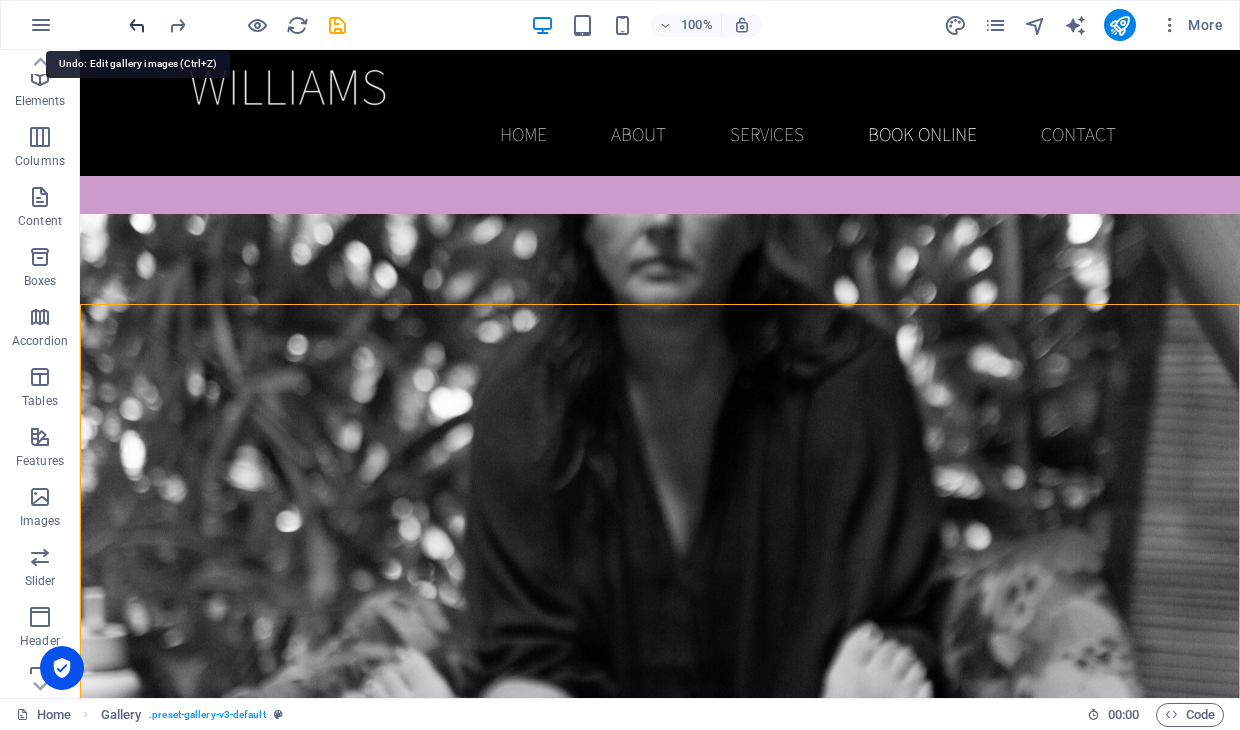 click at bounding box center (137, 25) 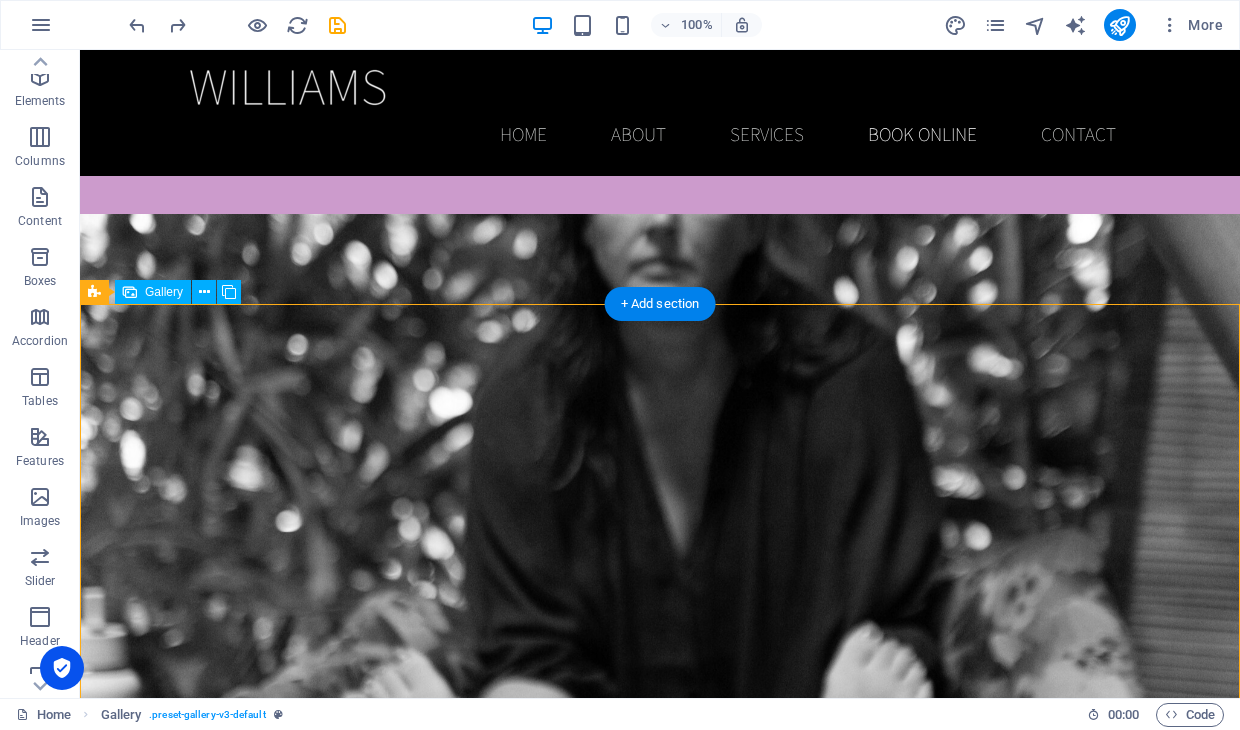 click at bounding box center [1095, 2741] 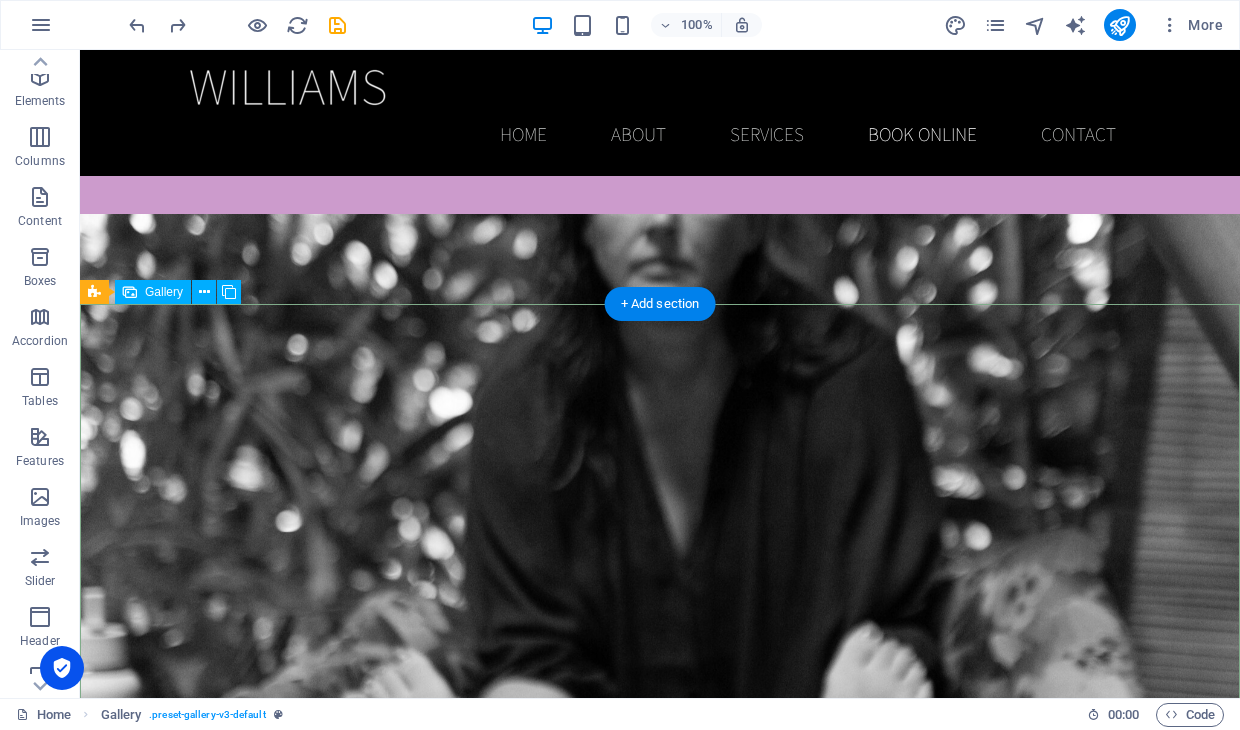 click at bounding box center (1095, 2741) 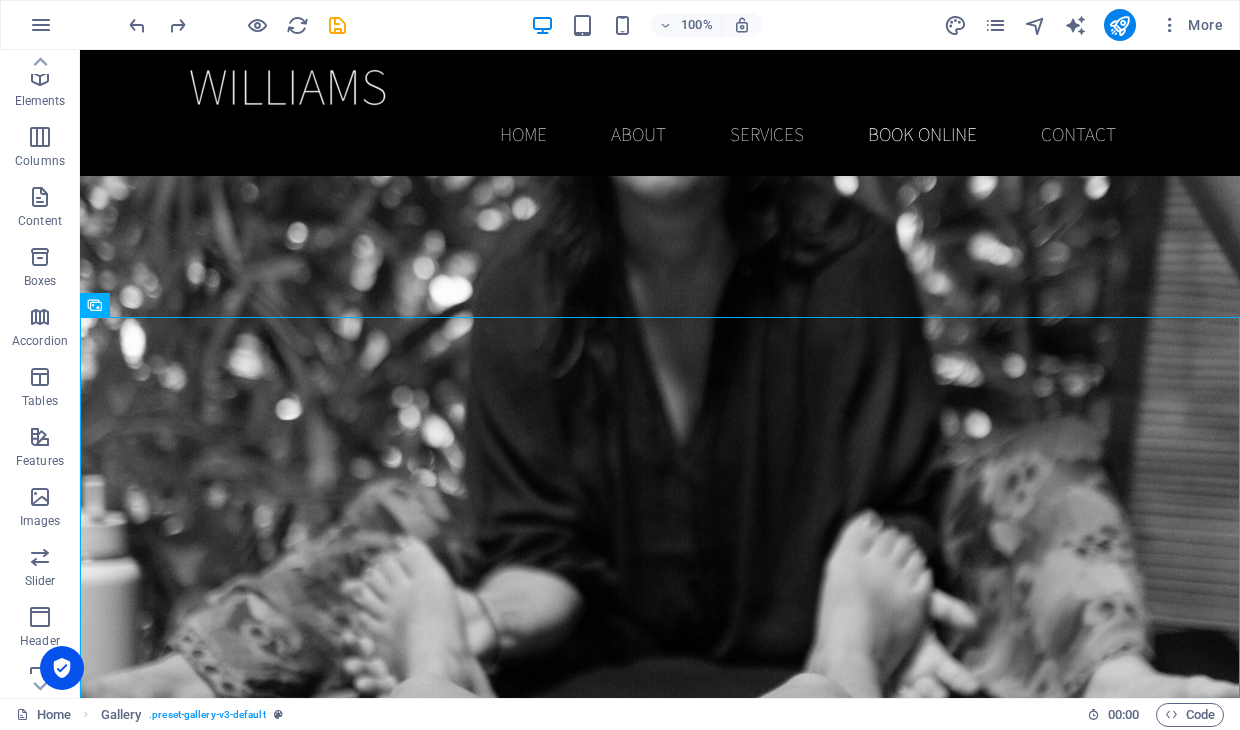 scroll, scrollTop: 3388, scrollLeft: 0, axis: vertical 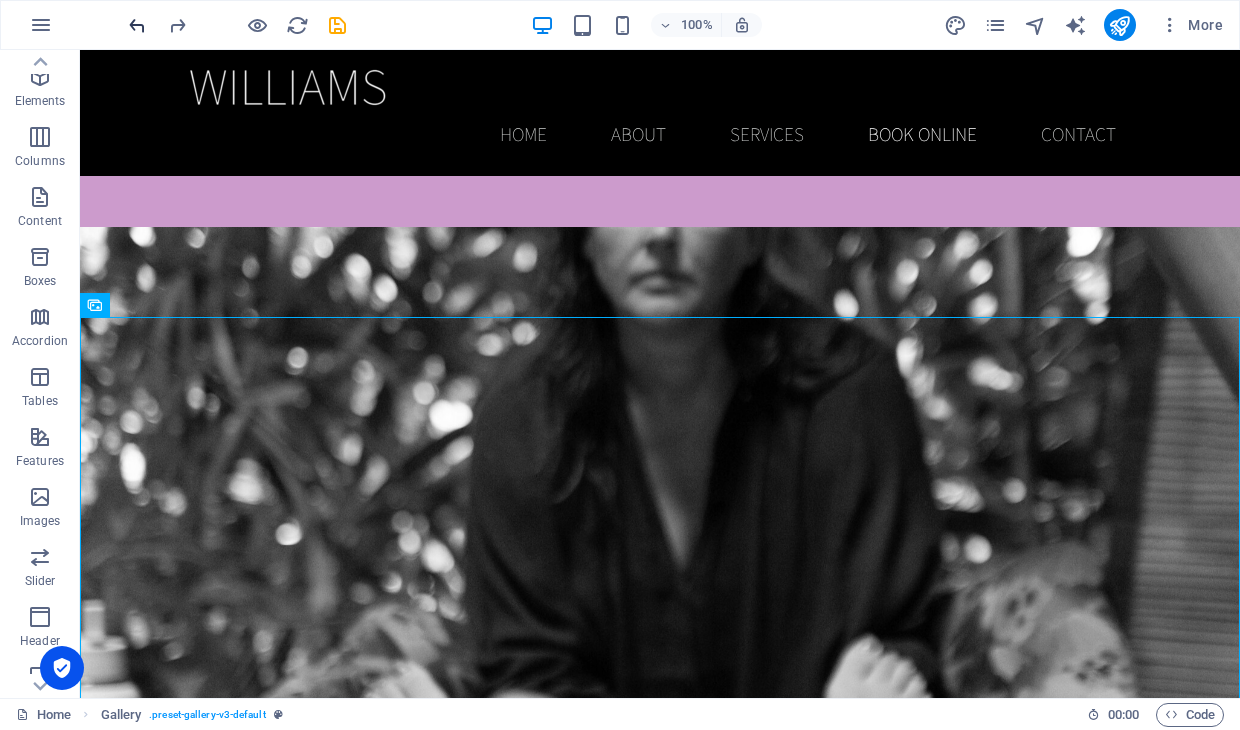click at bounding box center [137, 25] 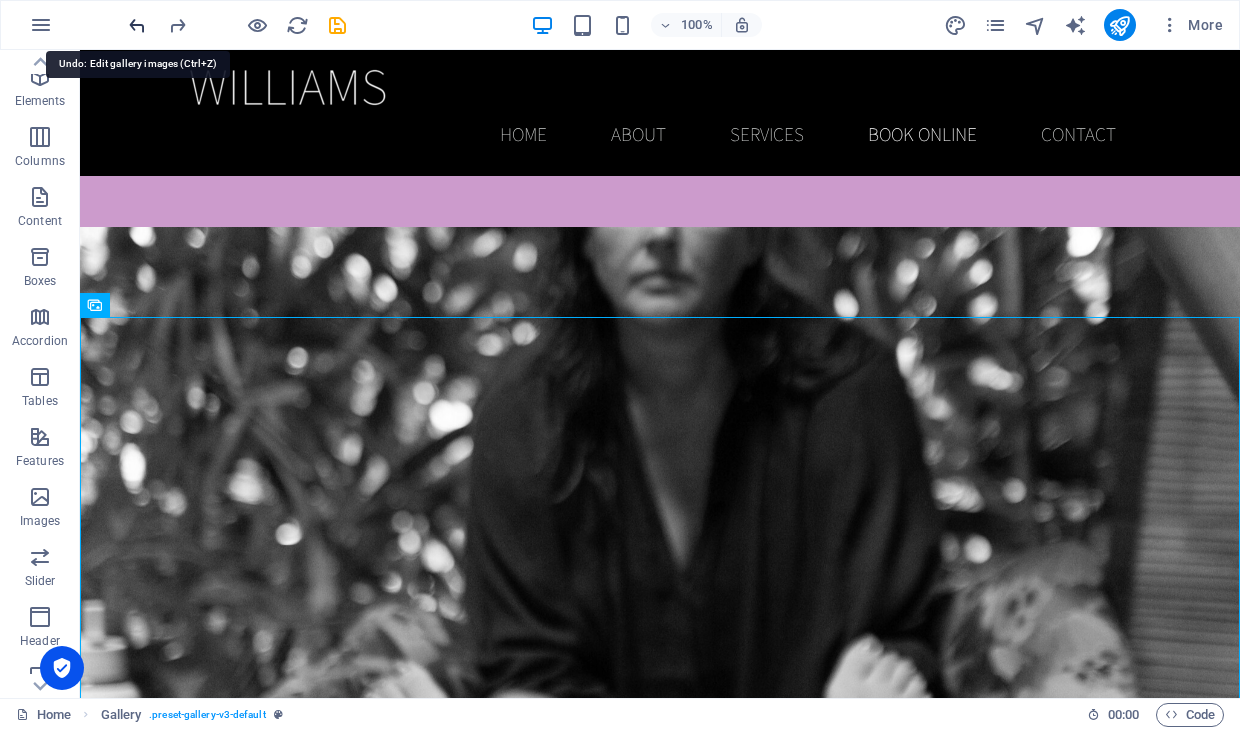 type 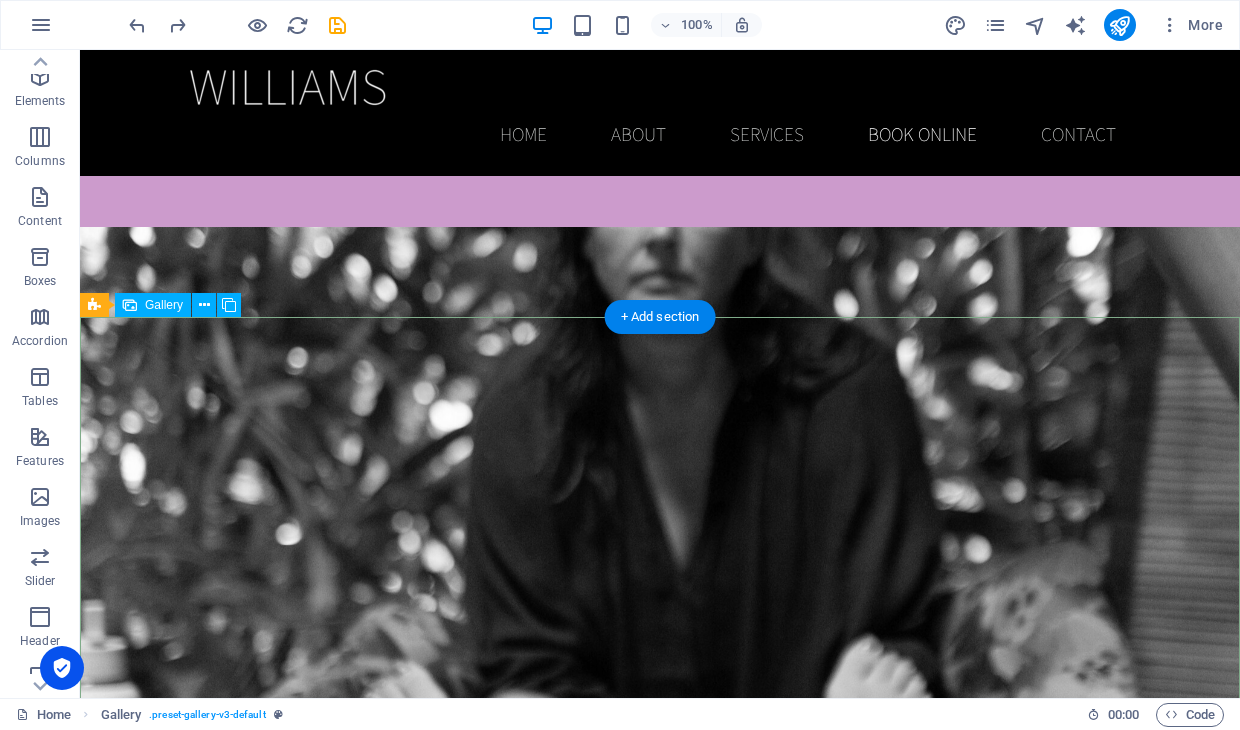 click at bounding box center (1095, 2754) 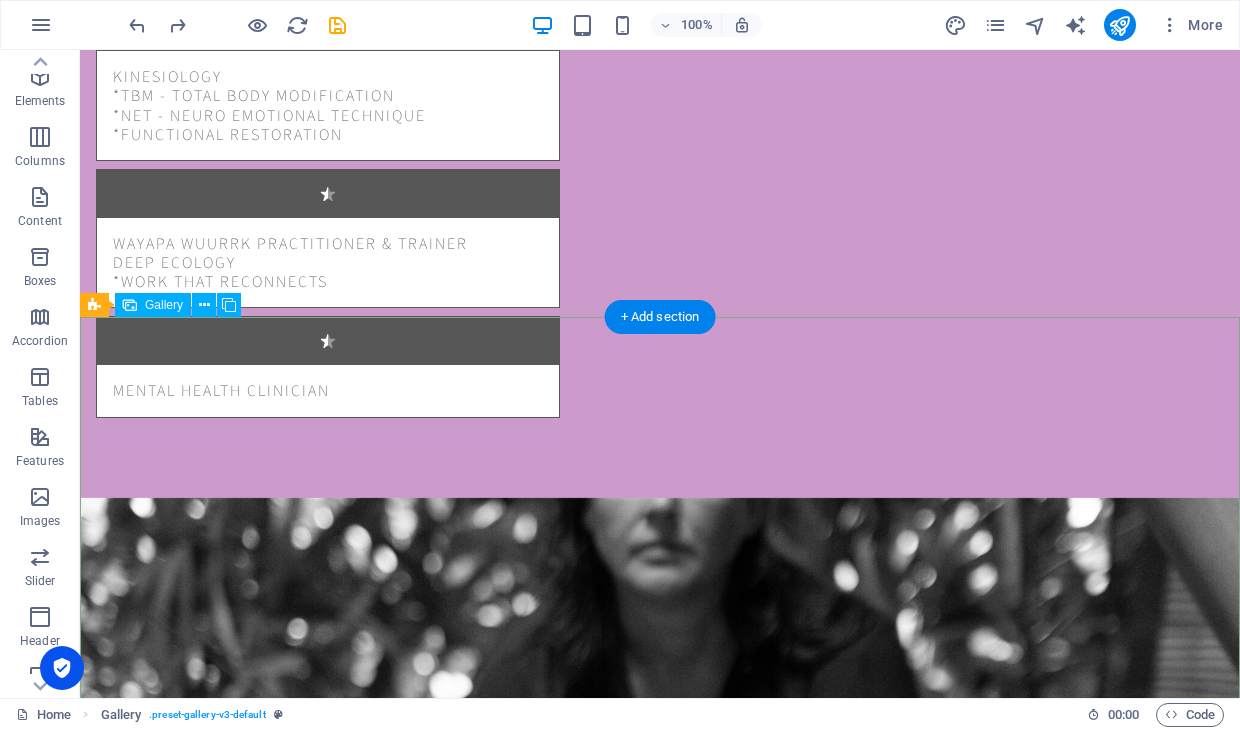 select on "2" 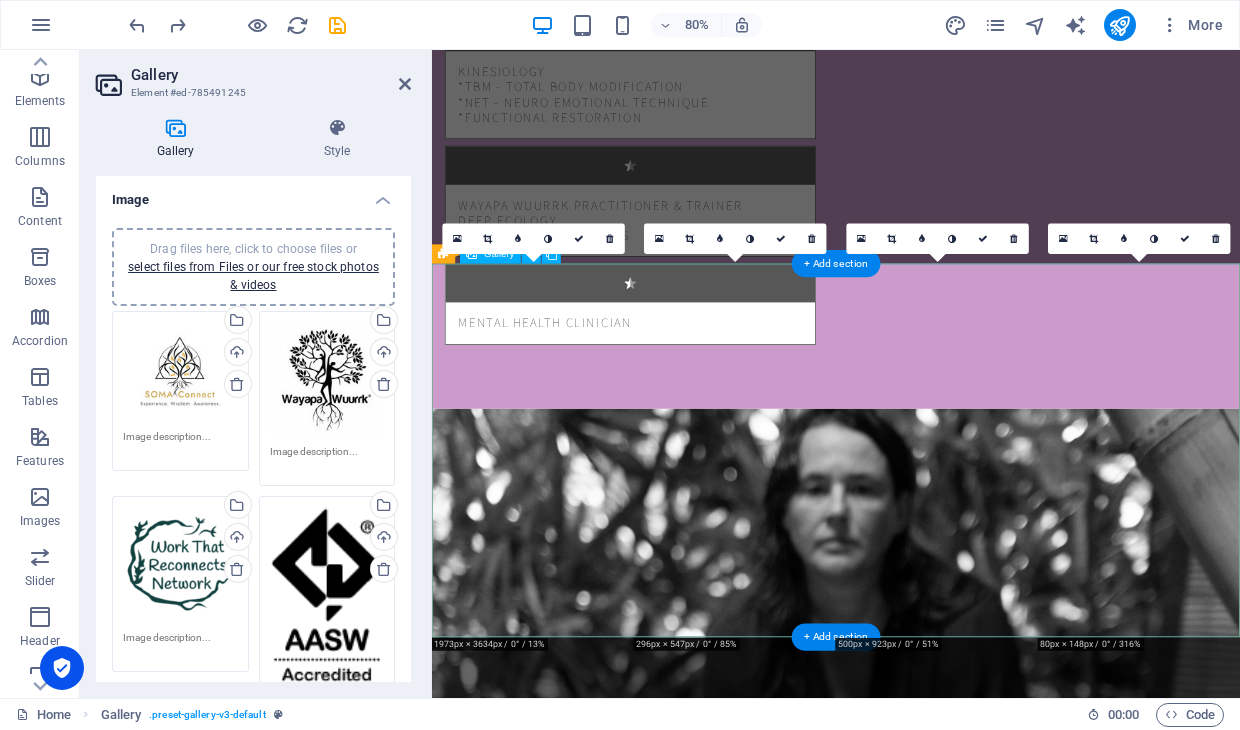 scroll, scrollTop: 3550, scrollLeft: 0, axis: vertical 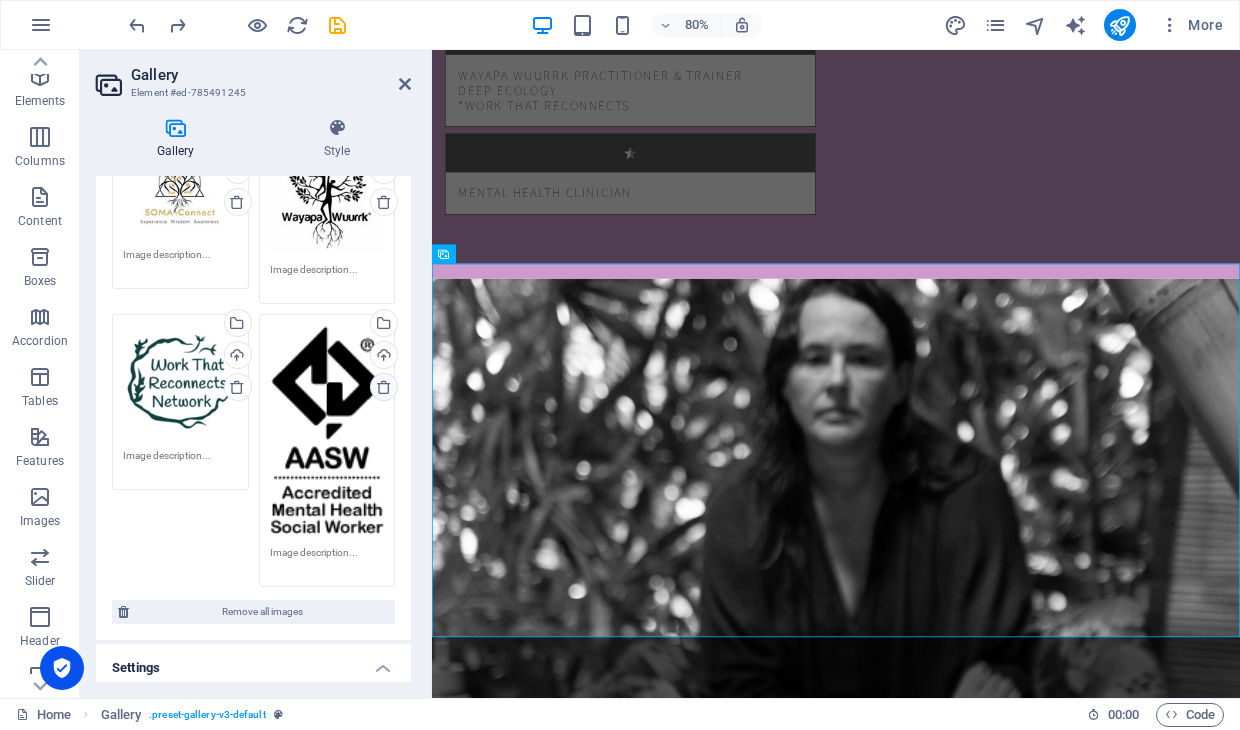 click at bounding box center (384, 387) 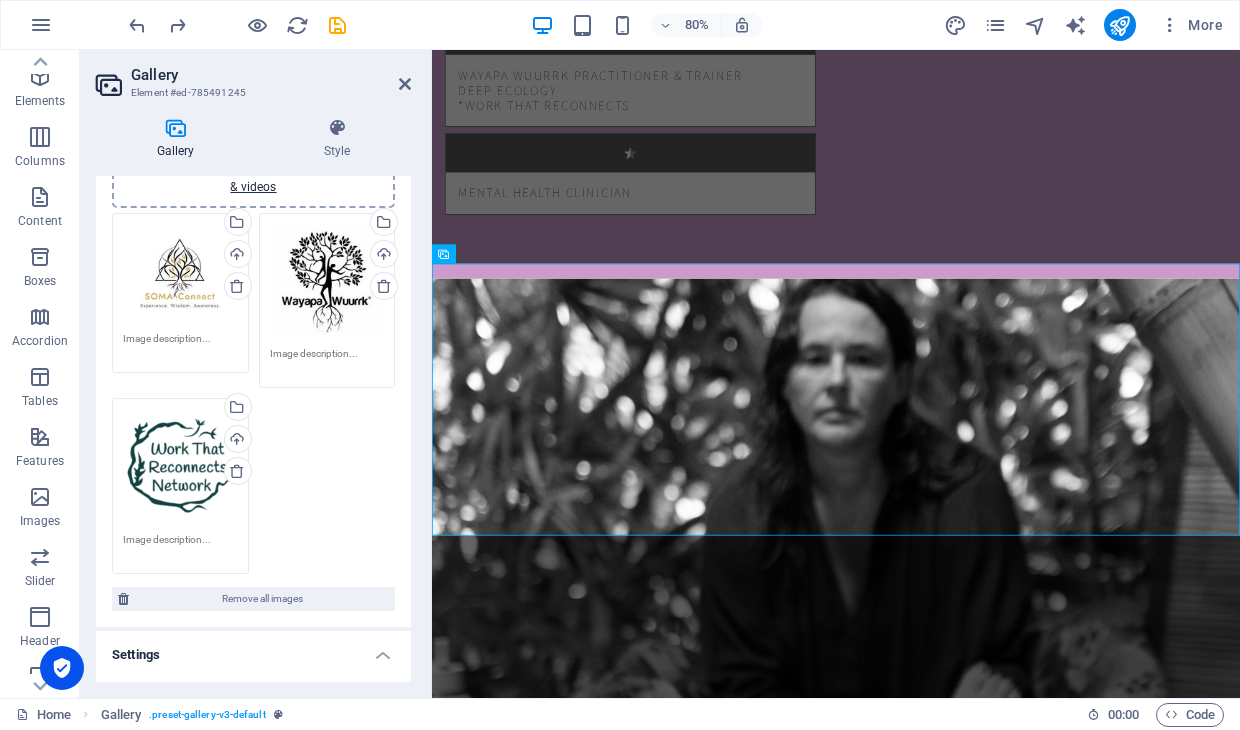 scroll, scrollTop: 0, scrollLeft: 0, axis: both 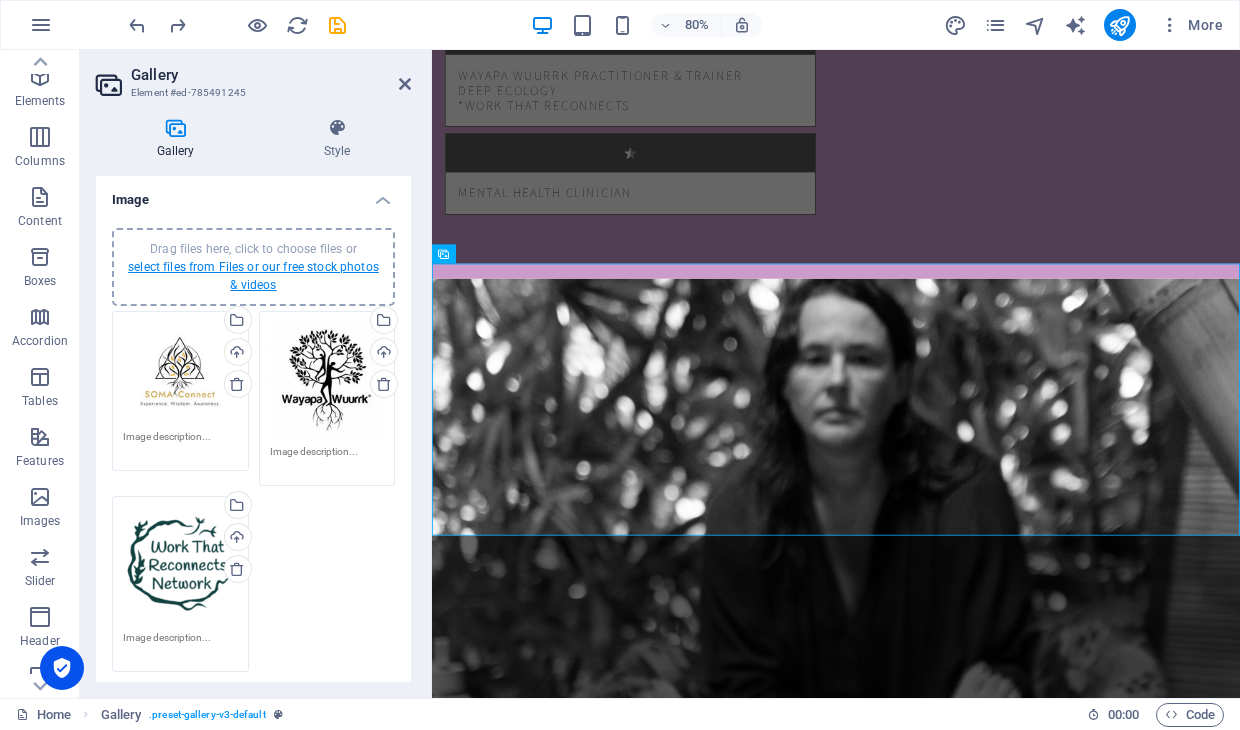 click on "select files from Files or our free stock photos & videos" at bounding box center [253, 276] 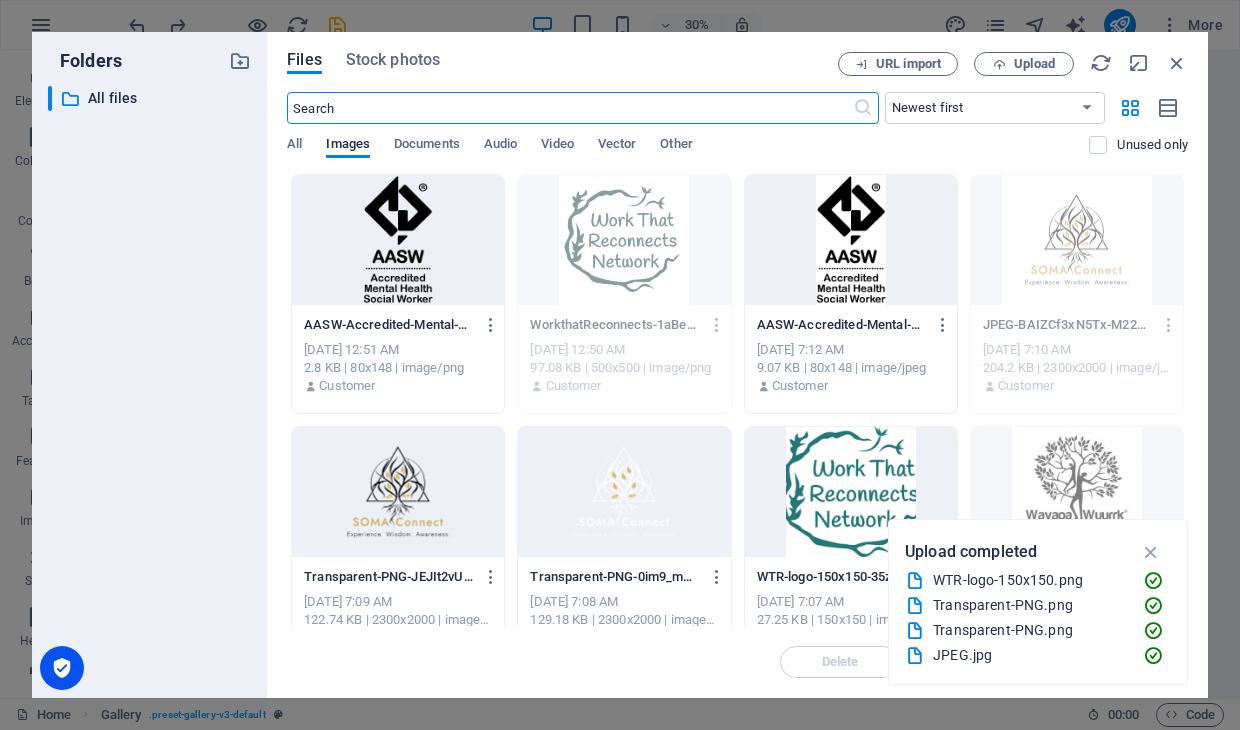 scroll, scrollTop: 4107, scrollLeft: 0, axis: vertical 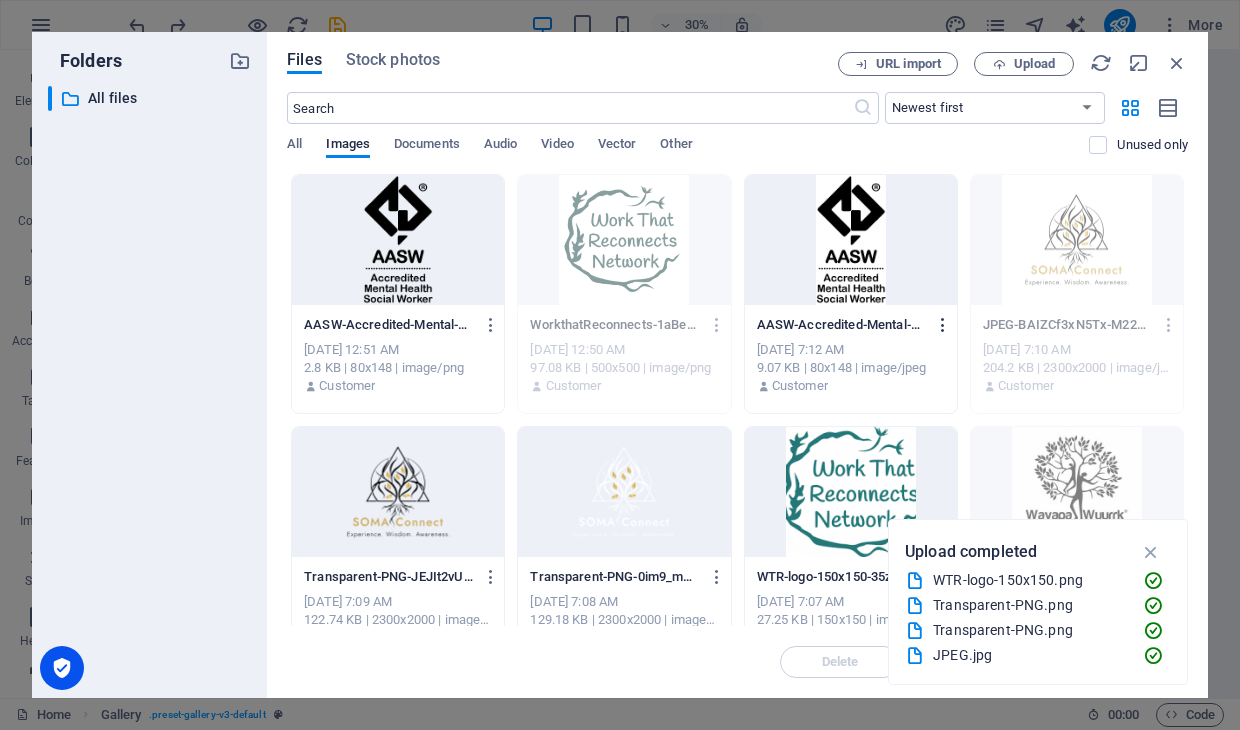 click at bounding box center [943, 325] 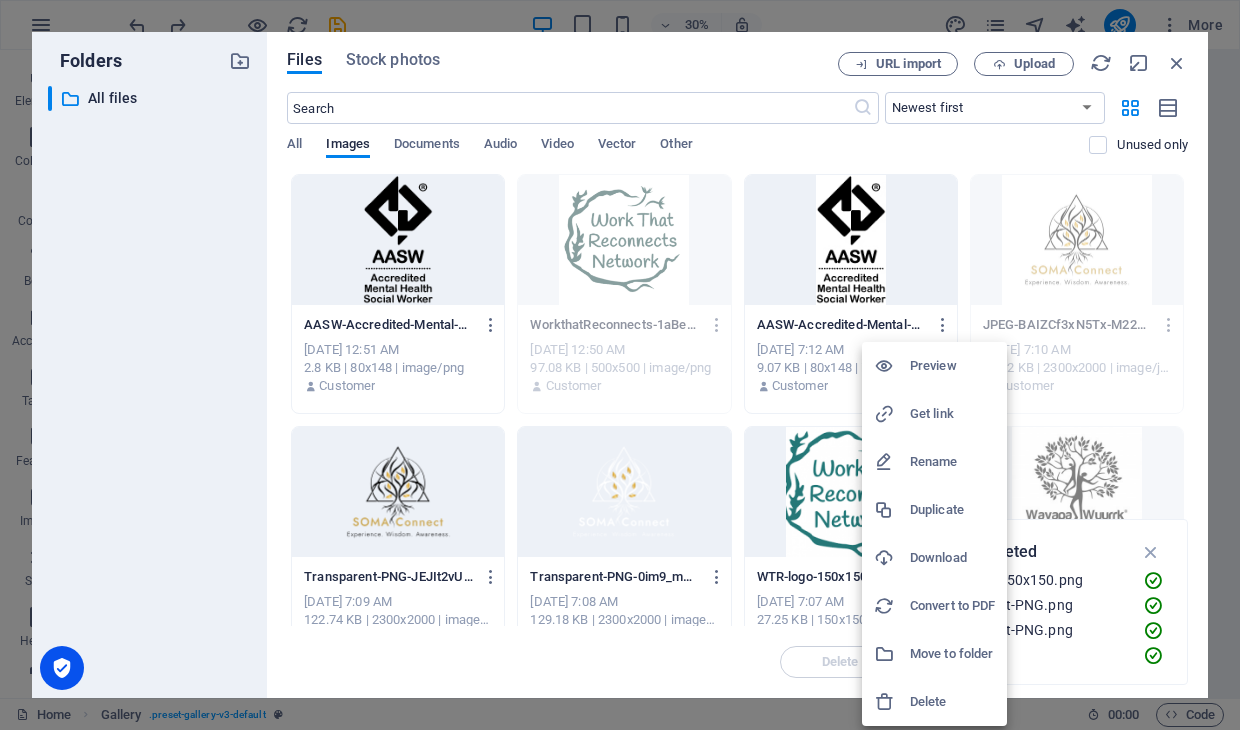 click on "Delete" at bounding box center [952, 702] 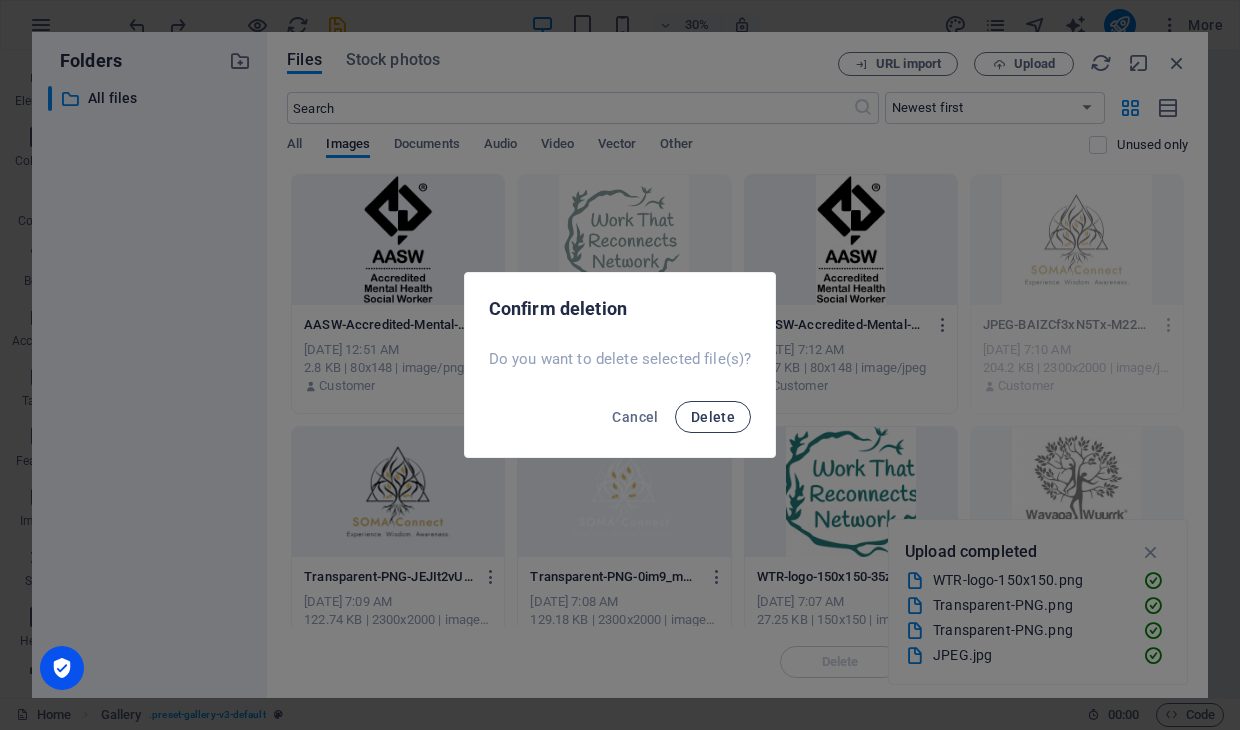 click on "Delete" at bounding box center (713, 417) 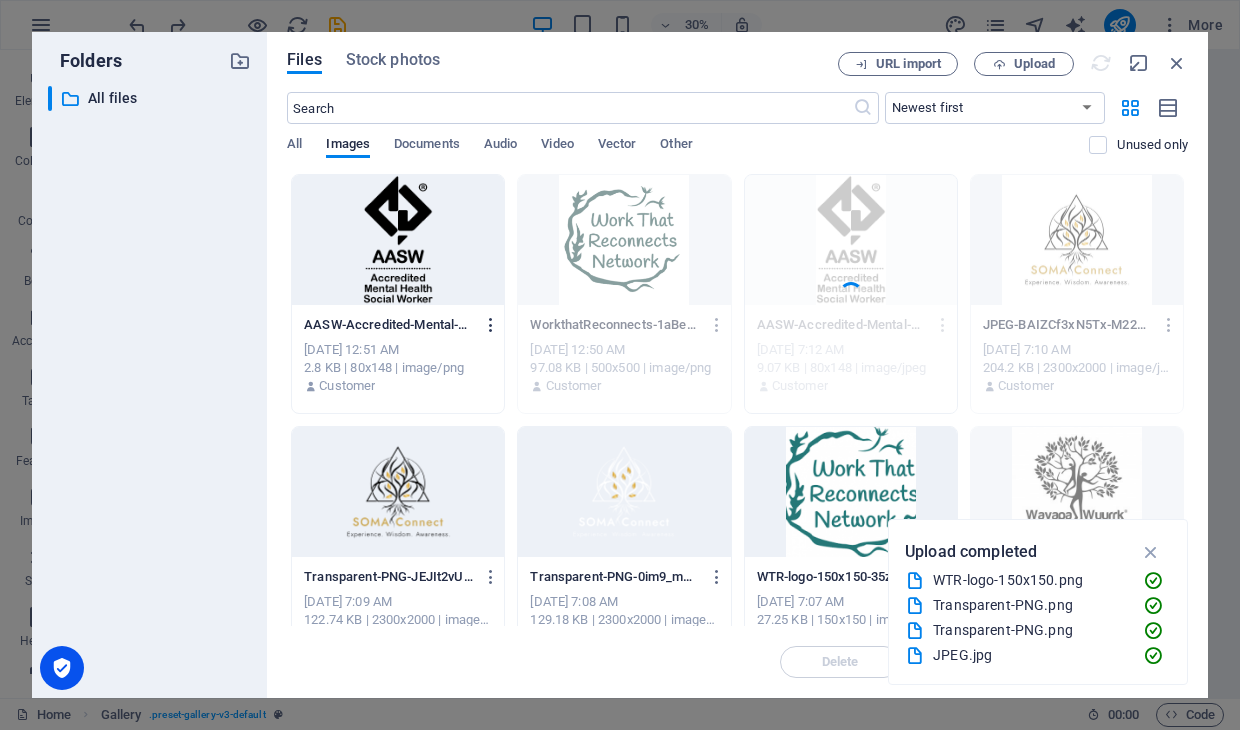 click at bounding box center (491, 325) 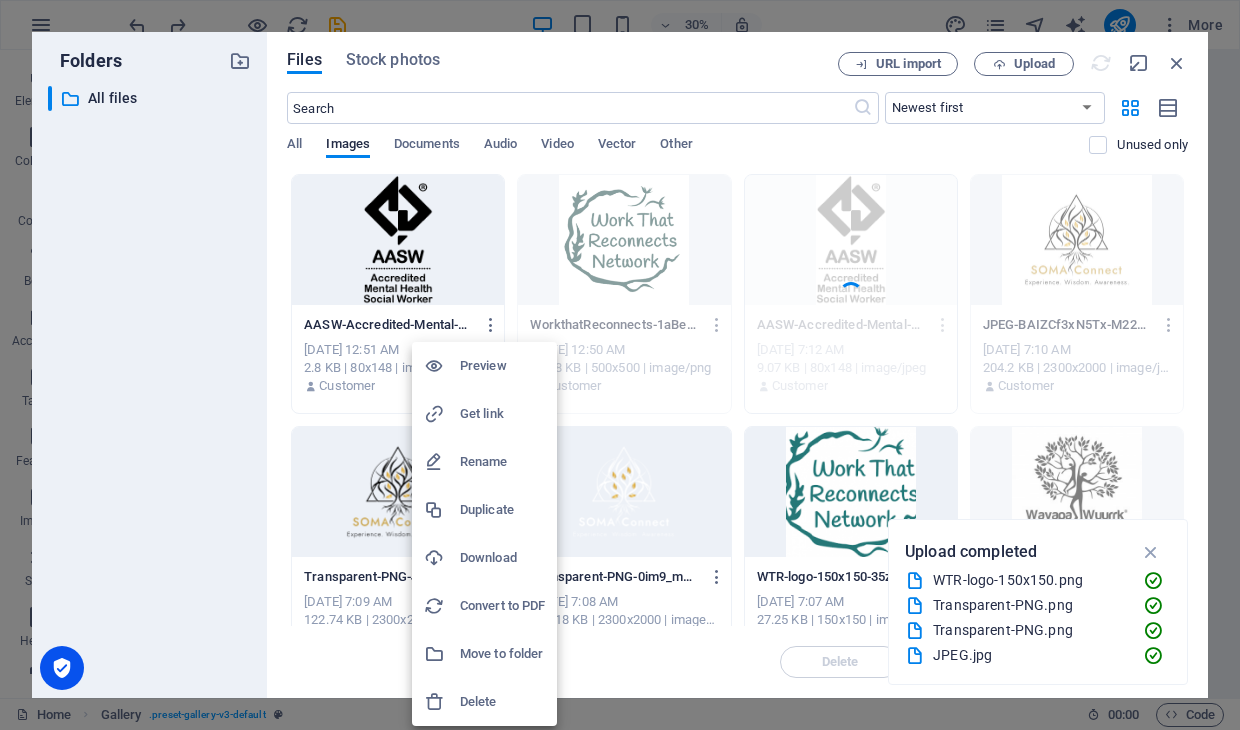 click on "Delete" at bounding box center [502, 702] 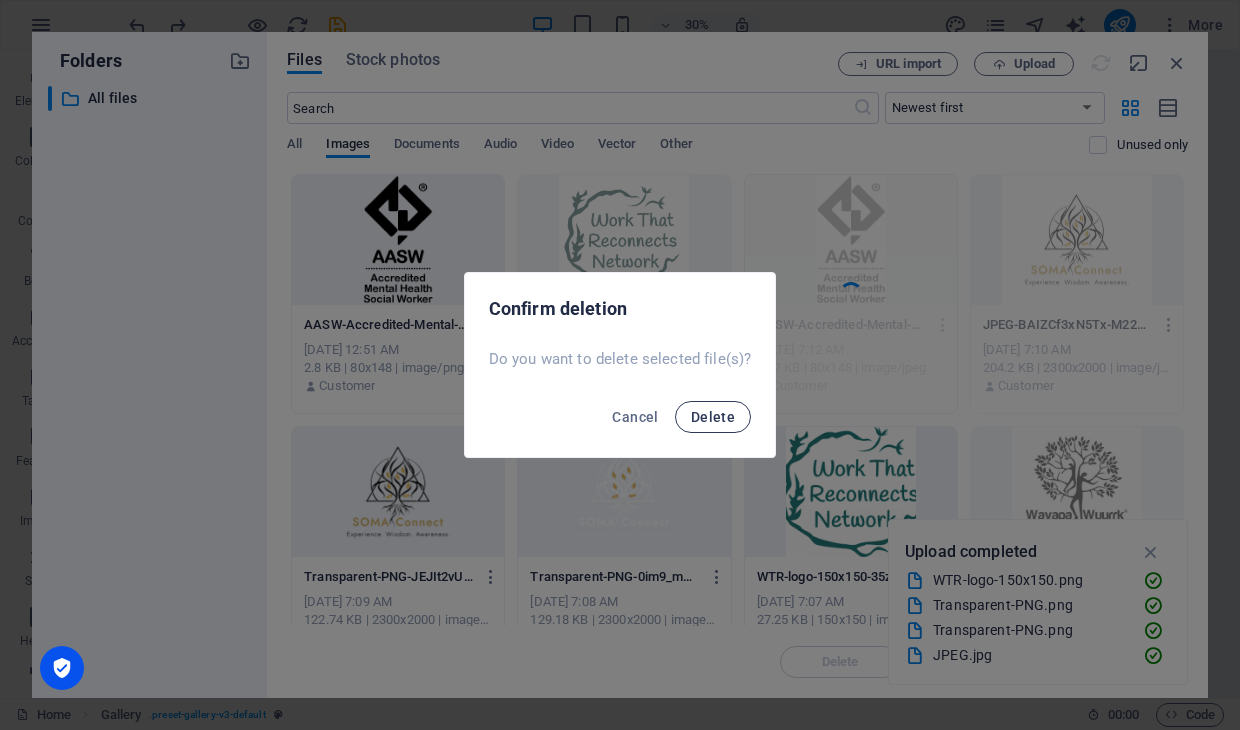 click on "Delete" at bounding box center (713, 417) 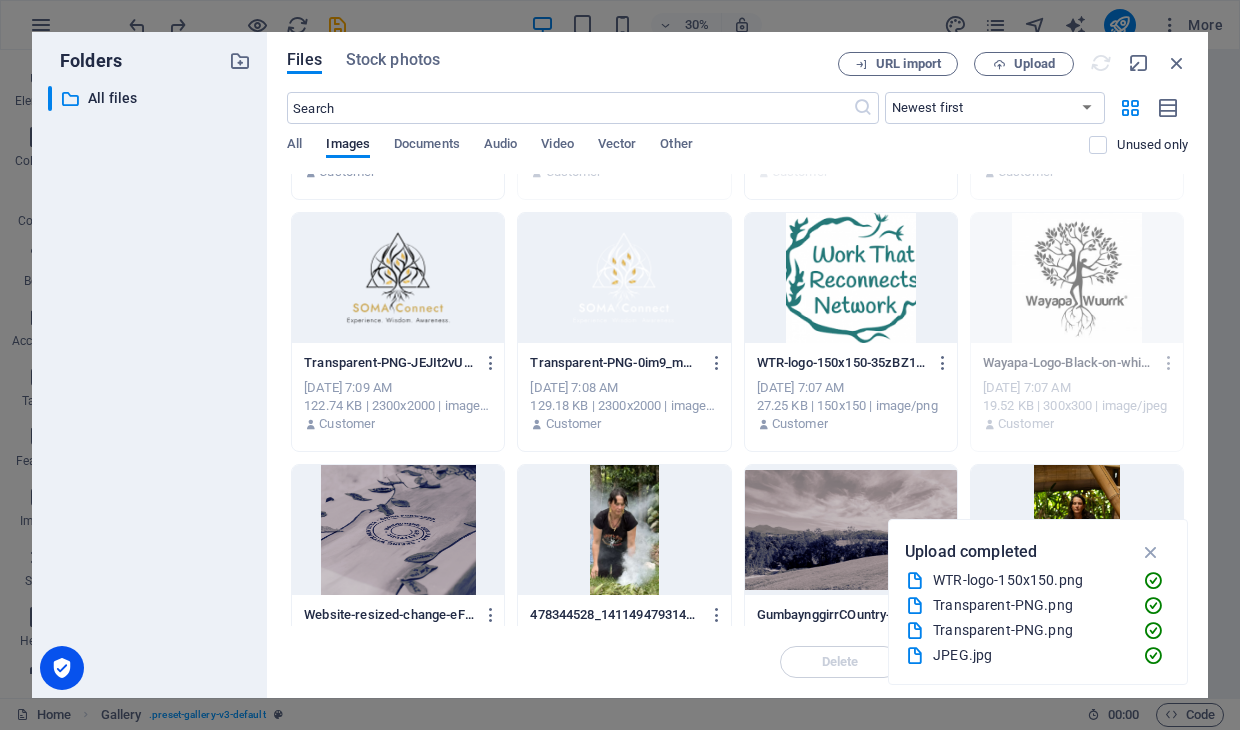 scroll, scrollTop: 215, scrollLeft: 0, axis: vertical 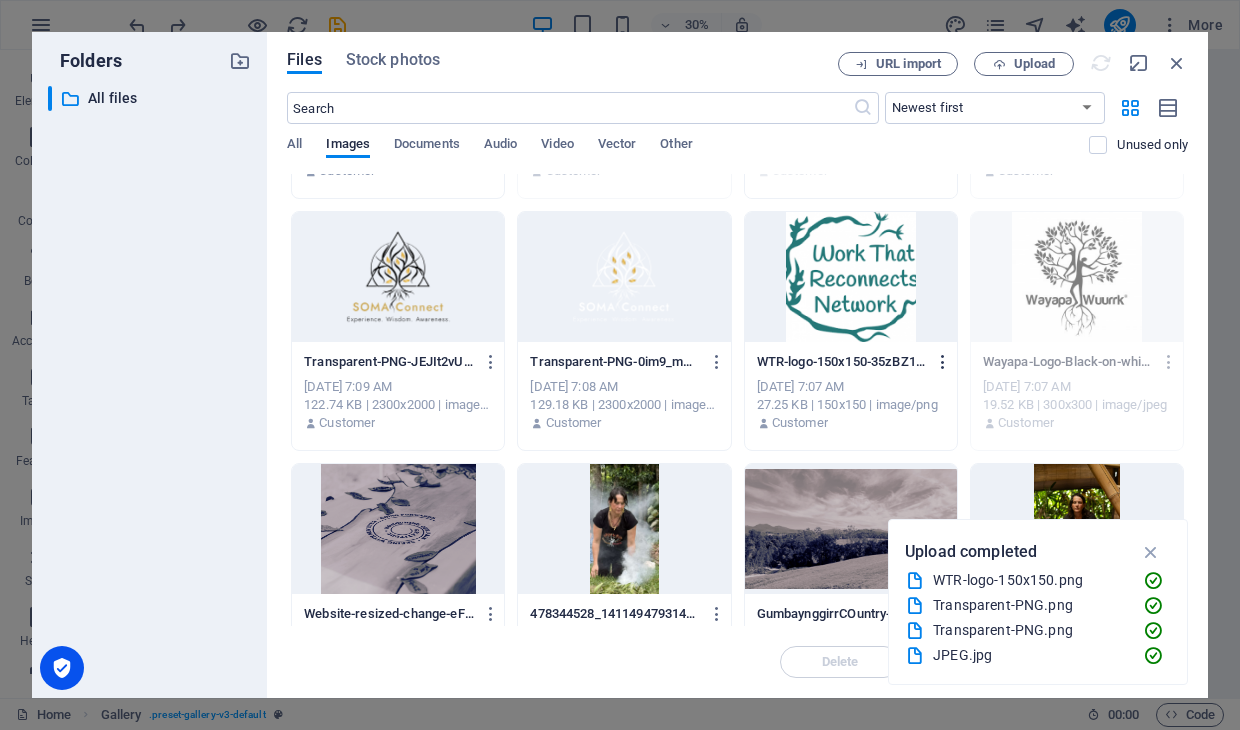 click at bounding box center [943, 362] 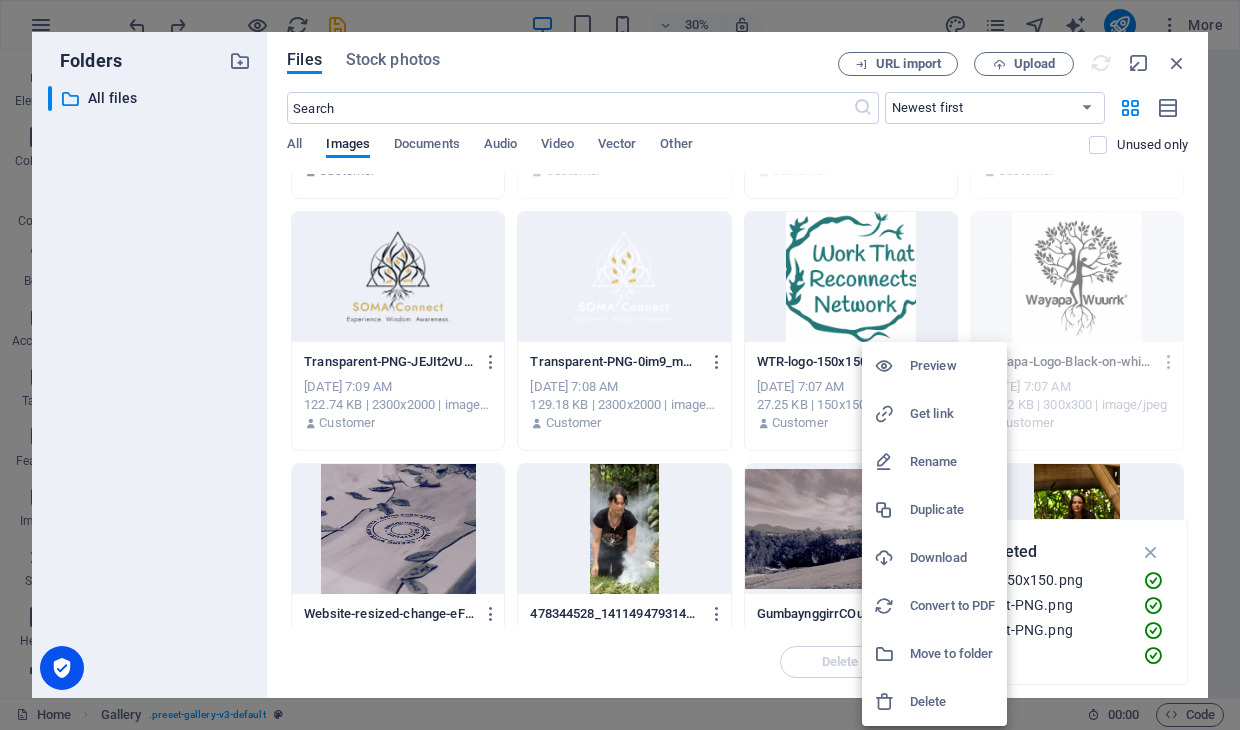 click on "Delete" at bounding box center [952, 702] 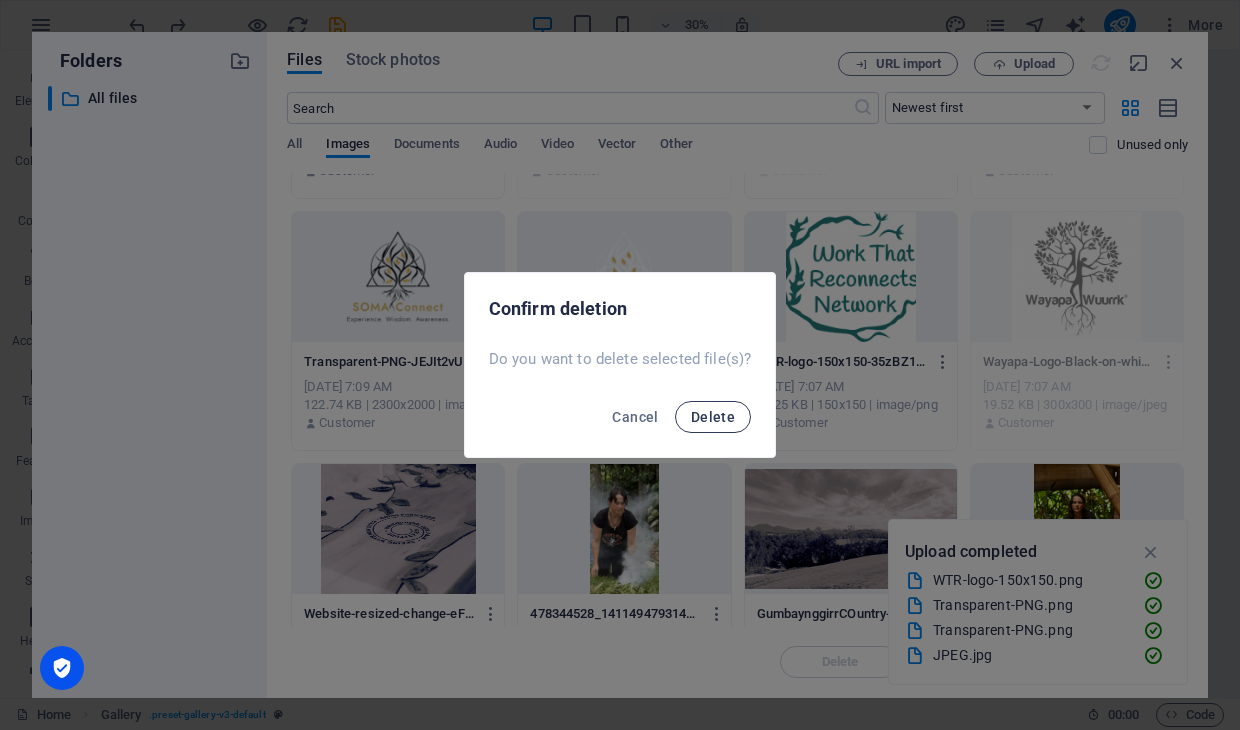 click on "Delete" at bounding box center (713, 417) 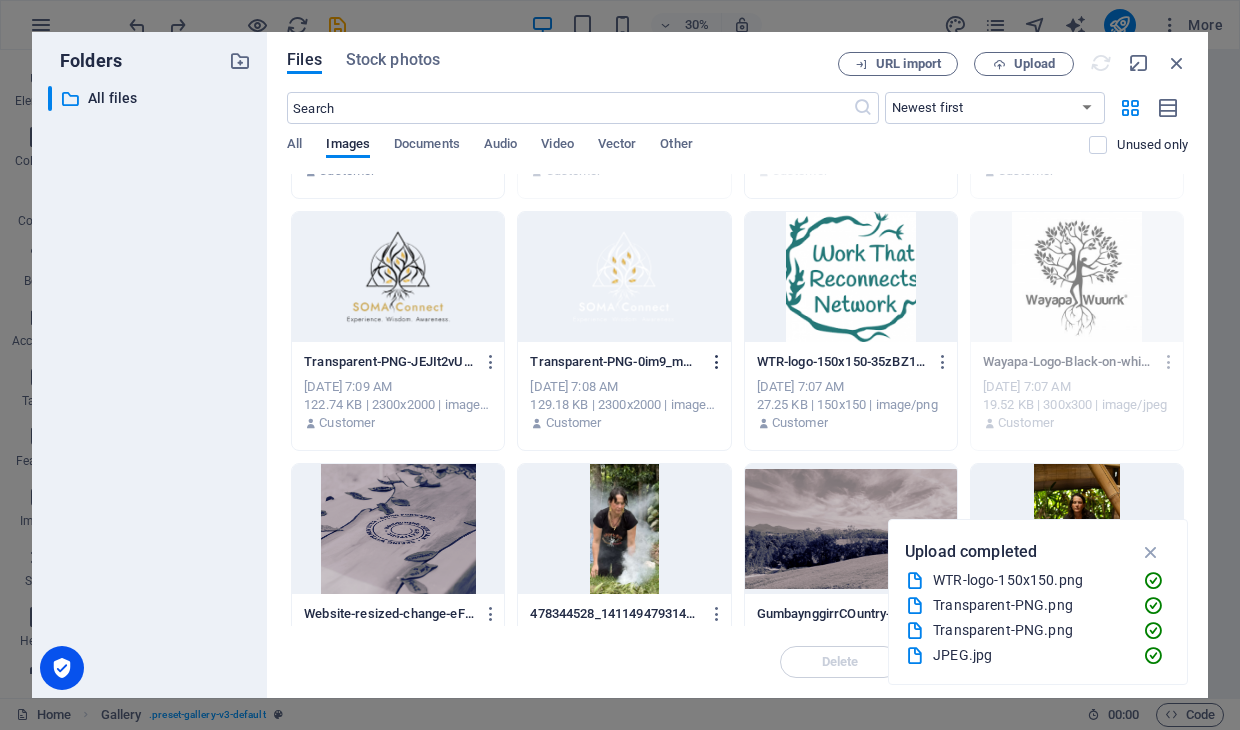 click at bounding box center [717, 362] 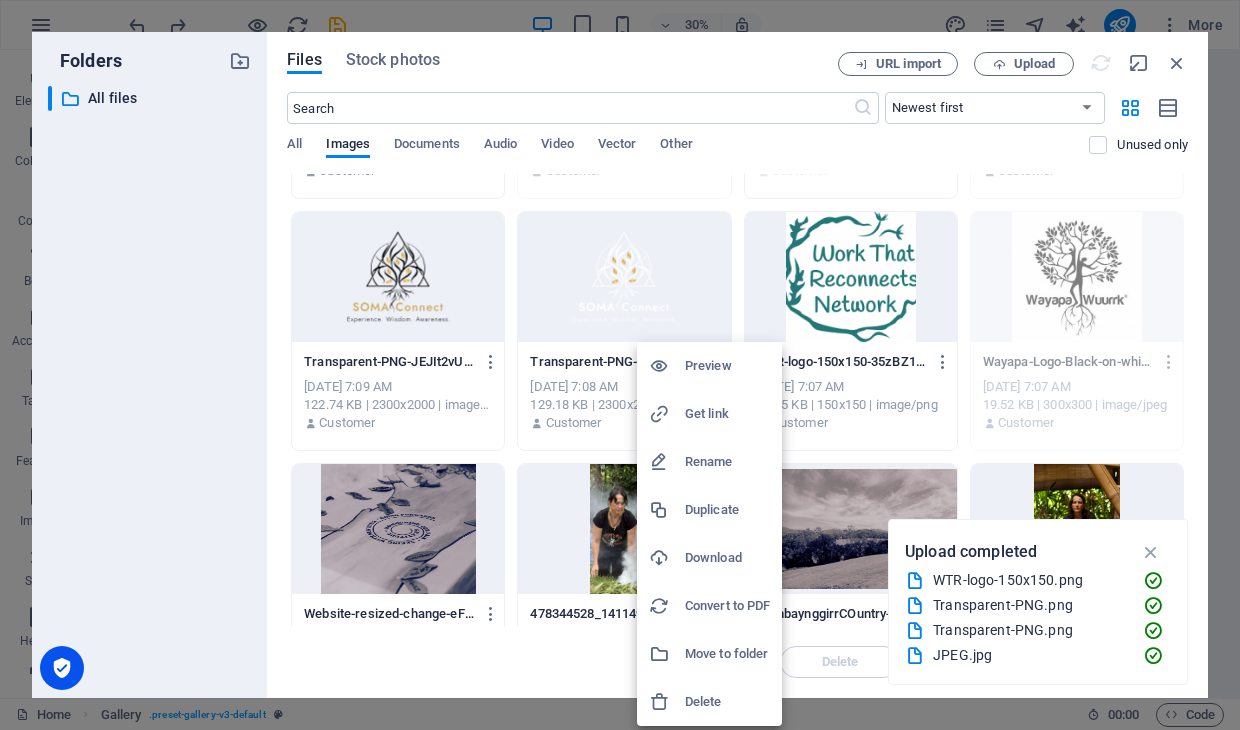 click on "Delete" at bounding box center [727, 702] 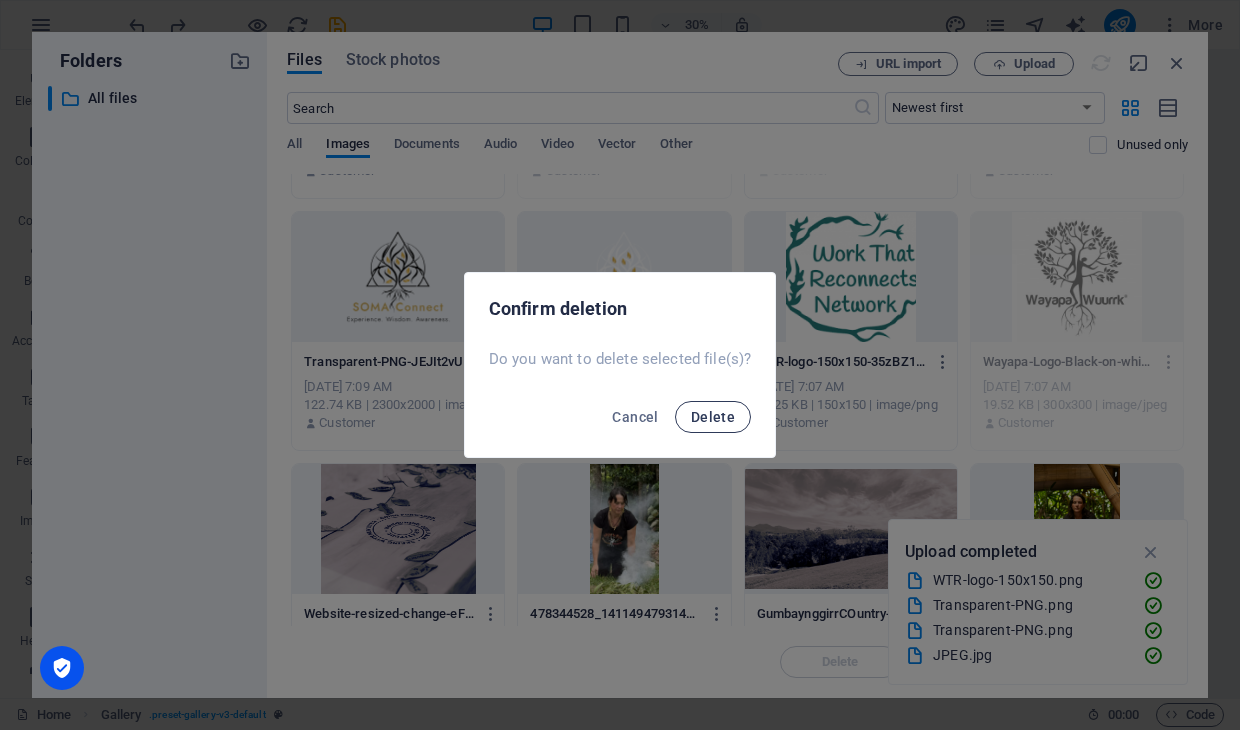 click on "Delete" at bounding box center (713, 417) 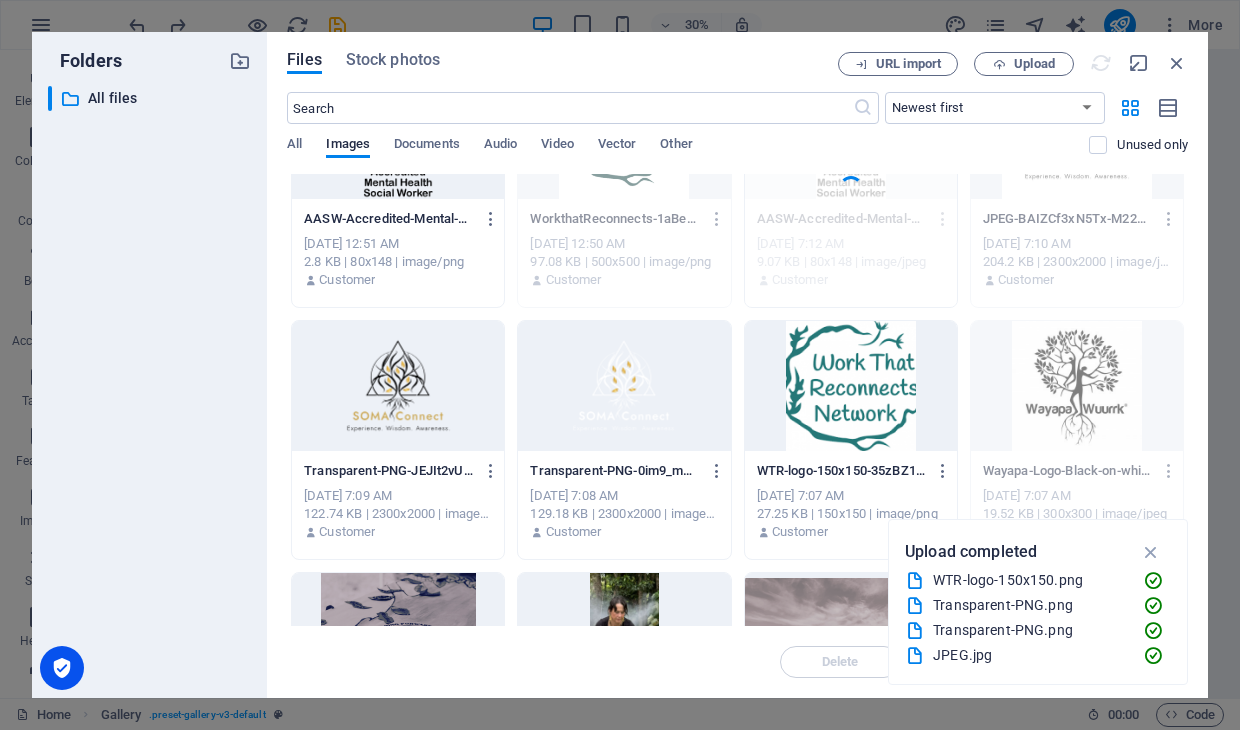 scroll, scrollTop: 0, scrollLeft: 0, axis: both 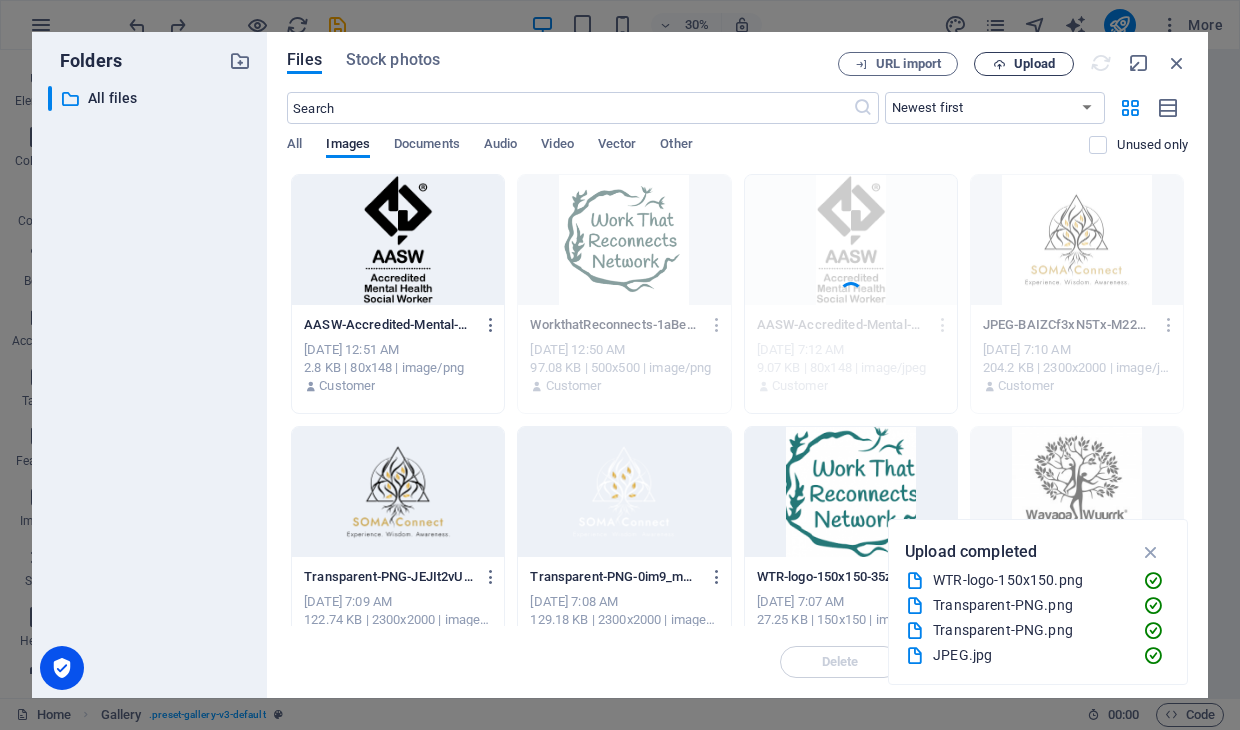 click on "Upload" at bounding box center (1034, 64) 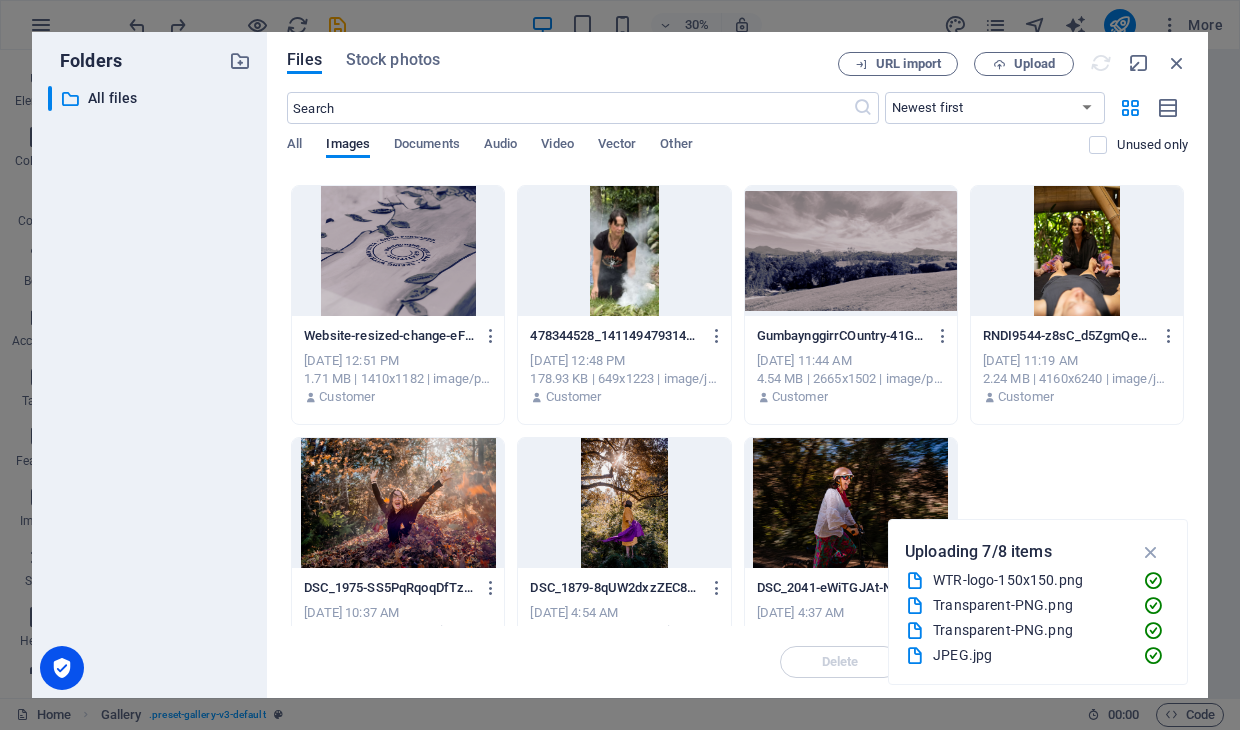 scroll, scrollTop: 0, scrollLeft: 0, axis: both 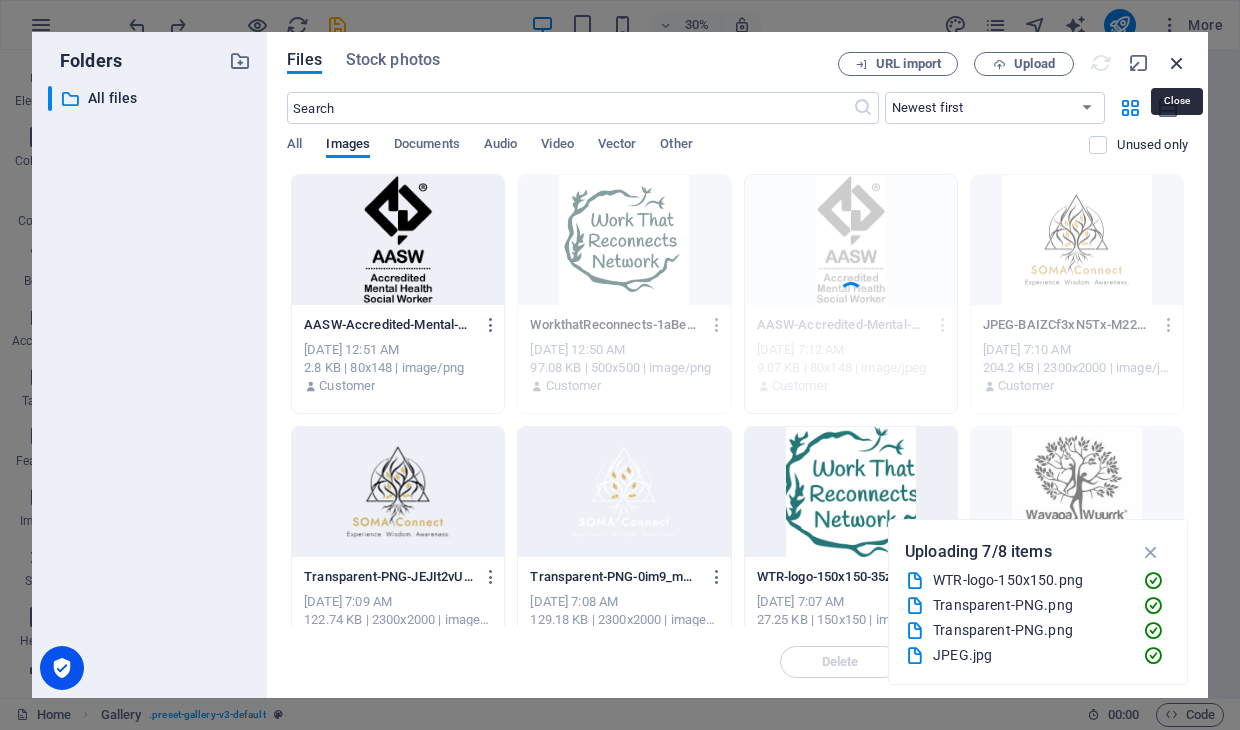 click at bounding box center (1177, 63) 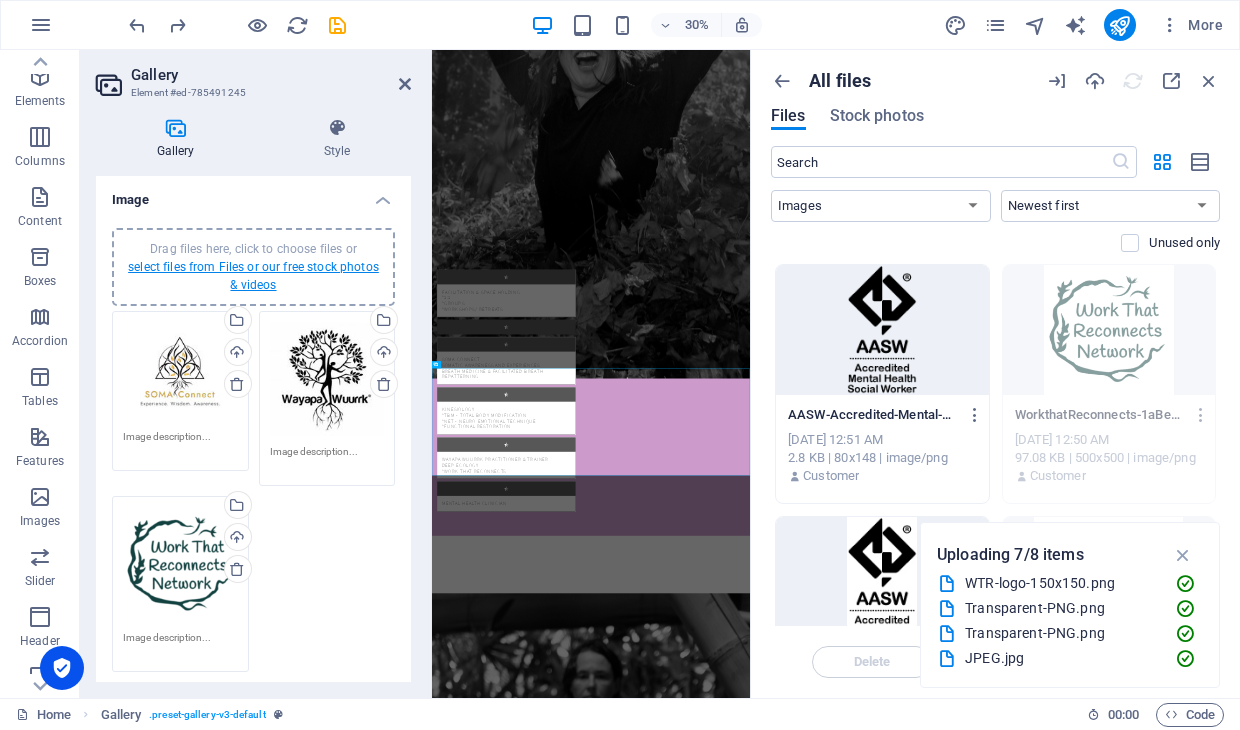click on "select files from Files or our free stock photos & videos" at bounding box center (253, 276) 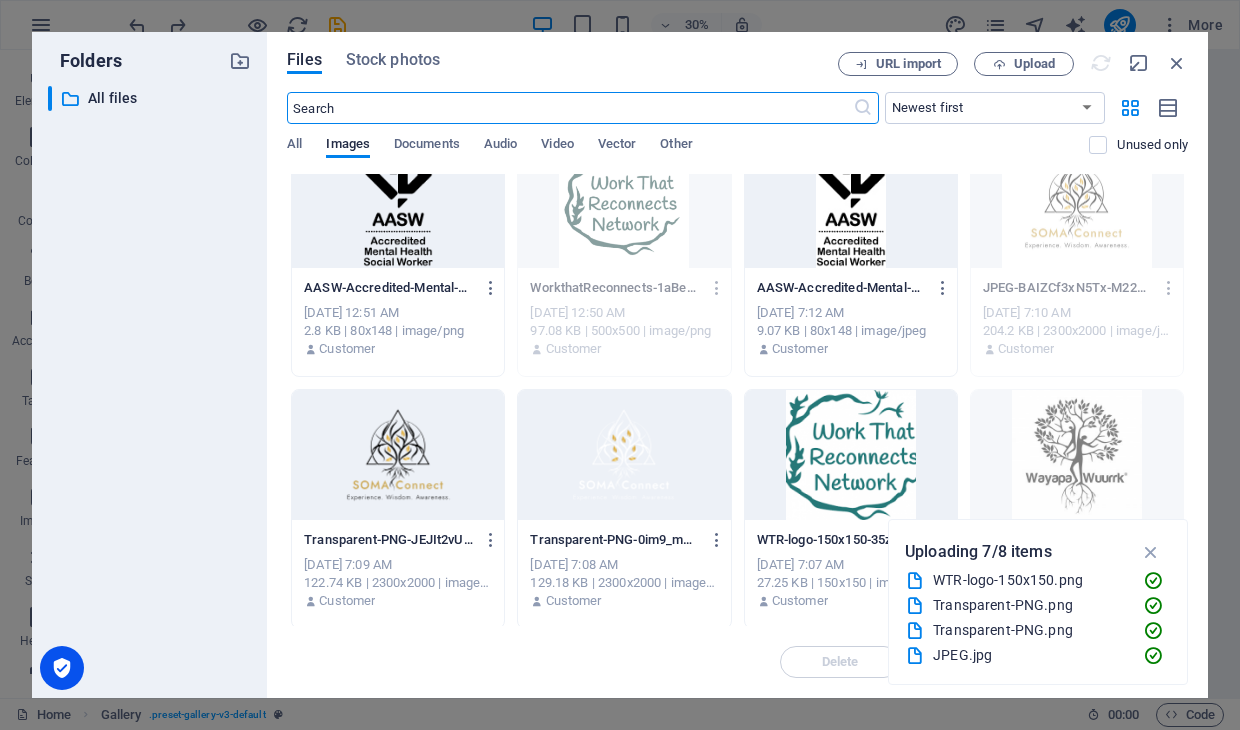 scroll, scrollTop: 0, scrollLeft: 0, axis: both 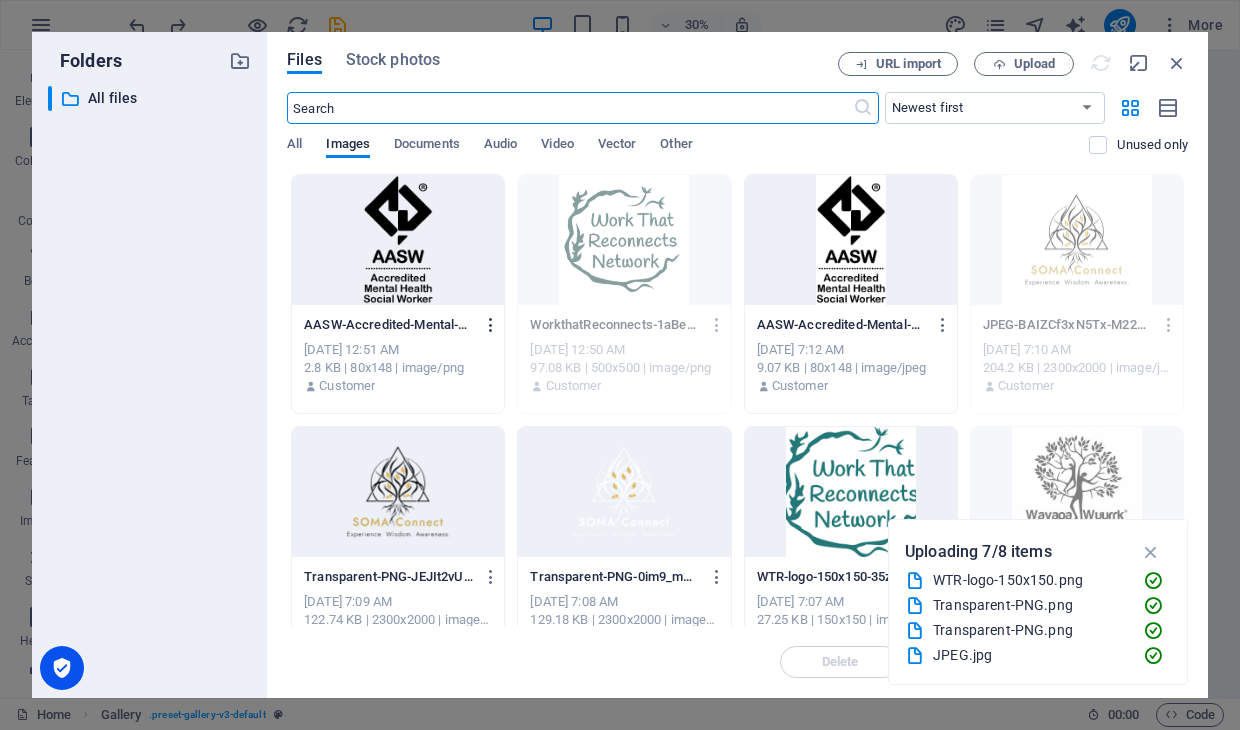 click at bounding box center [491, 325] 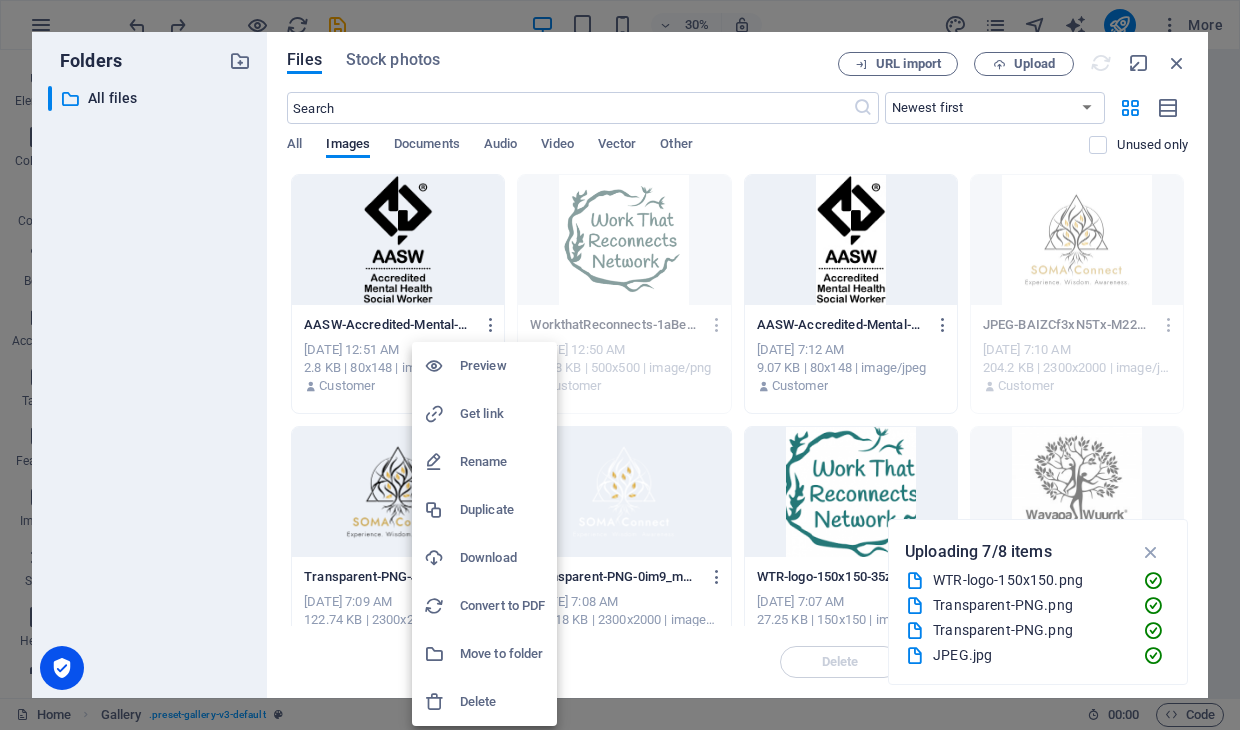 click on "Delete" at bounding box center (502, 702) 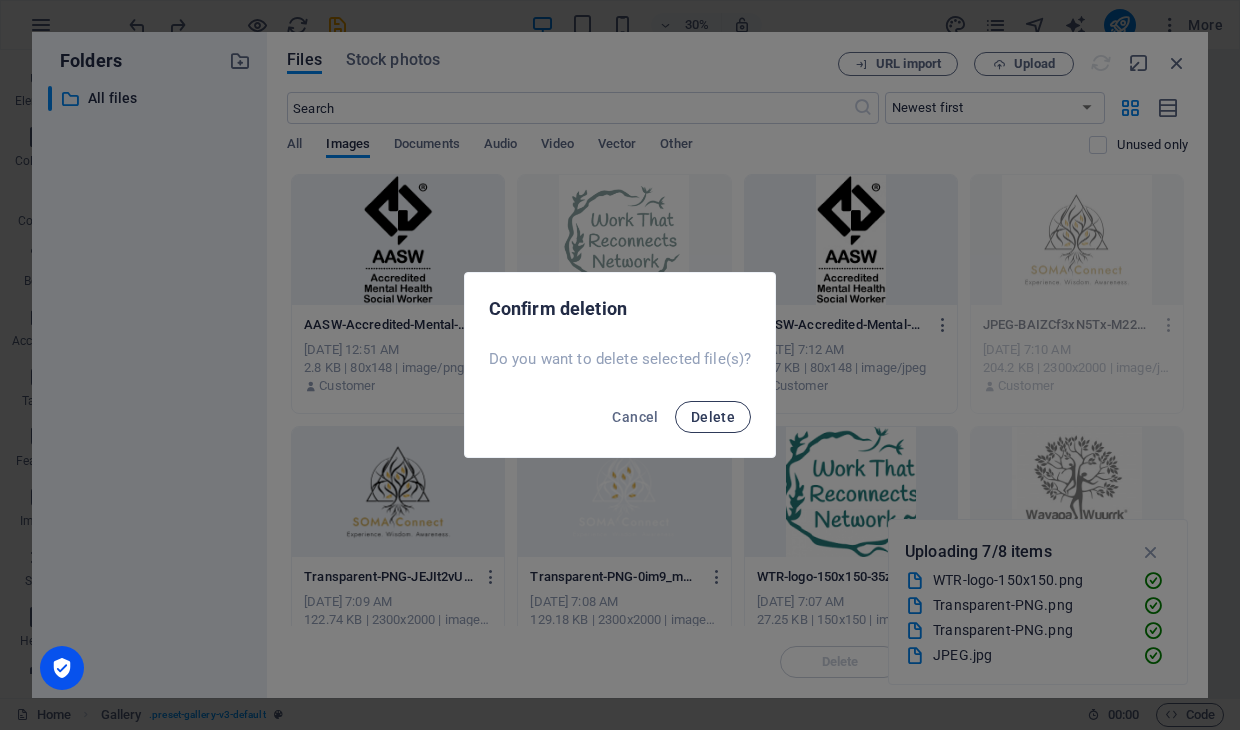click on "Delete" at bounding box center [713, 417] 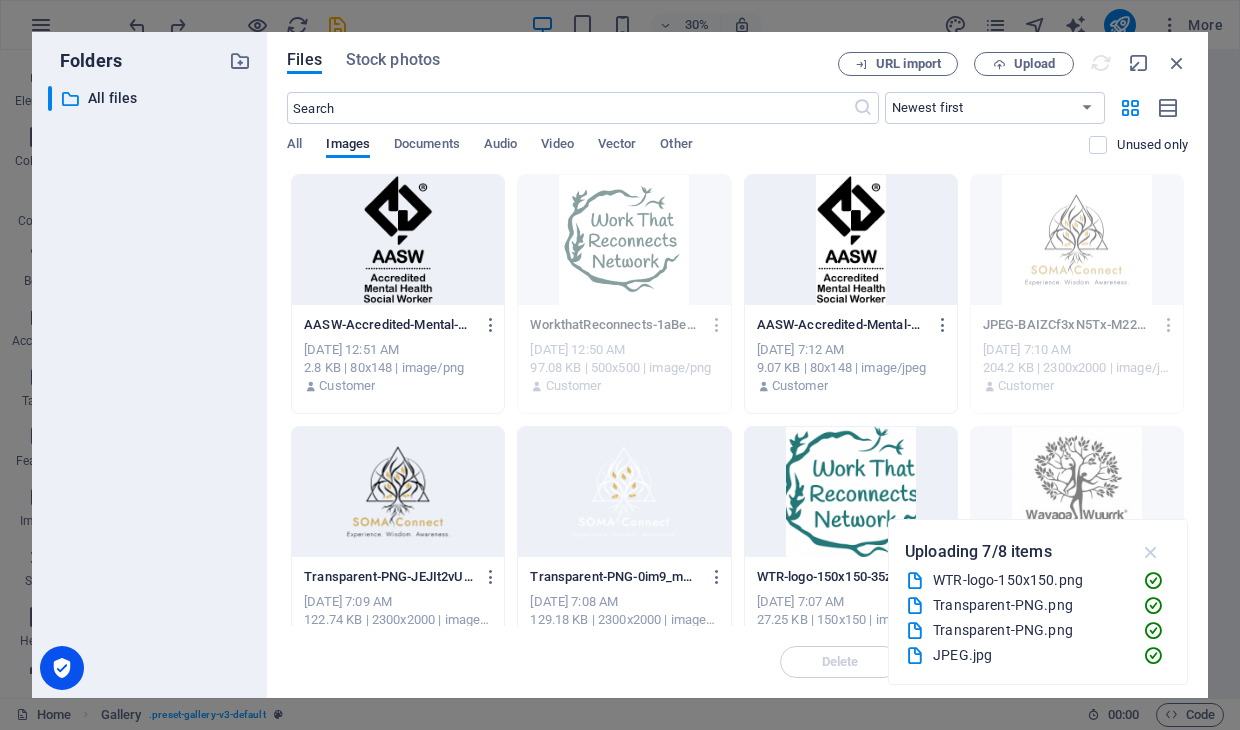 click at bounding box center [1151, 552] 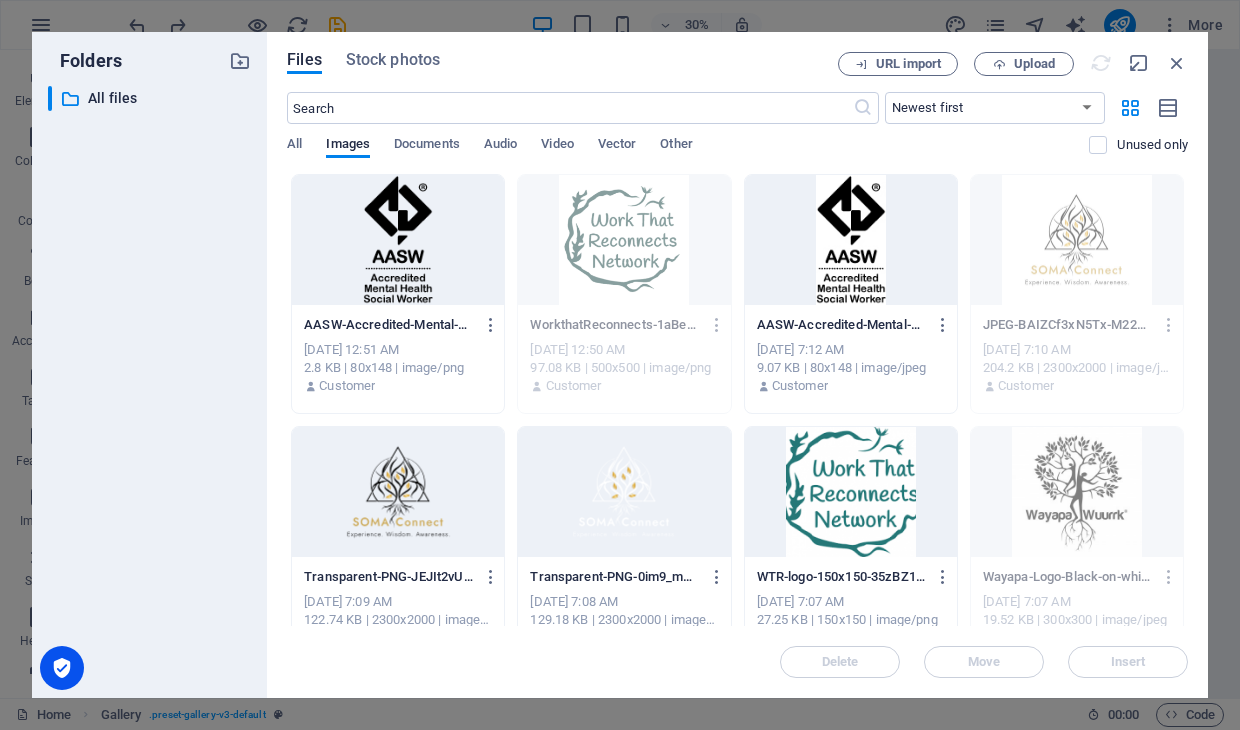 click on "Delete Move Insert" at bounding box center [737, 652] 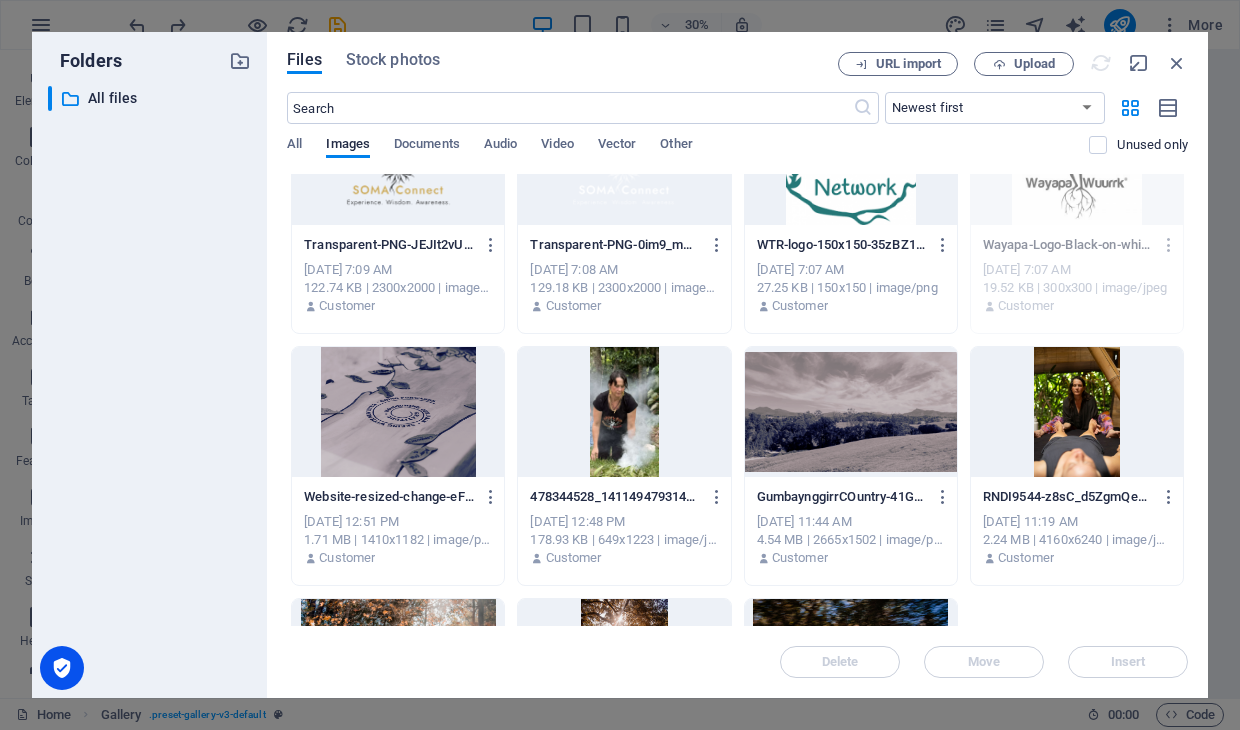 scroll, scrollTop: 0, scrollLeft: 0, axis: both 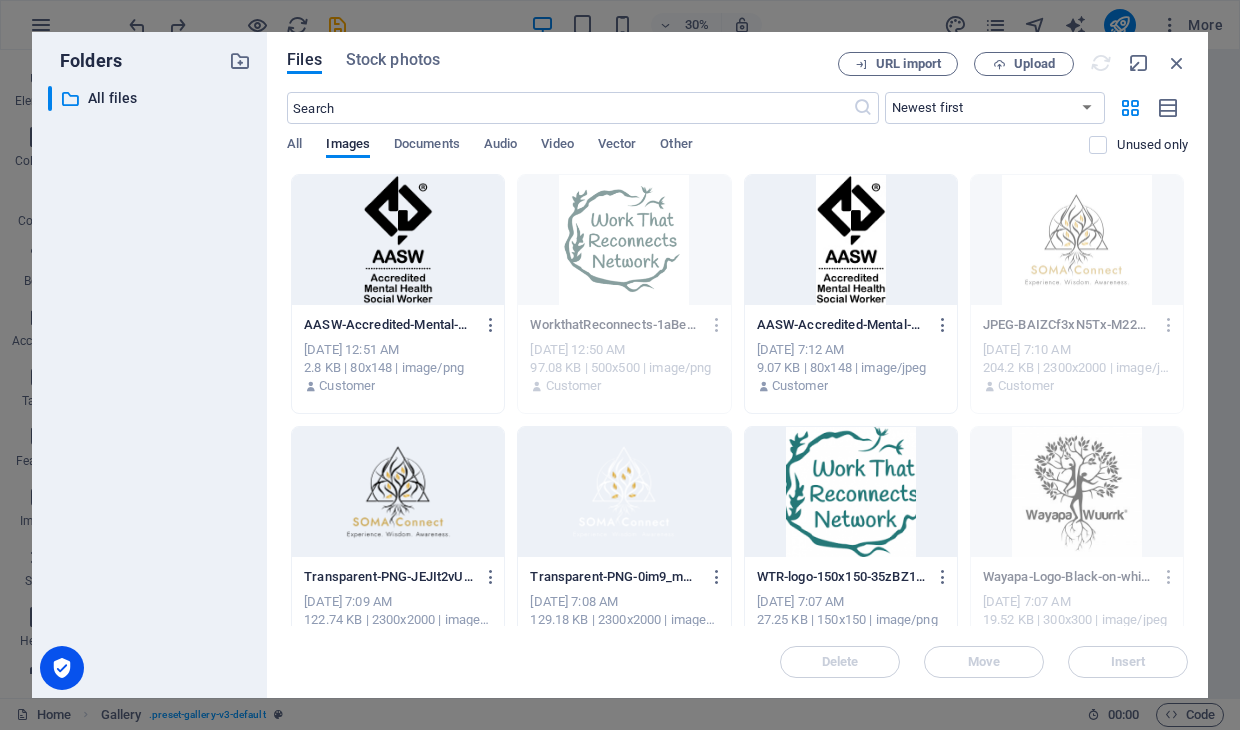 click at bounding box center (398, 240) 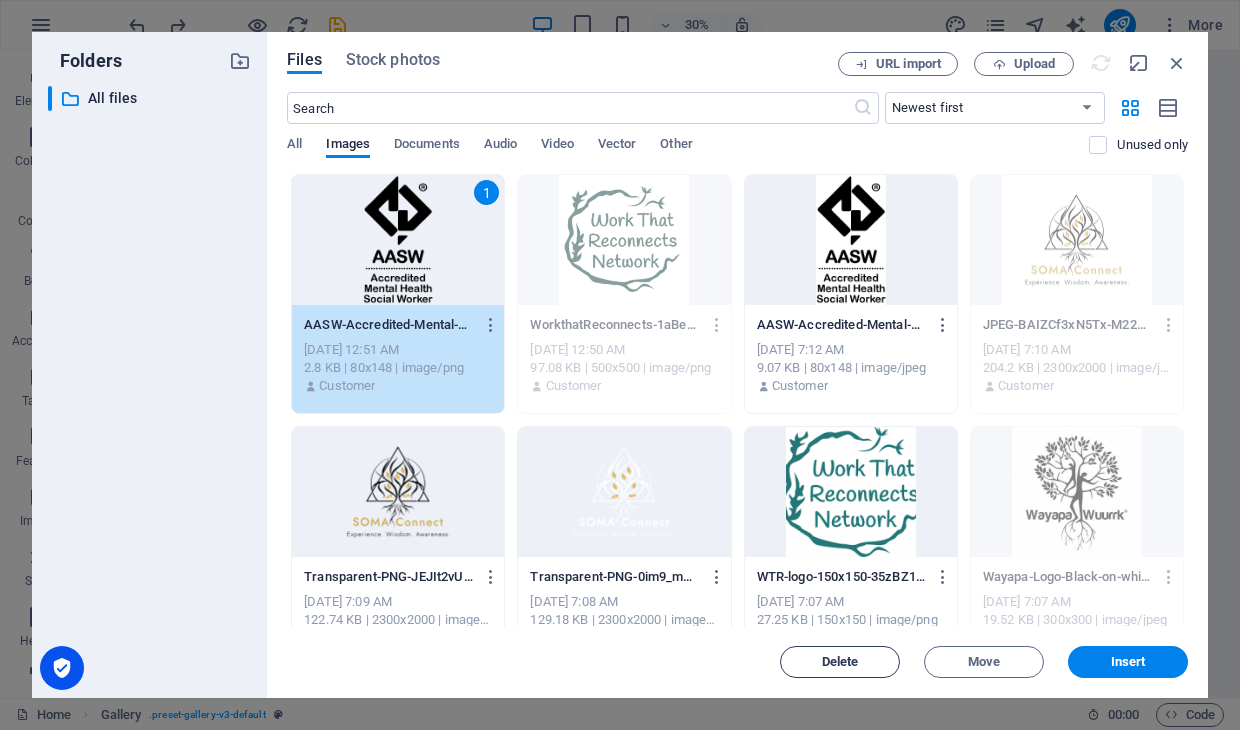click on "Delete" at bounding box center [840, 662] 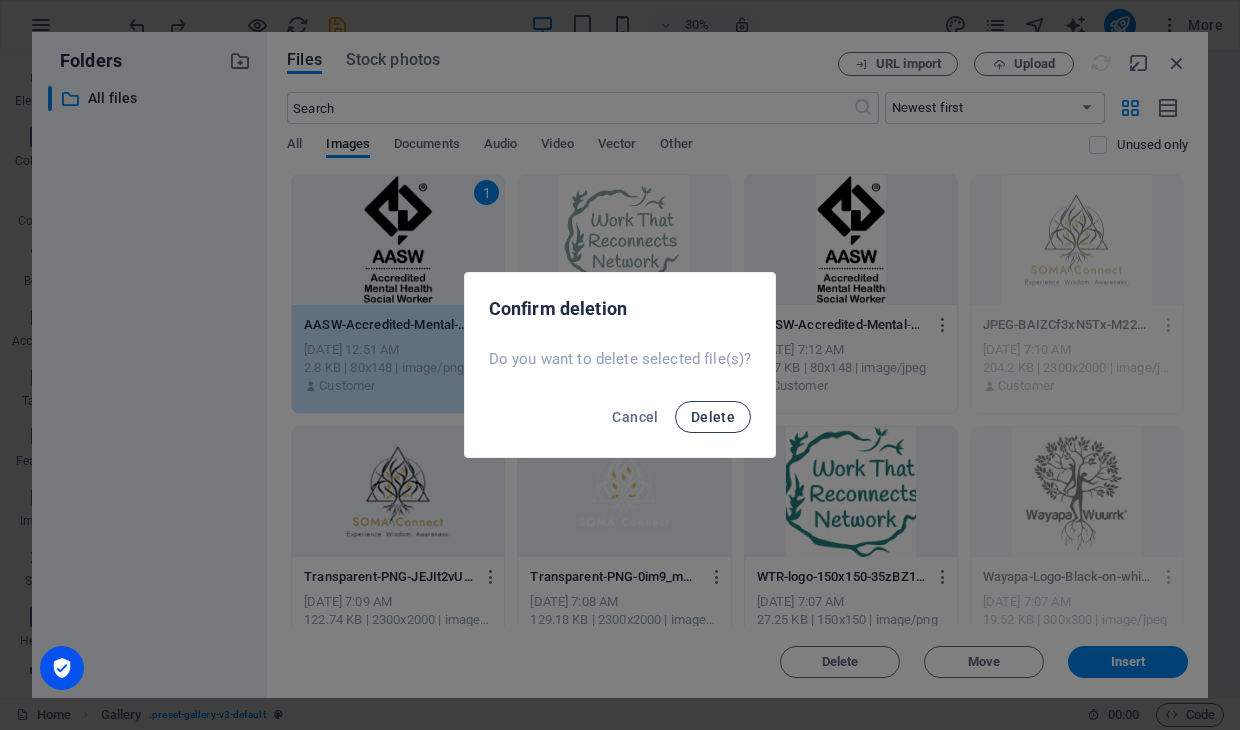 click on "Delete" at bounding box center [713, 417] 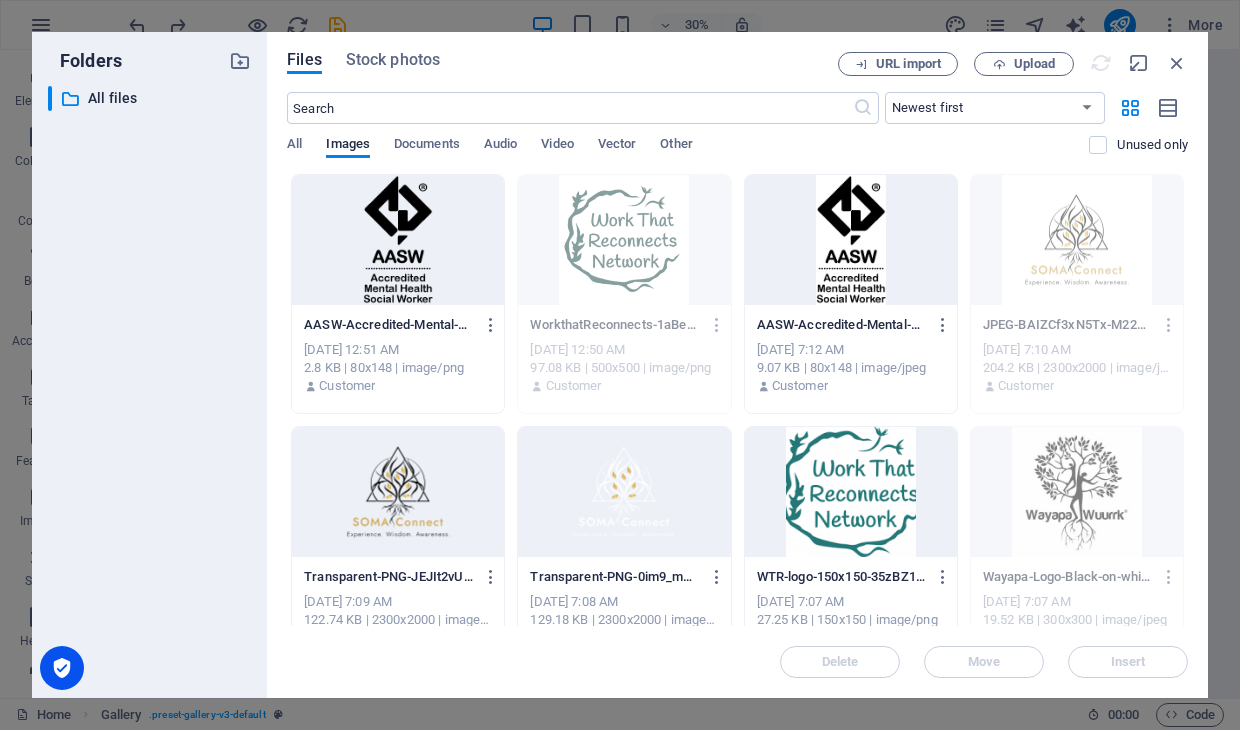 click at bounding box center [851, 240] 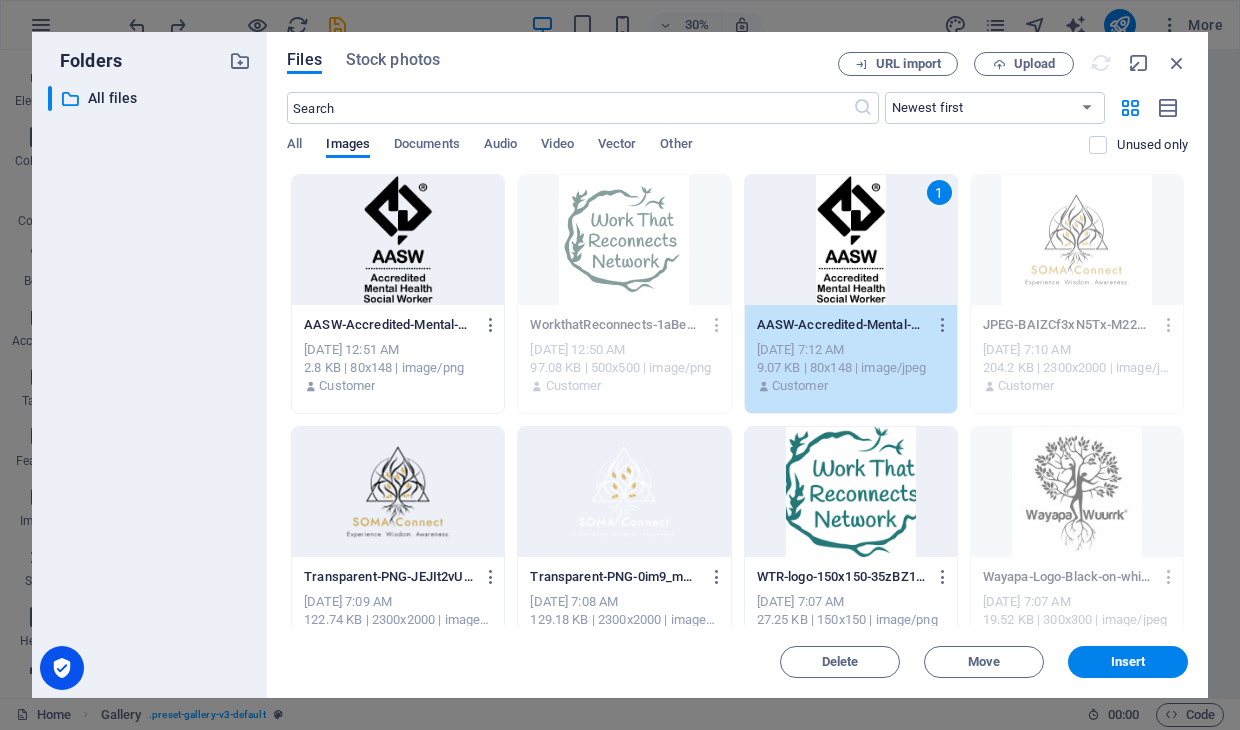 click at bounding box center (398, 240) 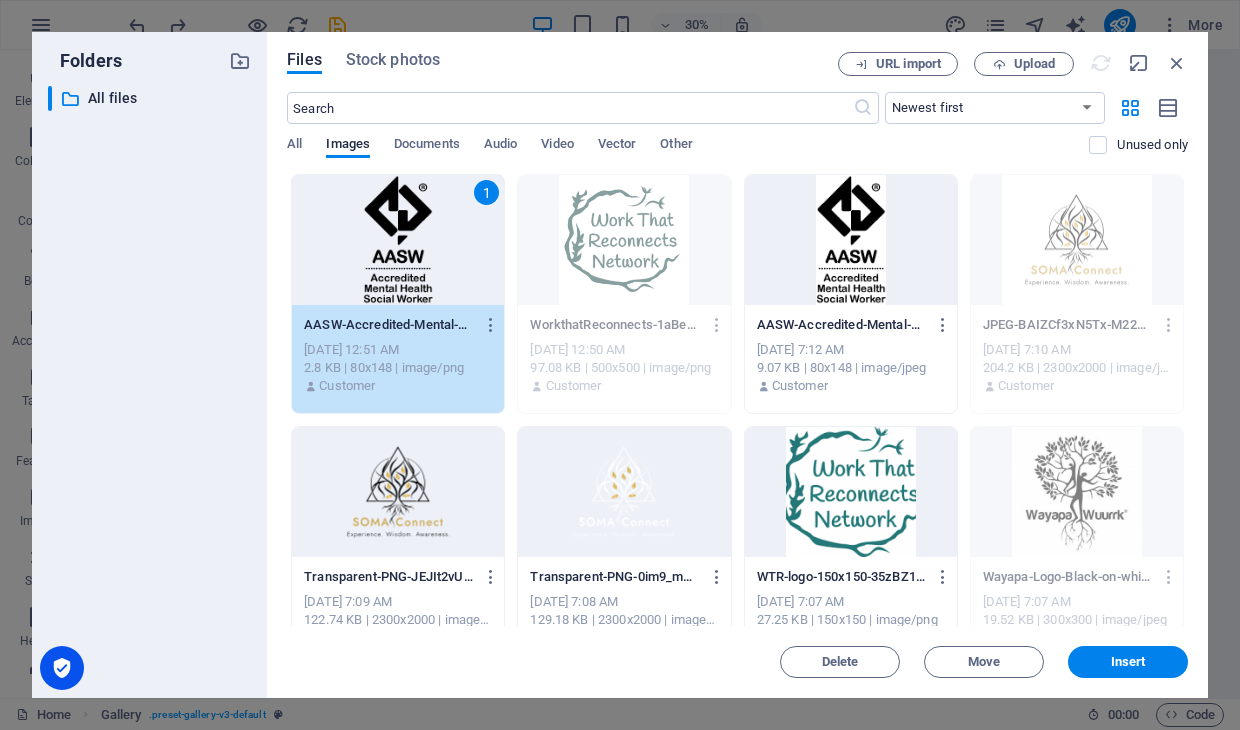 click on "AASW-Accredited-Mental-Health-Social-Worker-R-BLACK-B974RKFYXhqJ-XhP8Suitg.jpg AASW-Accredited-Mental-Health-Social-Worker-R-BLACK-B974RKFYXhqJ-XhP8Suitg.jpg [DATE] 7:12 AM 9.07 KB | 80x148 | image/jpeg Customer" at bounding box center [851, 356] 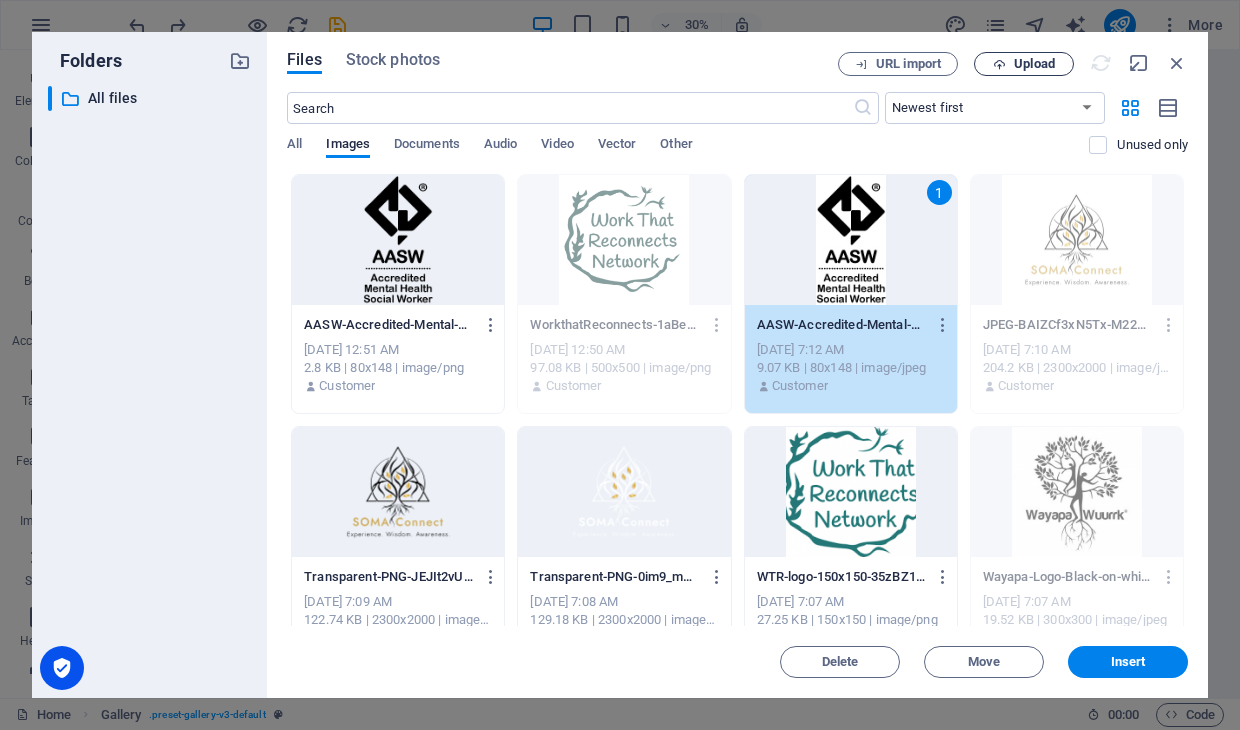 click on "Upload" at bounding box center [1034, 64] 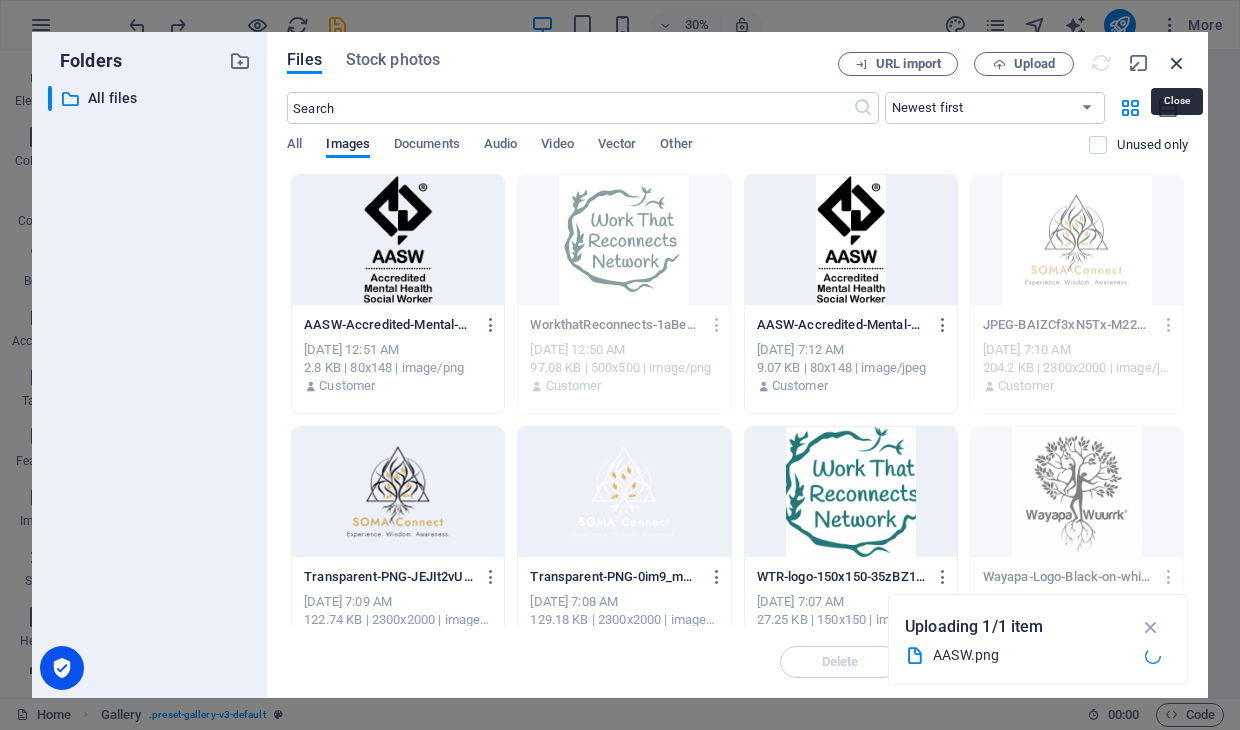 click at bounding box center [1177, 63] 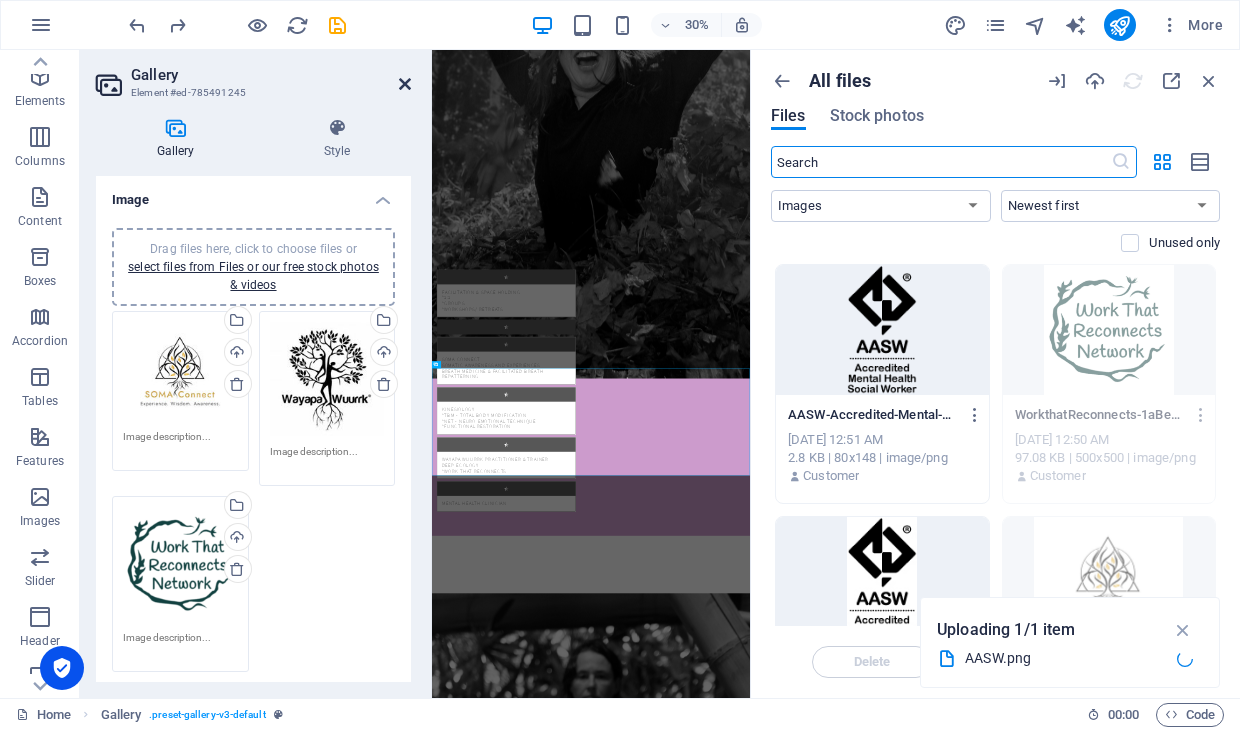 click at bounding box center [405, 84] 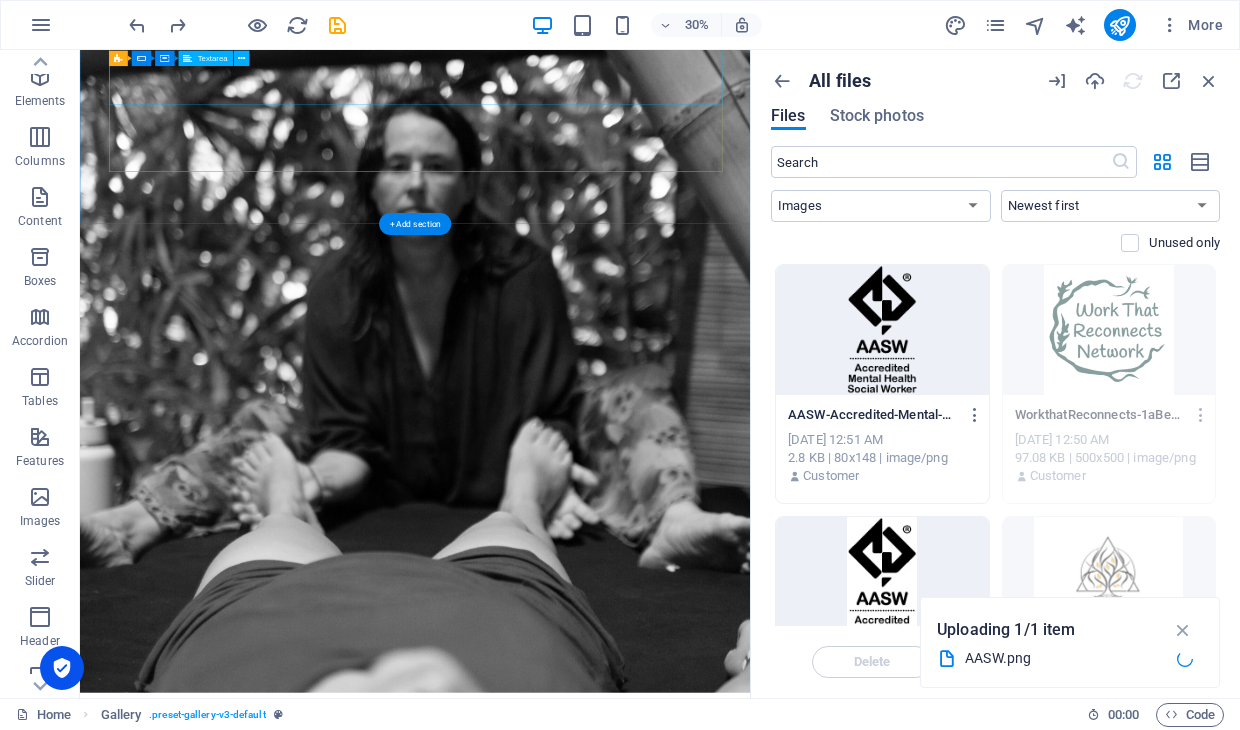 scroll, scrollTop: 3737, scrollLeft: 0, axis: vertical 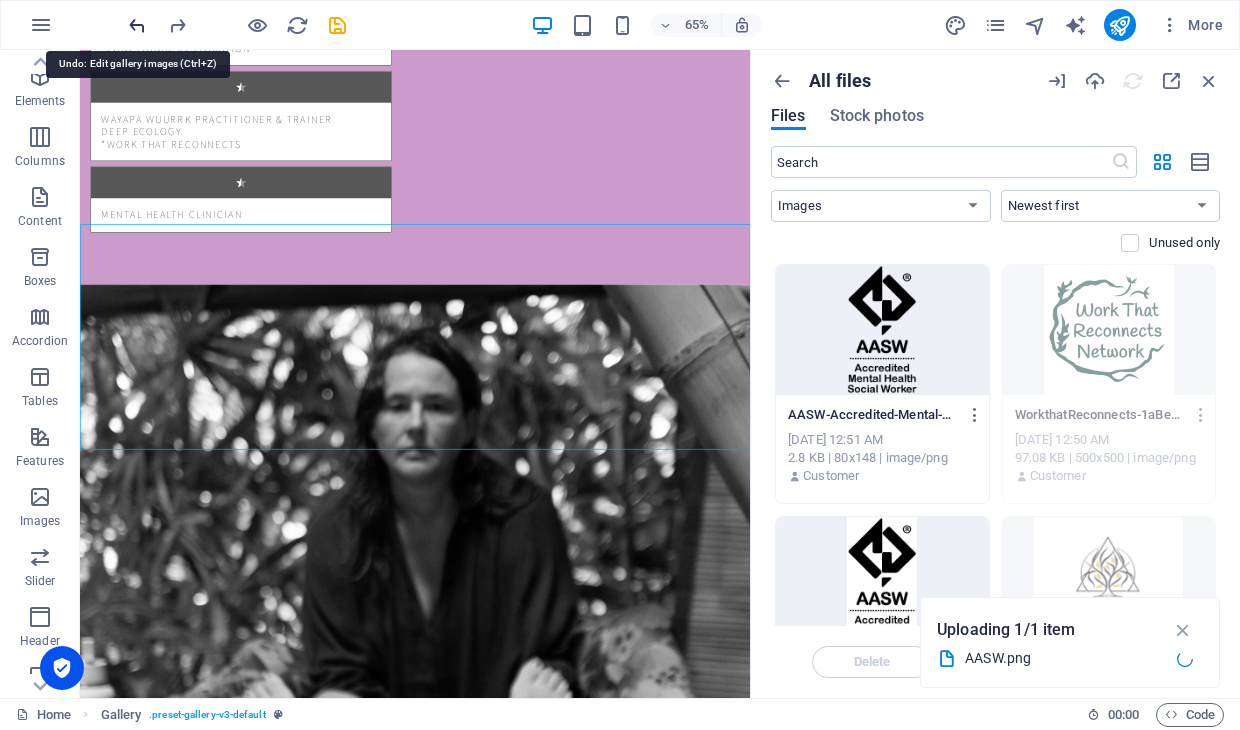 click at bounding box center [137, 25] 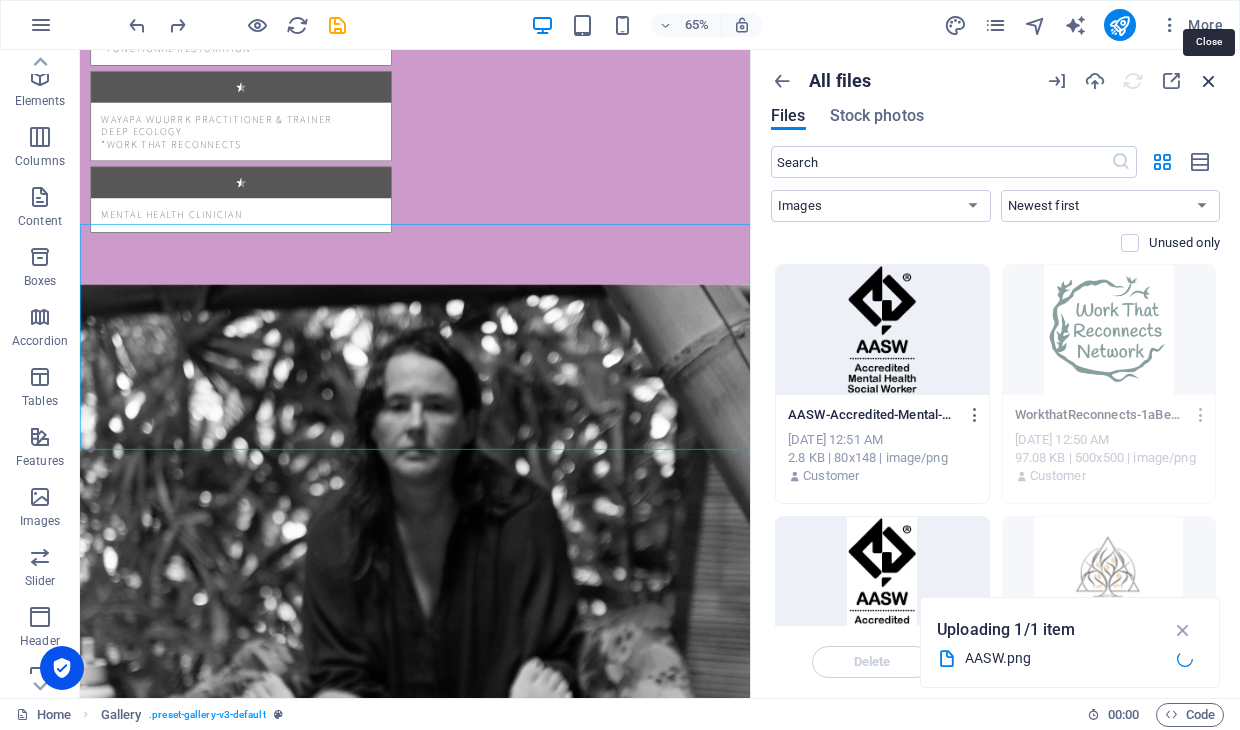 click at bounding box center [1209, 81] 